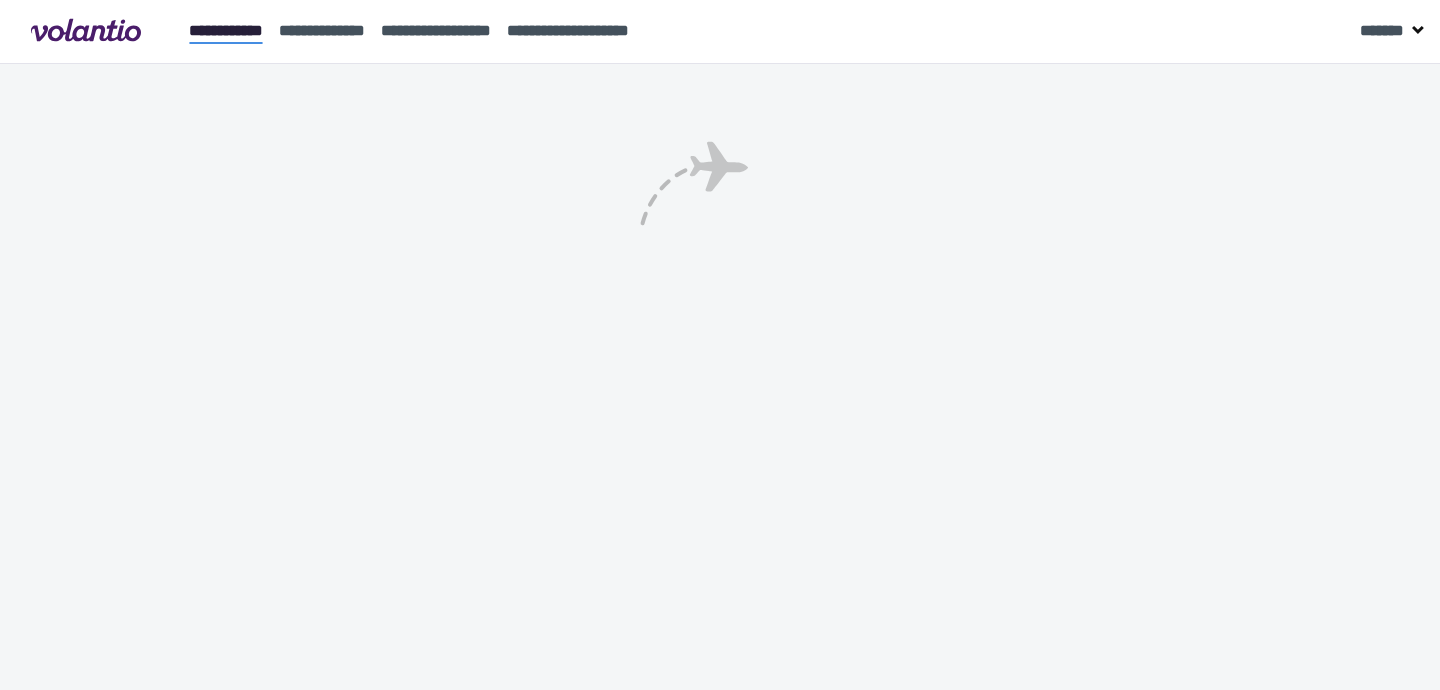 scroll, scrollTop: 0, scrollLeft: 0, axis: both 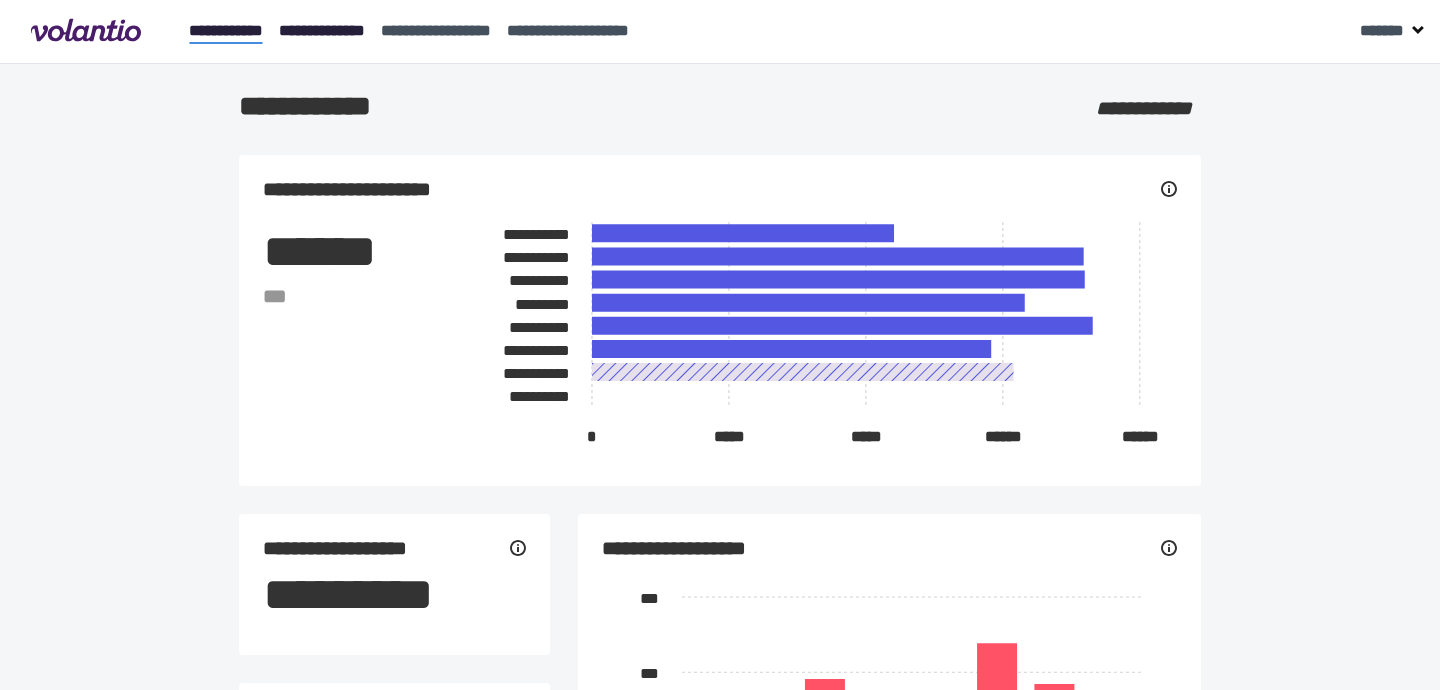 click on "[CREDIT CARD]" at bounding box center (322, 30) 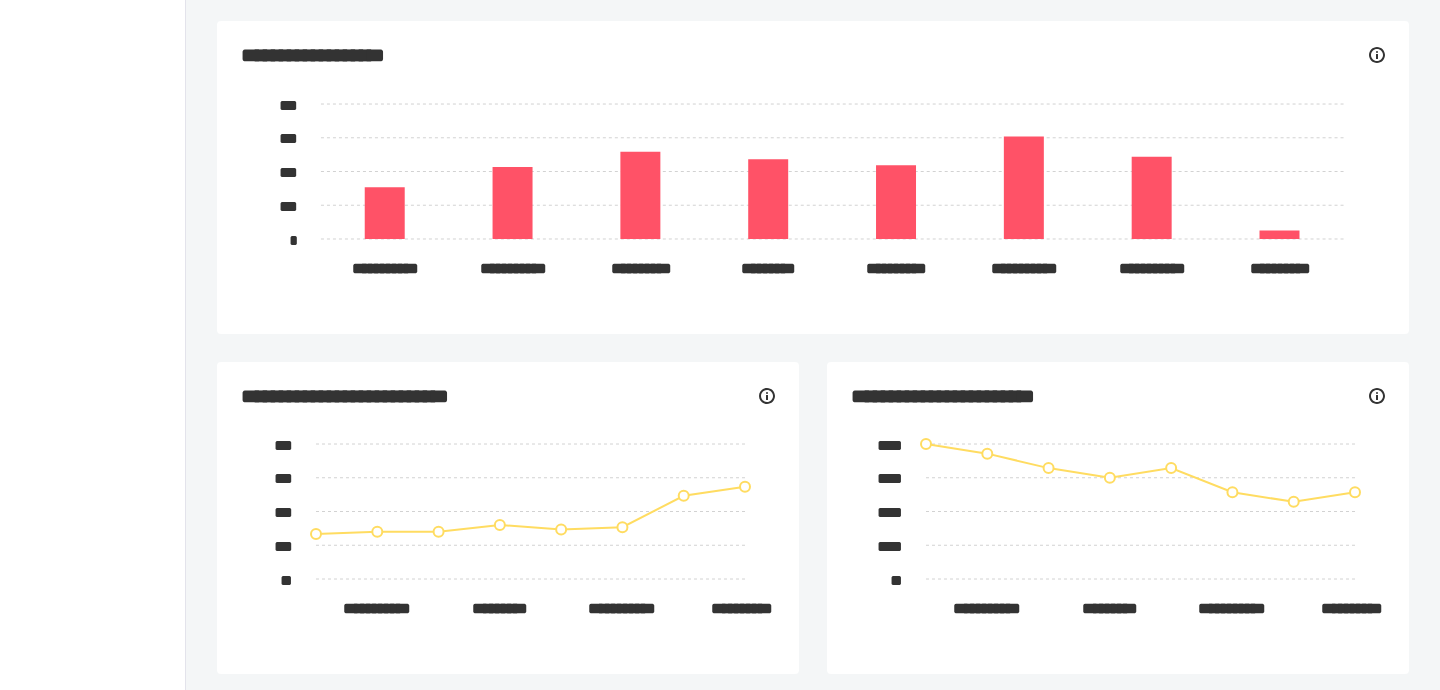 scroll, scrollTop: 0, scrollLeft: 0, axis: both 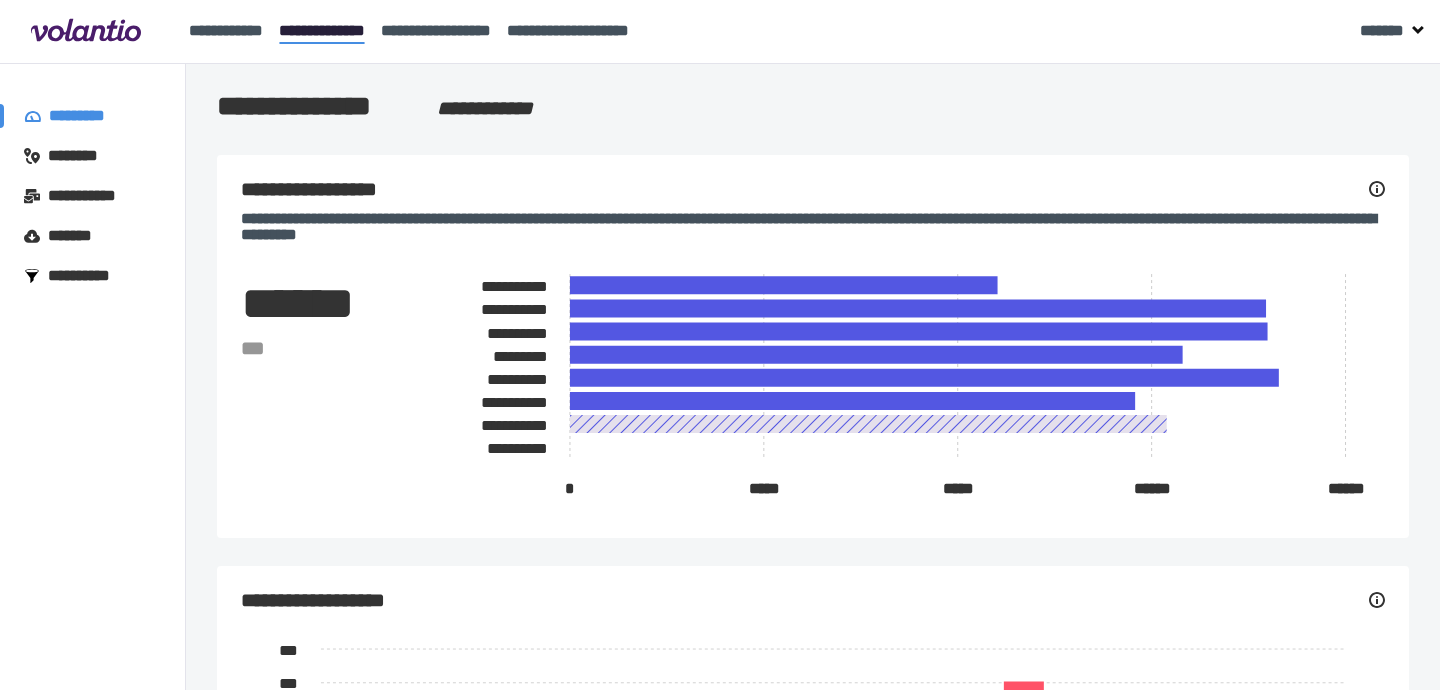 click on "[FIRST] [LAST]" at bounding box center (82, 156) 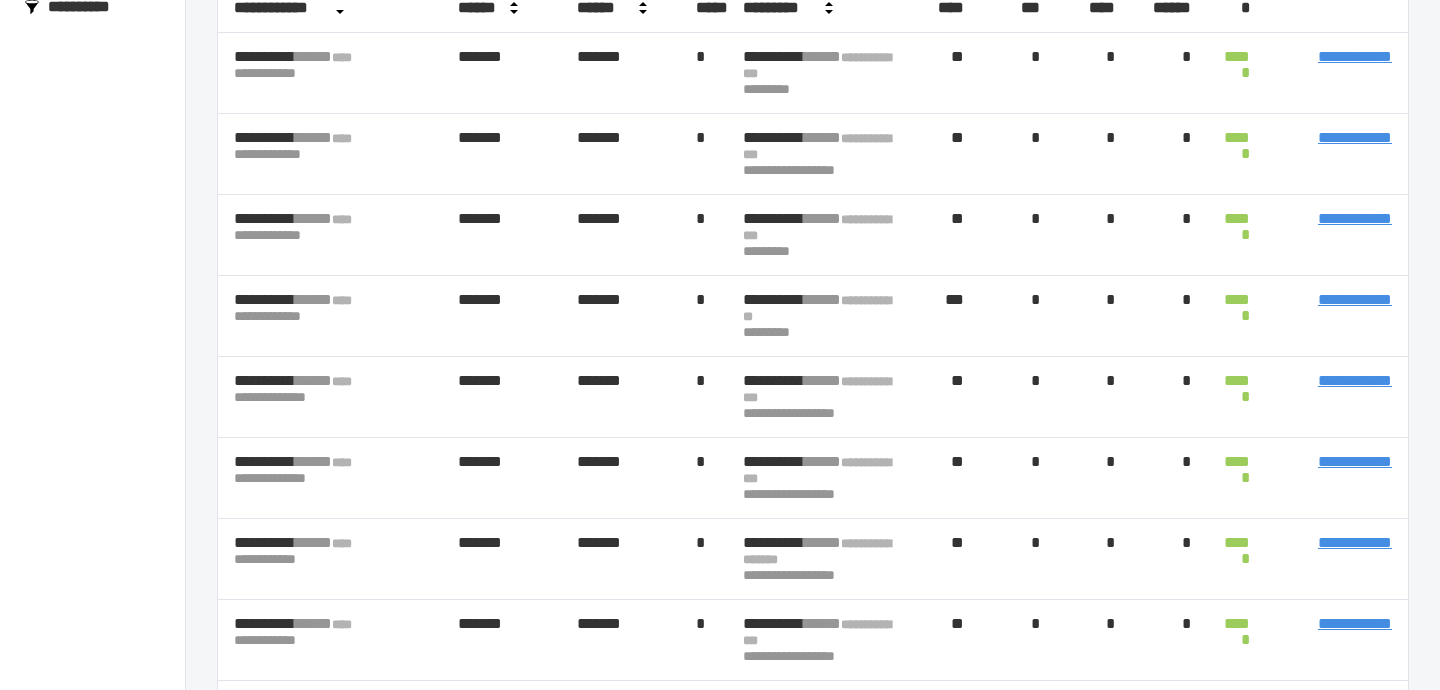 scroll, scrollTop: 0, scrollLeft: 0, axis: both 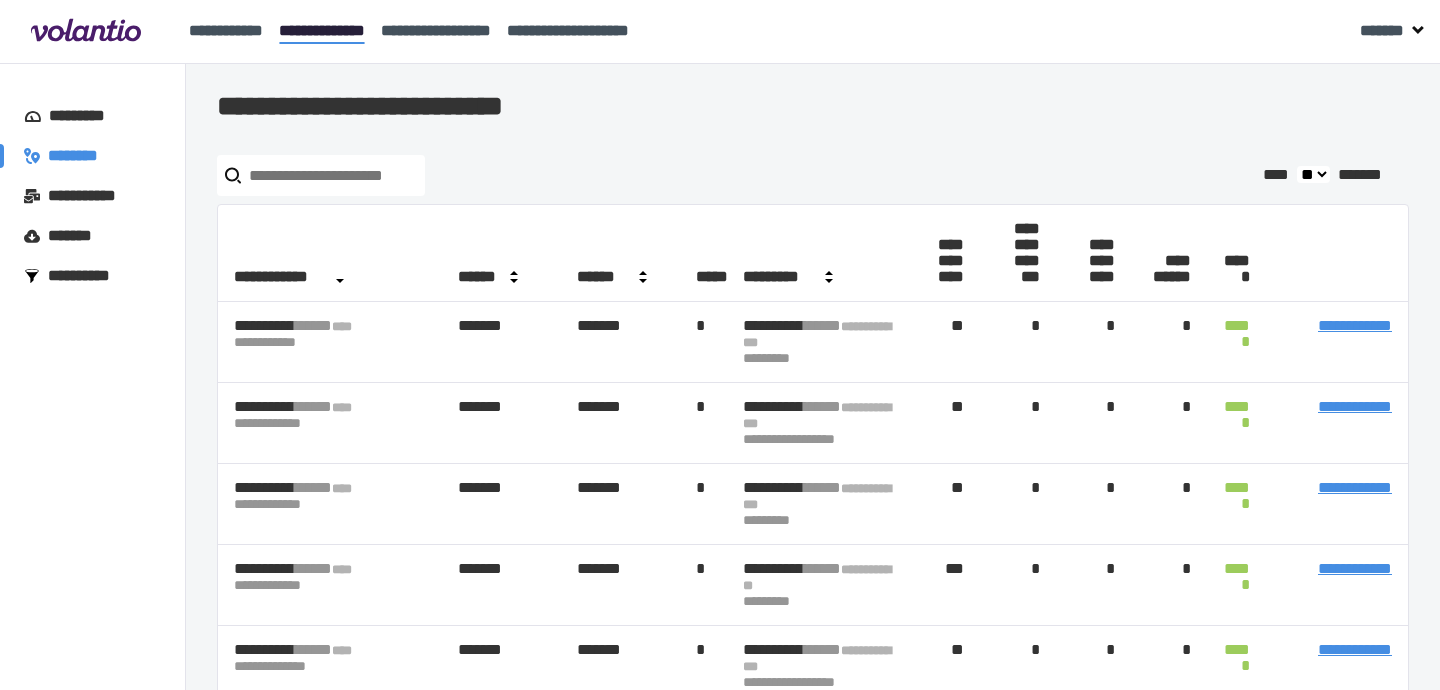 click on "[AGE]" at bounding box center [86, 116] 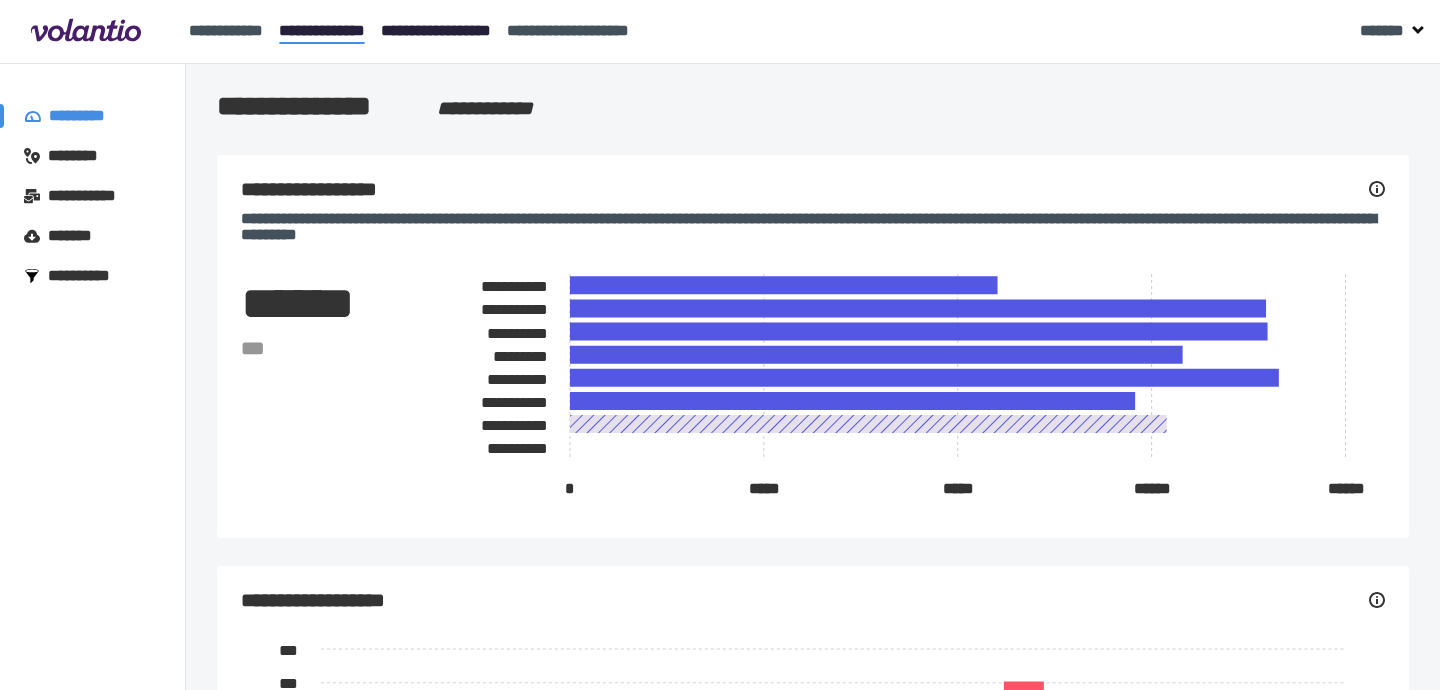 click on "[NUMBER] [STREET], [CITY], [STATE]" at bounding box center (436, 30) 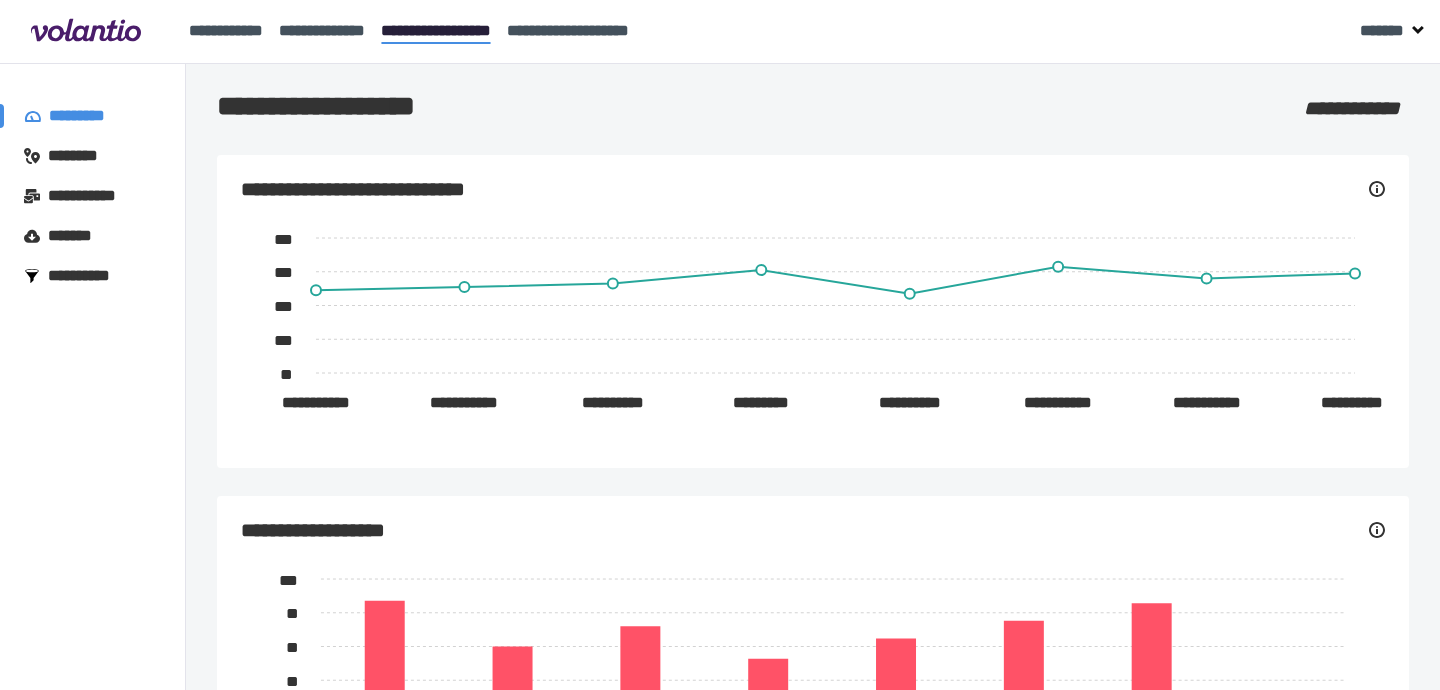 click on "[FIRST] [LAST]" at bounding box center [82, 156] 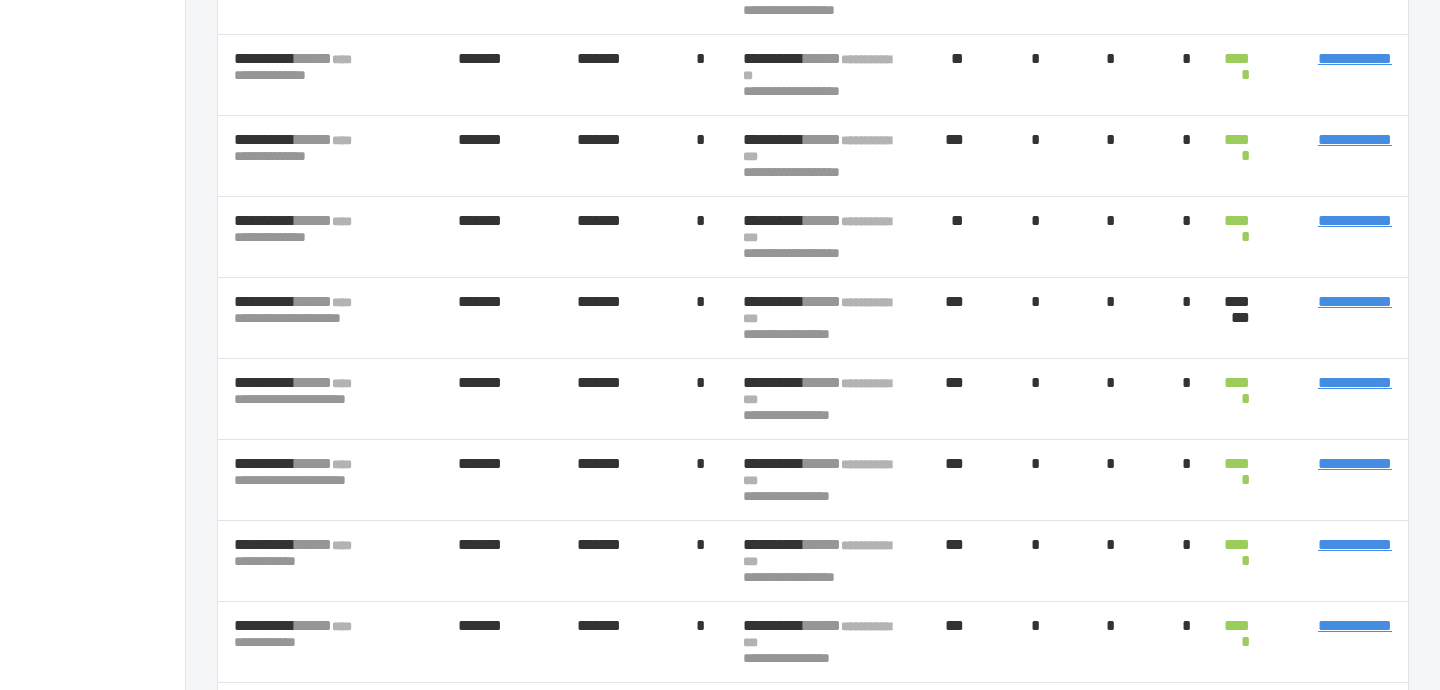 scroll, scrollTop: 0, scrollLeft: 0, axis: both 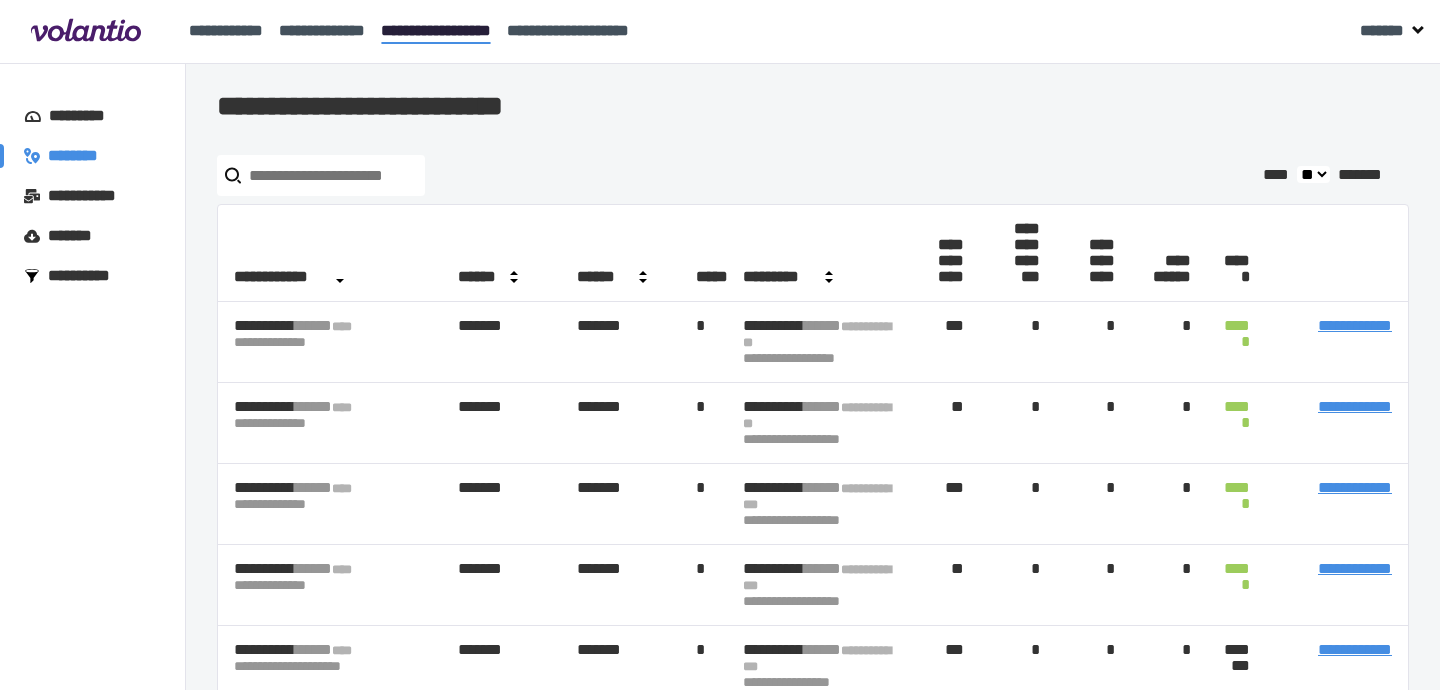 click on "[AGE]" at bounding box center [86, 116] 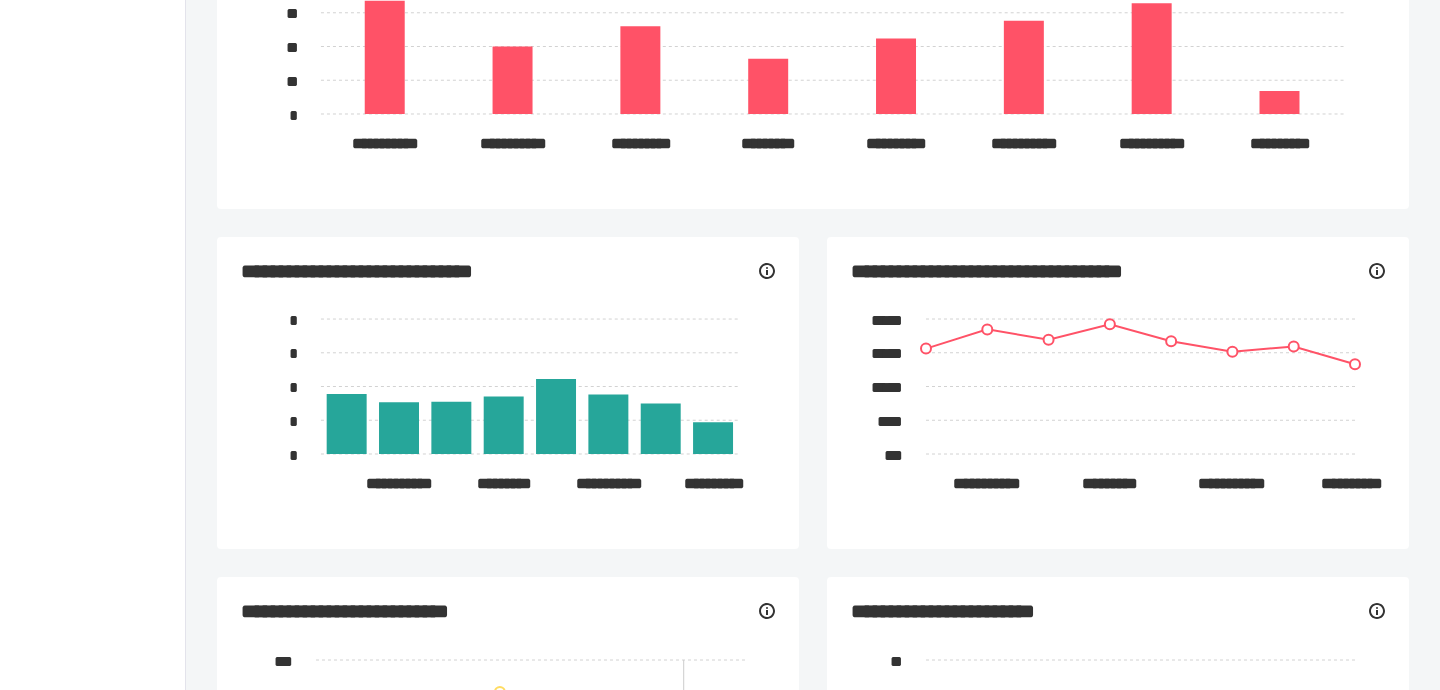 scroll, scrollTop: 0, scrollLeft: 0, axis: both 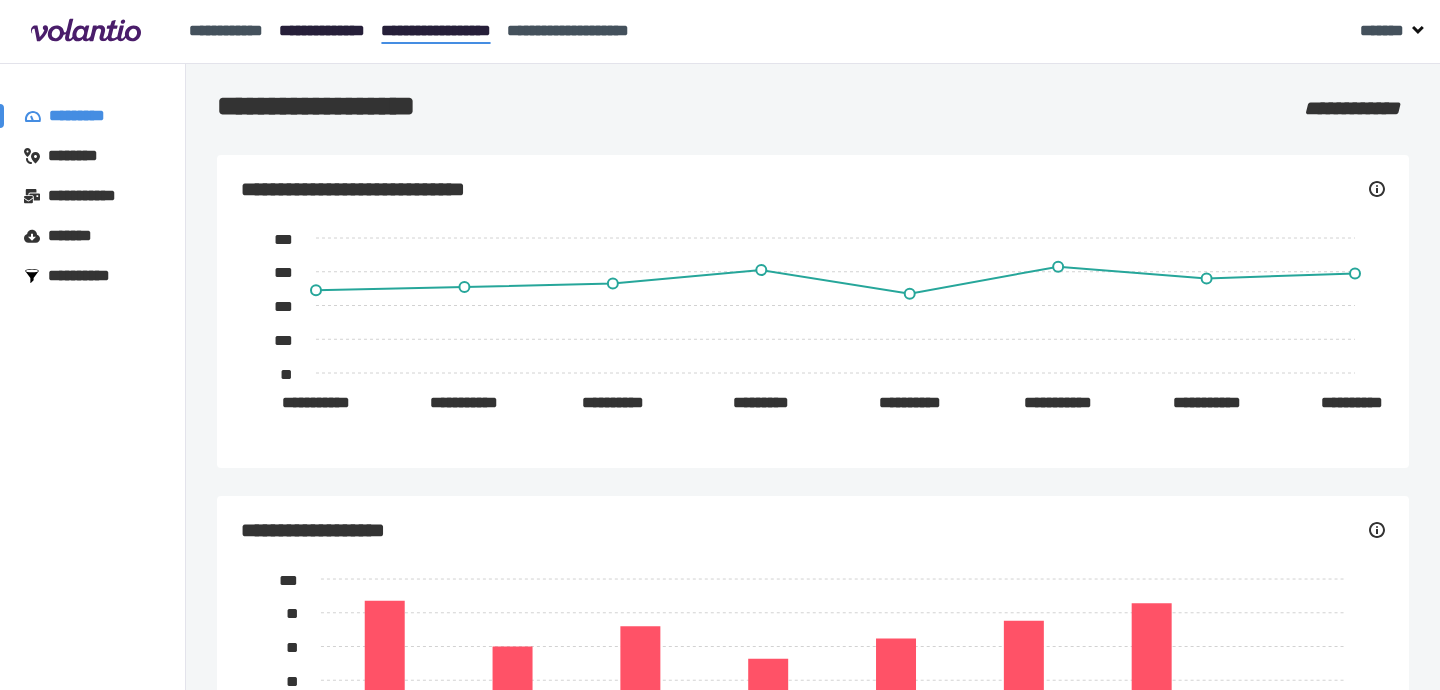 click on "[CREDIT CARD]" at bounding box center (322, 30) 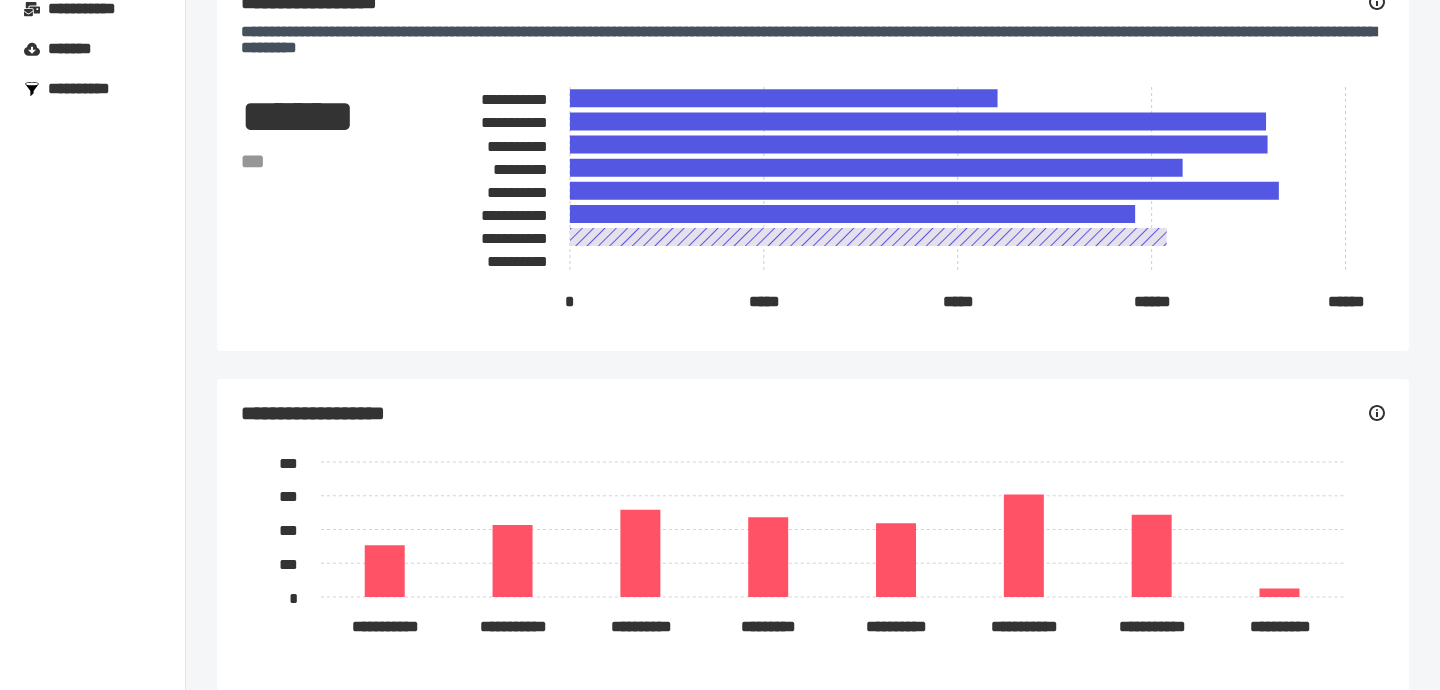 scroll, scrollTop: 0, scrollLeft: 0, axis: both 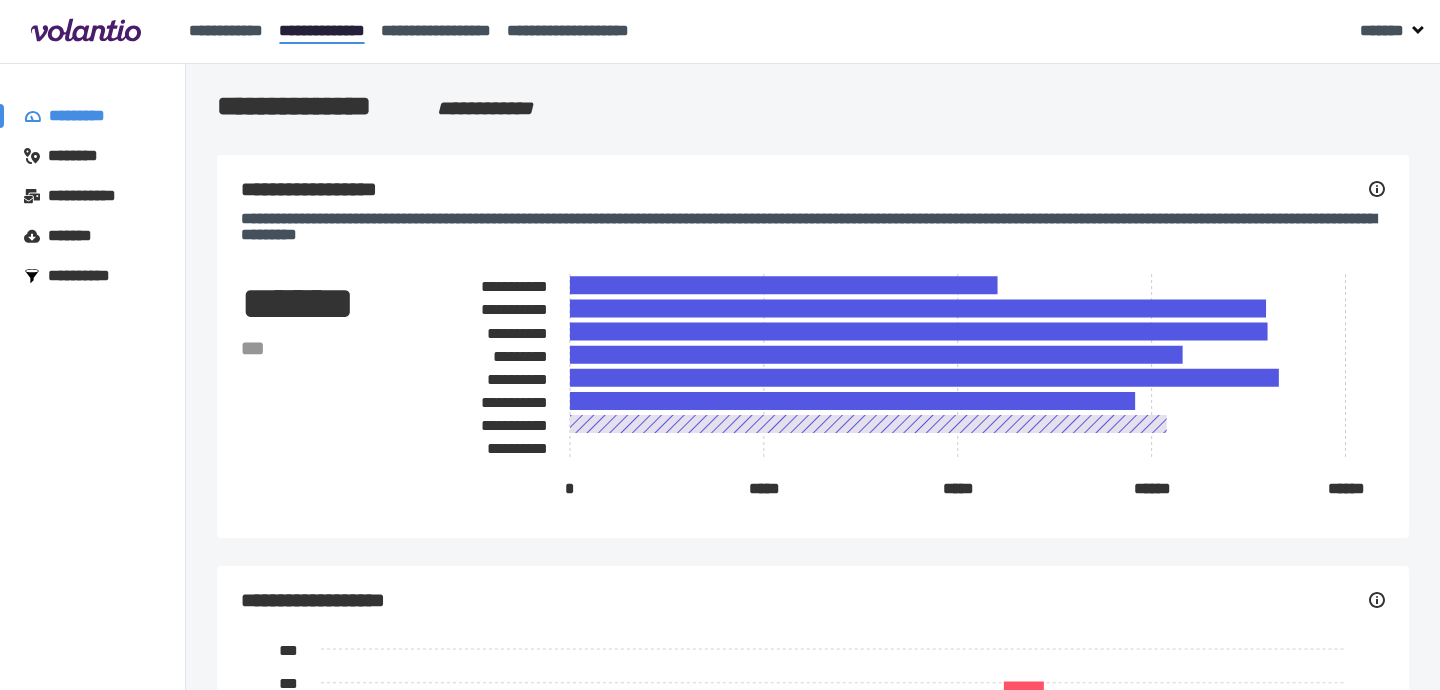 click on "[PASSPORT NUMBER]" at bounding box center [813, 227] 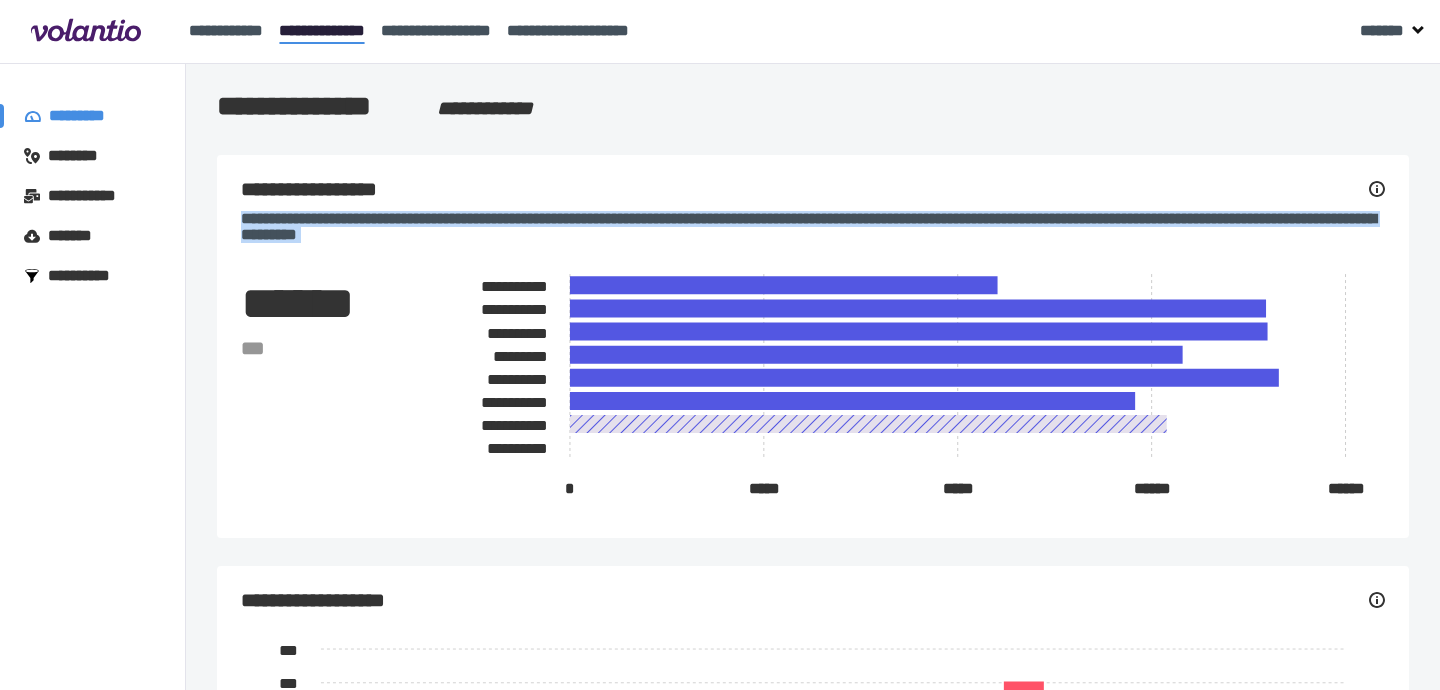 click on "[PASSPORT NUMBER]" at bounding box center (813, 227) 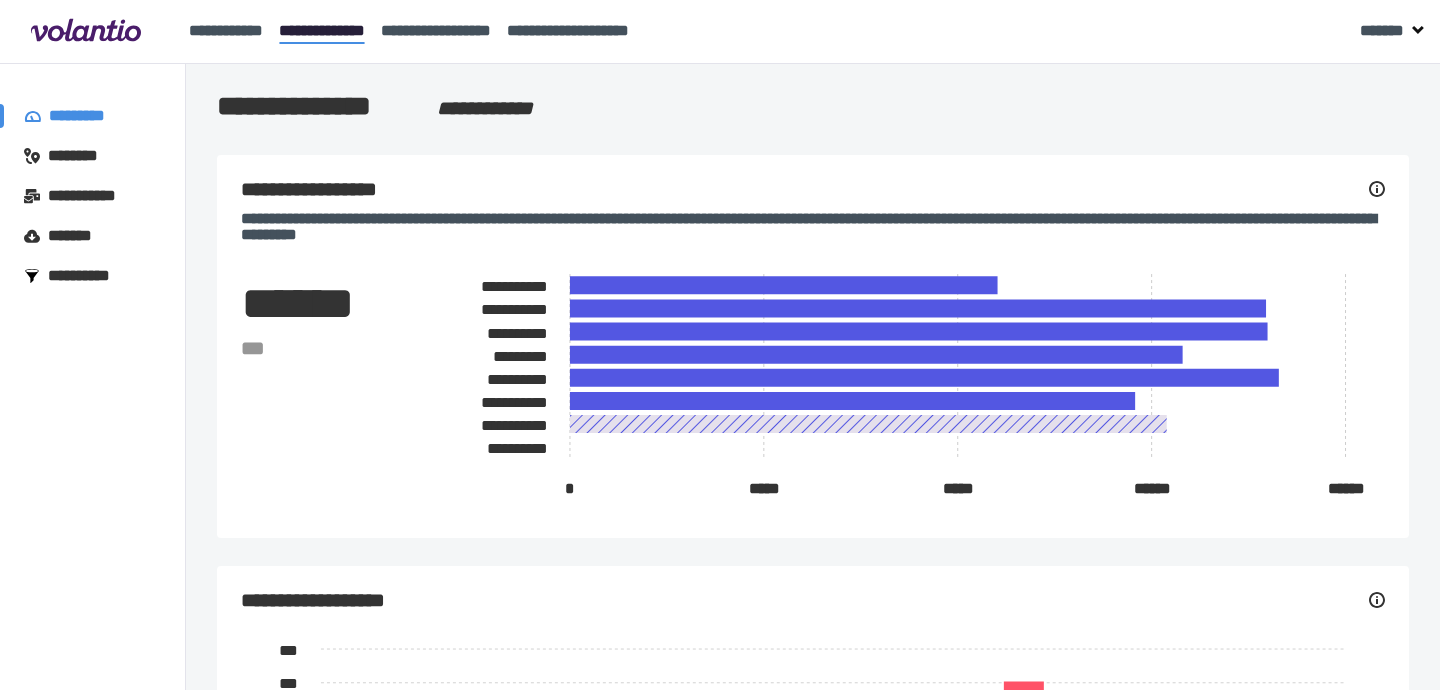 click on "[PASSPORT NUMBER]" at bounding box center [813, 227] 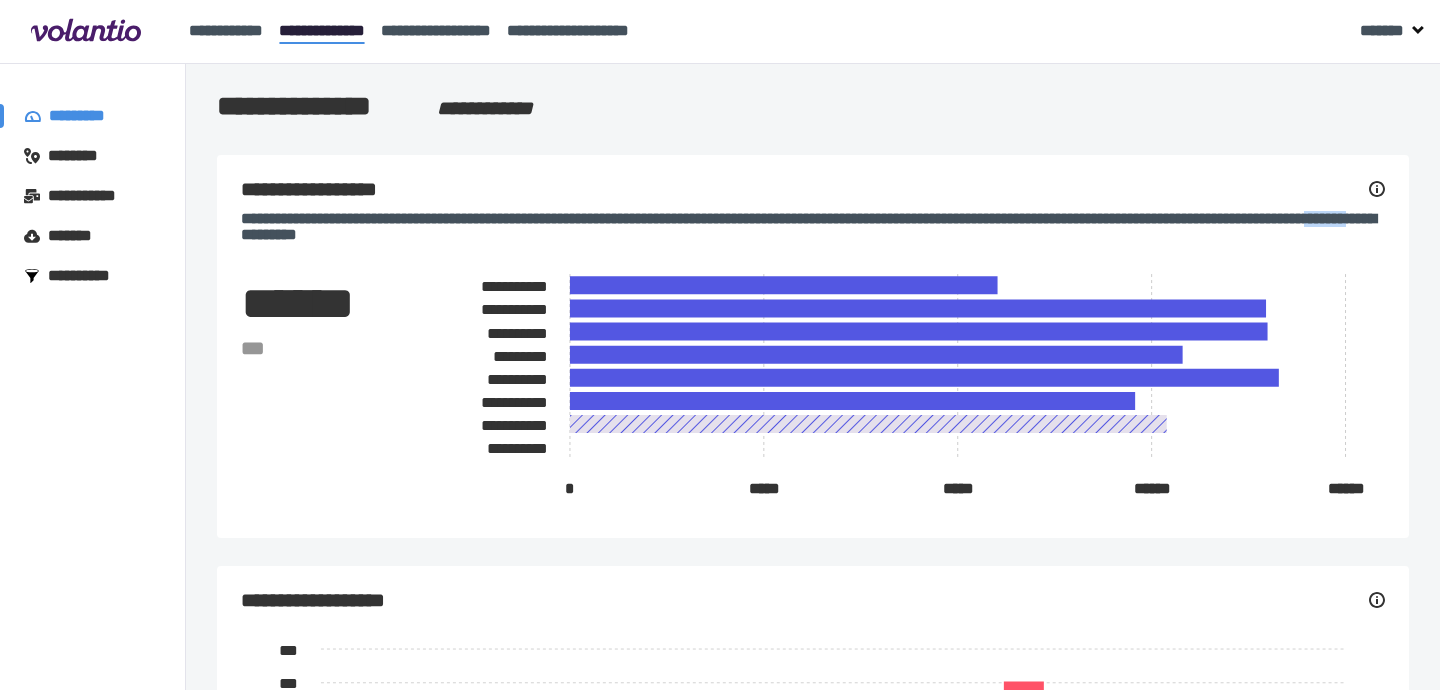click on "[PASSPORT NUMBER]" at bounding box center [813, 227] 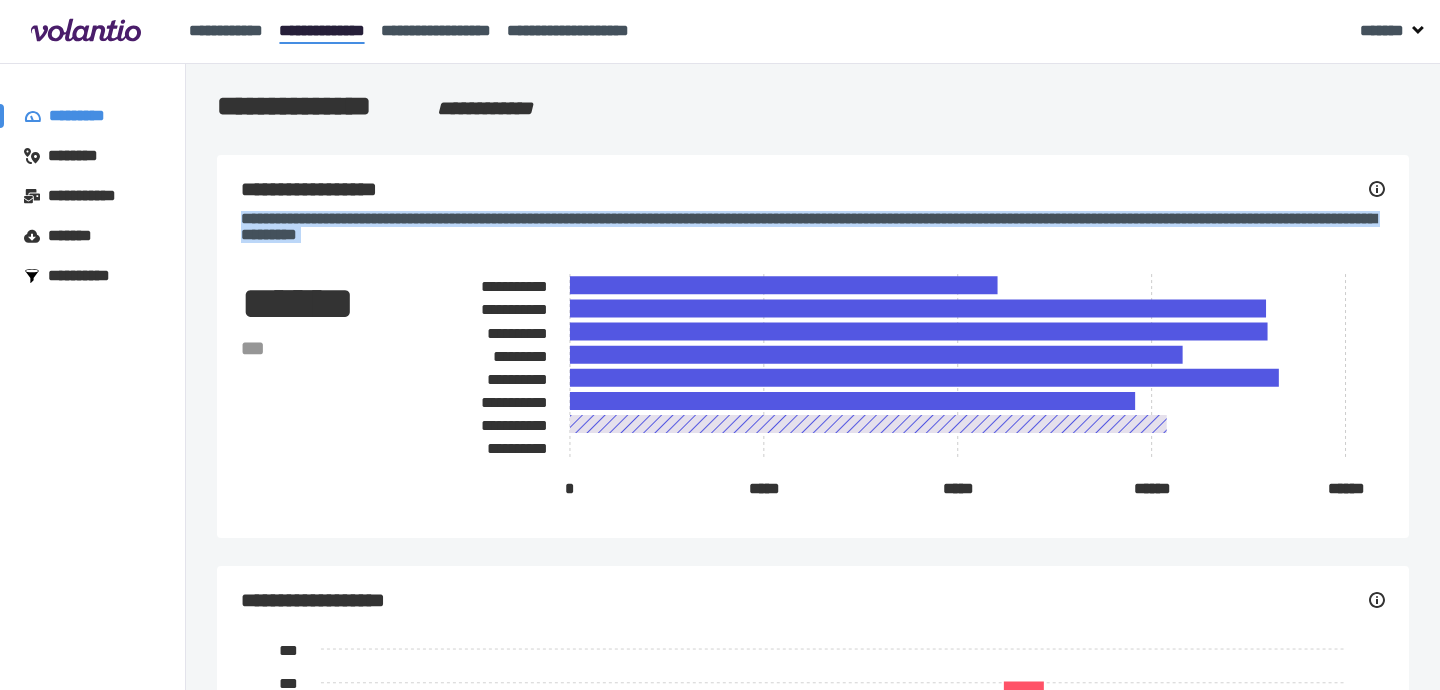 click on "[PASSPORT NUMBER]" at bounding box center [813, 227] 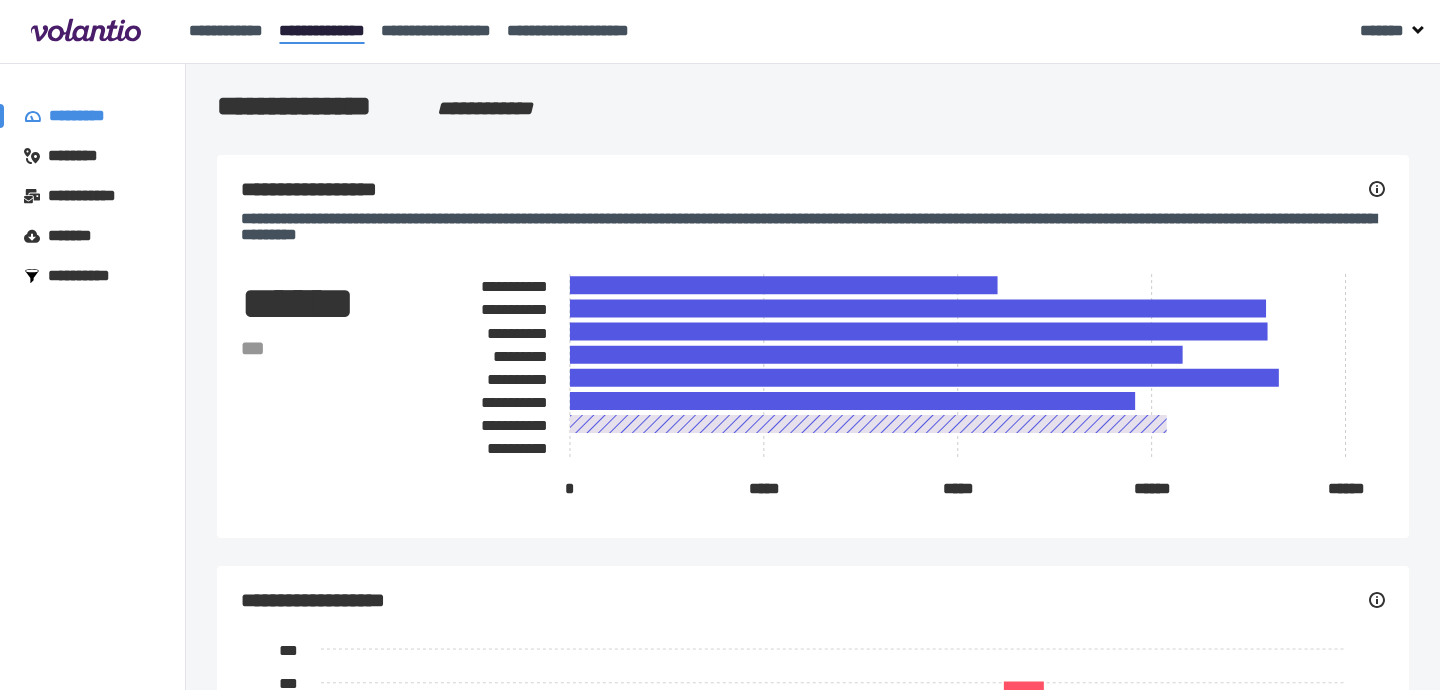 click on "[PASSPORT NUMBER]" at bounding box center [813, 227] 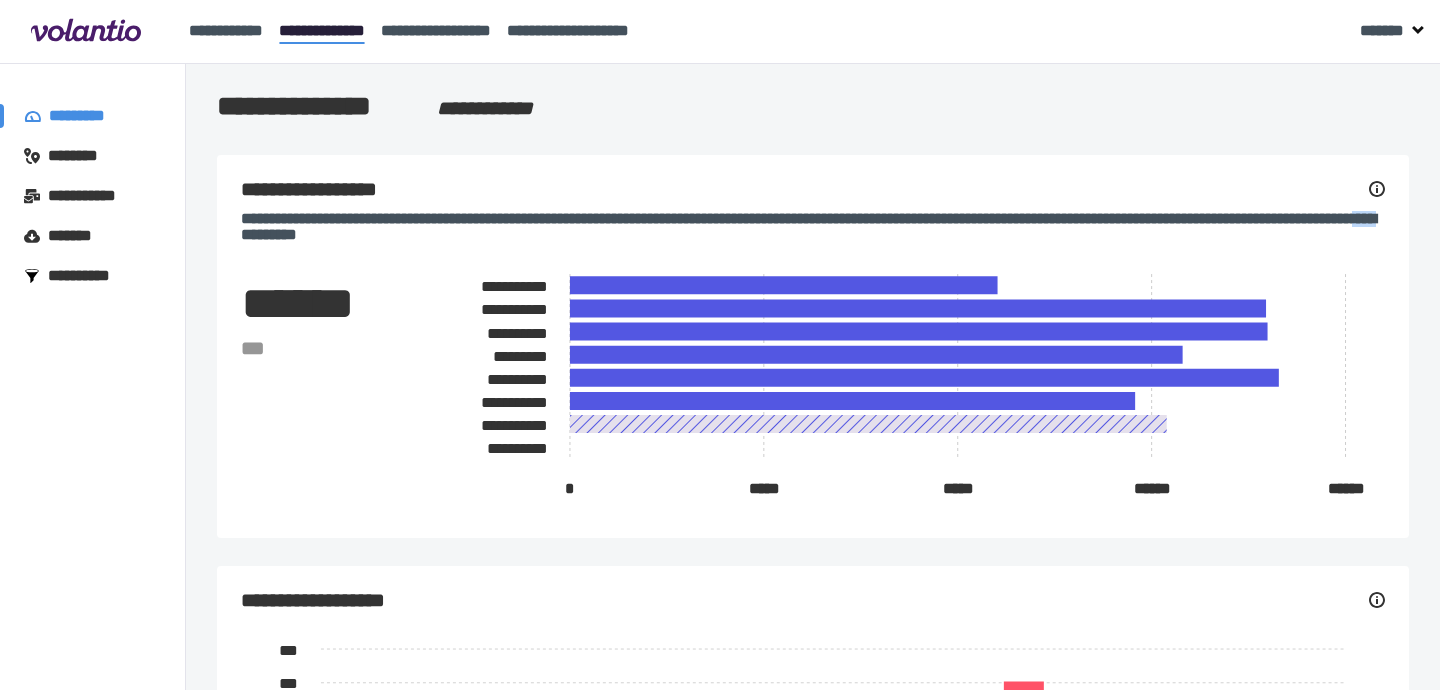 click on "[PASSPORT NUMBER]" at bounding box center (813, 227) 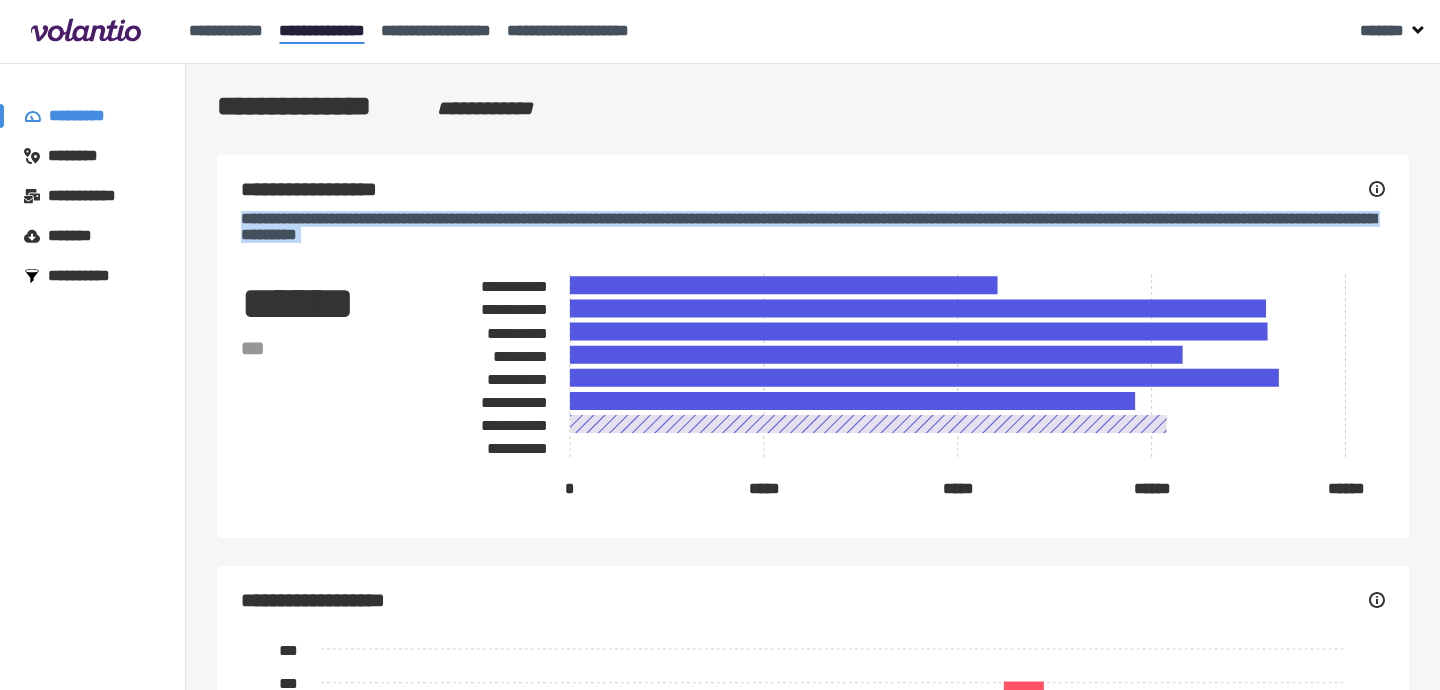 click on "[PASSPORT NUMBER]" at bounding box center (813, 227) 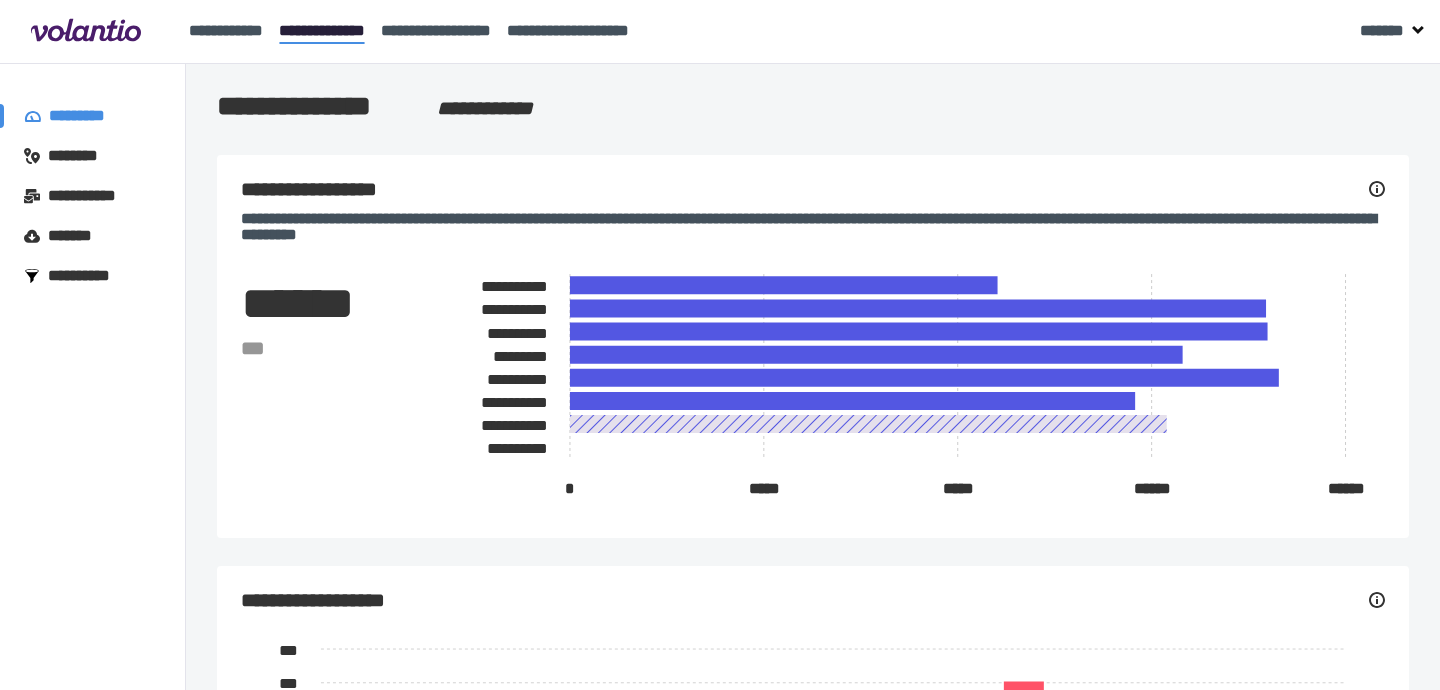 click on "[PASSPORT NUMBER]" at bounding box center (813, 227) 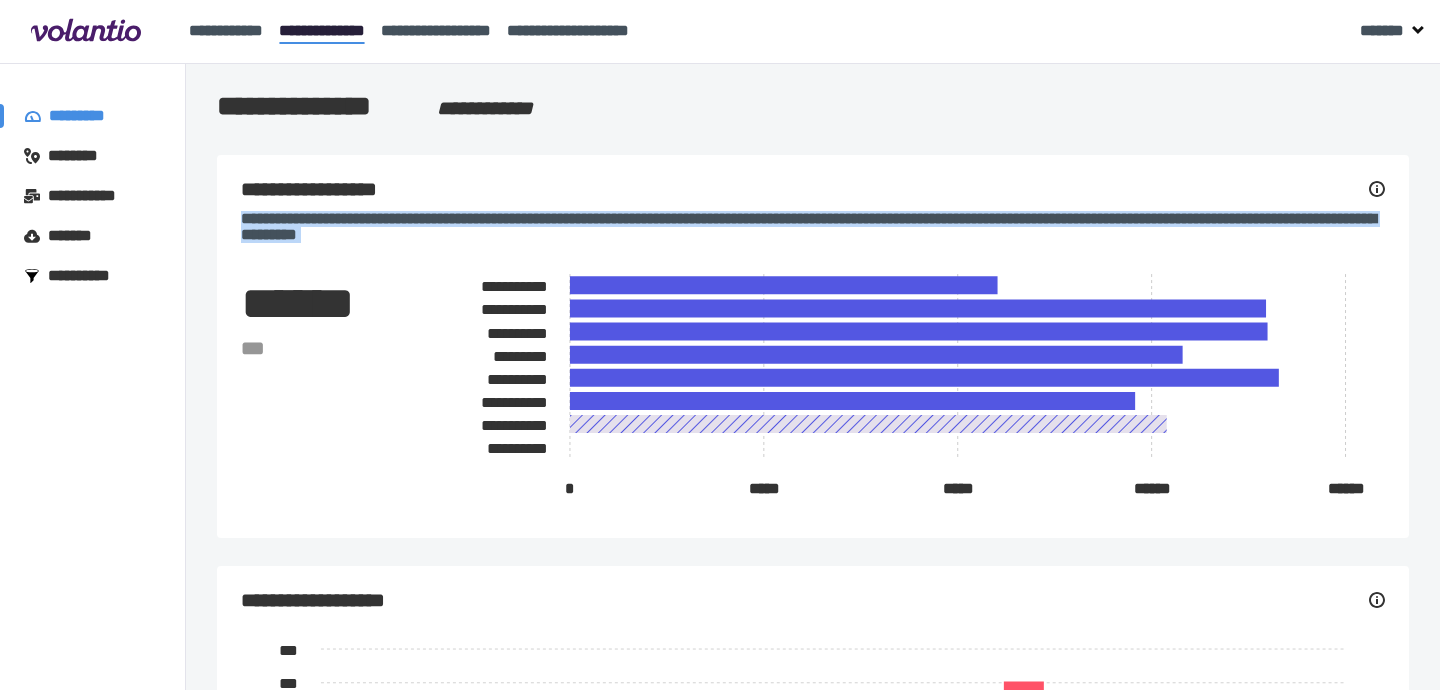 click on "[PASSPORT NUMBER]" at bounding box center [813, 227] 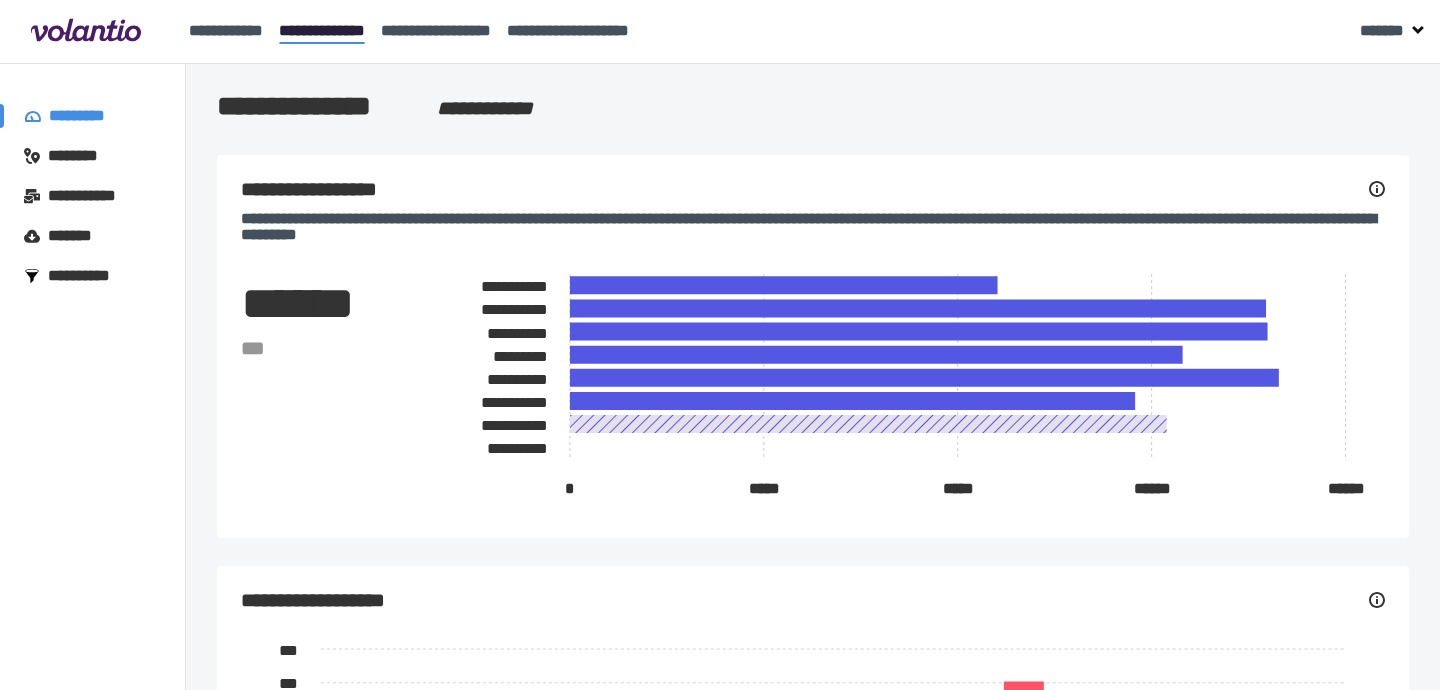 click on "[PASSPORT NUMBER]" at bounding box center (813, 227) 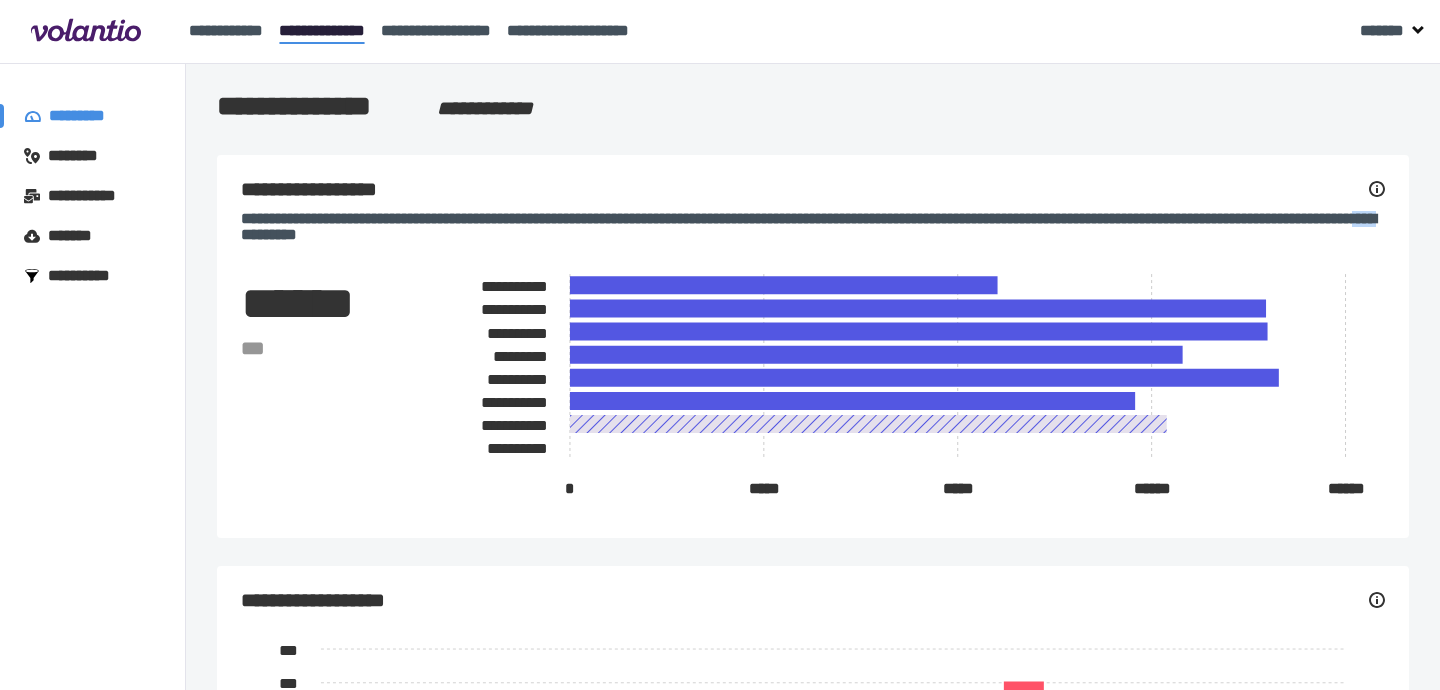 click on "[PASSPORT NUMBER]" at bounding box center [813, 227] 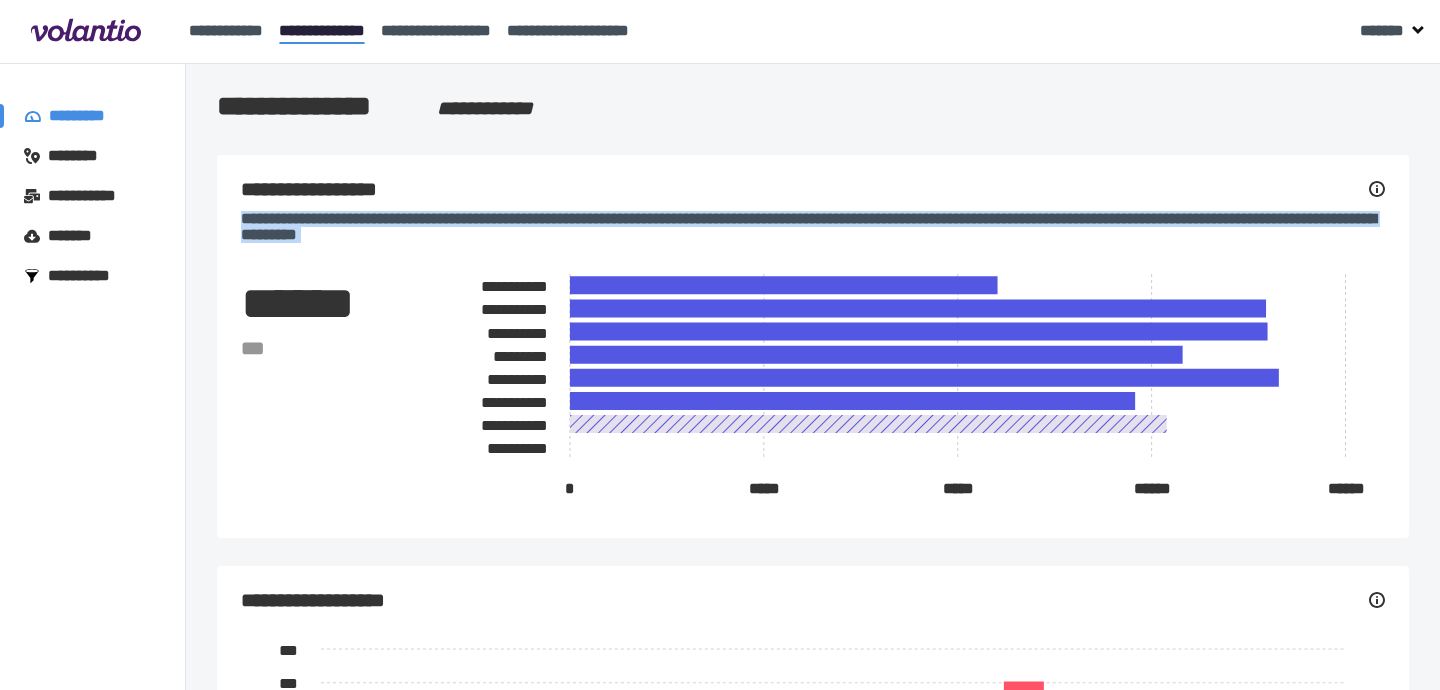 click on "[PASSPORT NUMBER]" at bounding box center (813, 227) 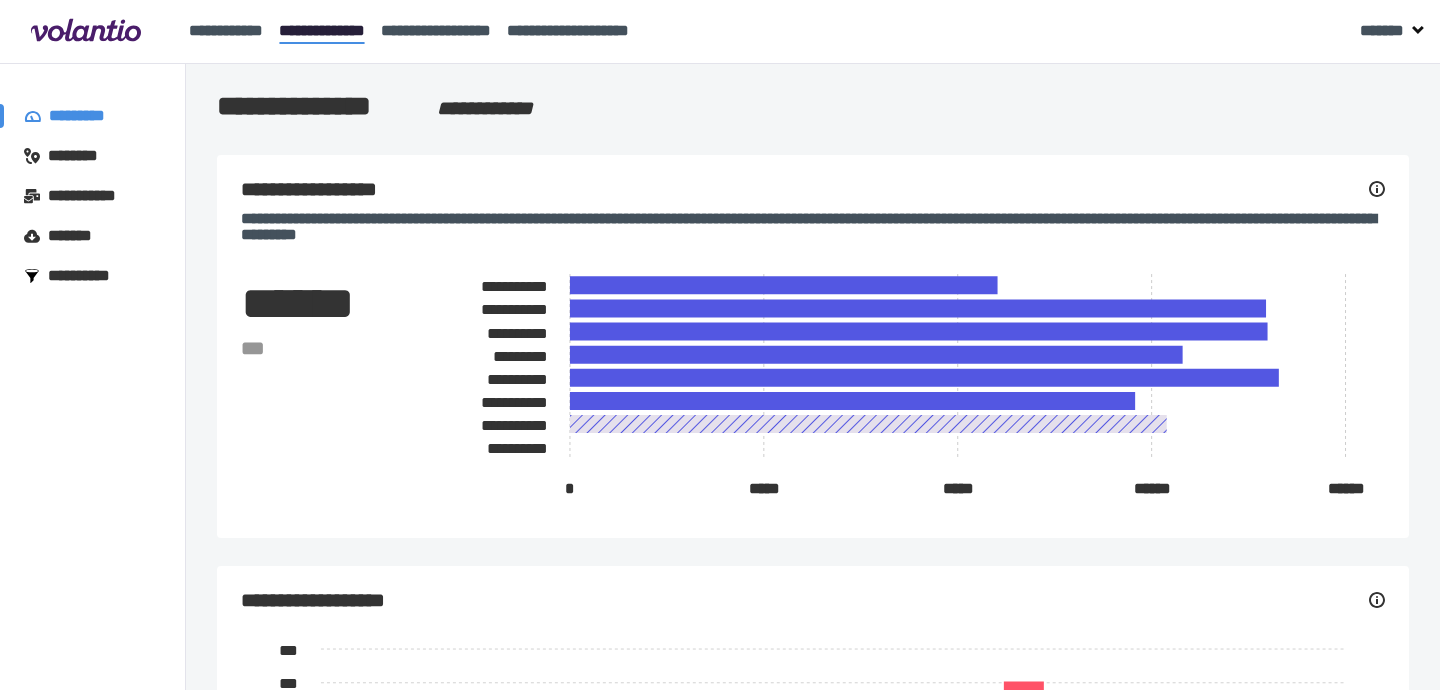 click on "[PASSPORT NUMBER]" at bounding box center (813, 227) 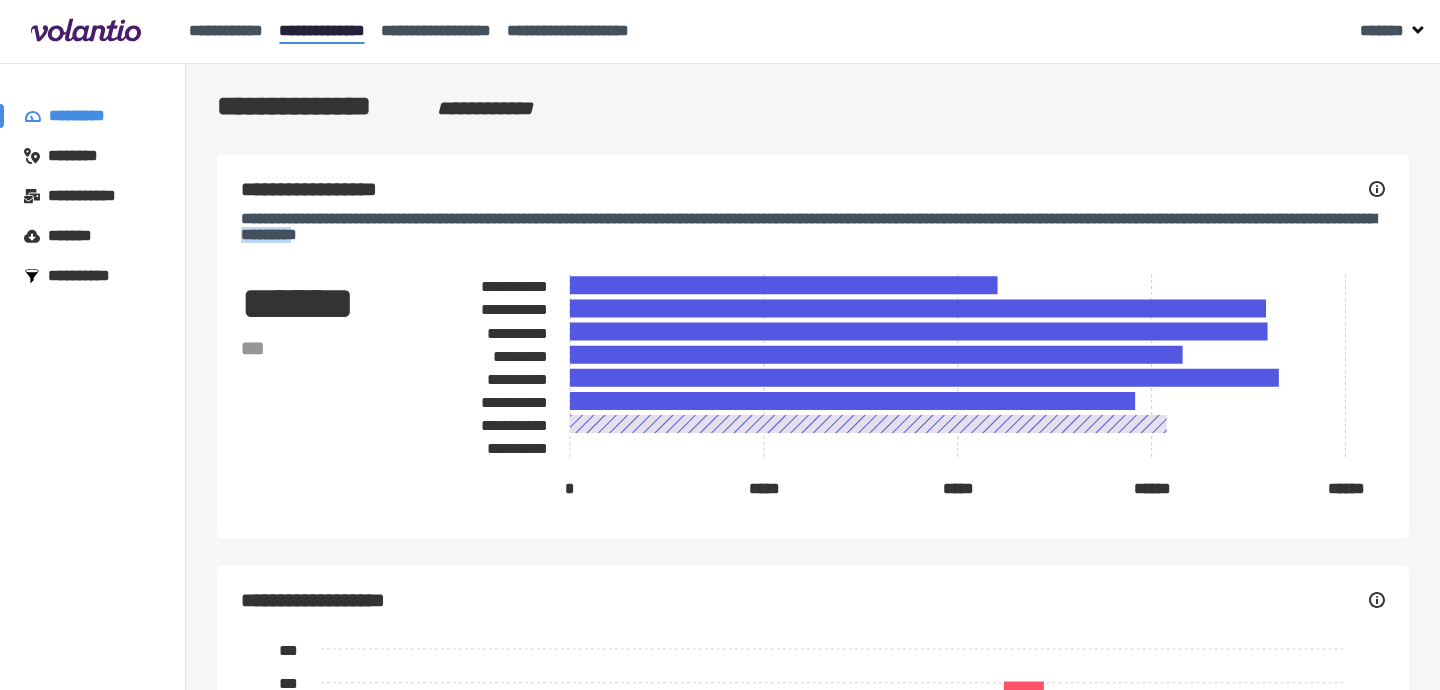 click on "[PASSPORT NUMBER]" at bounding box center [813, 227] 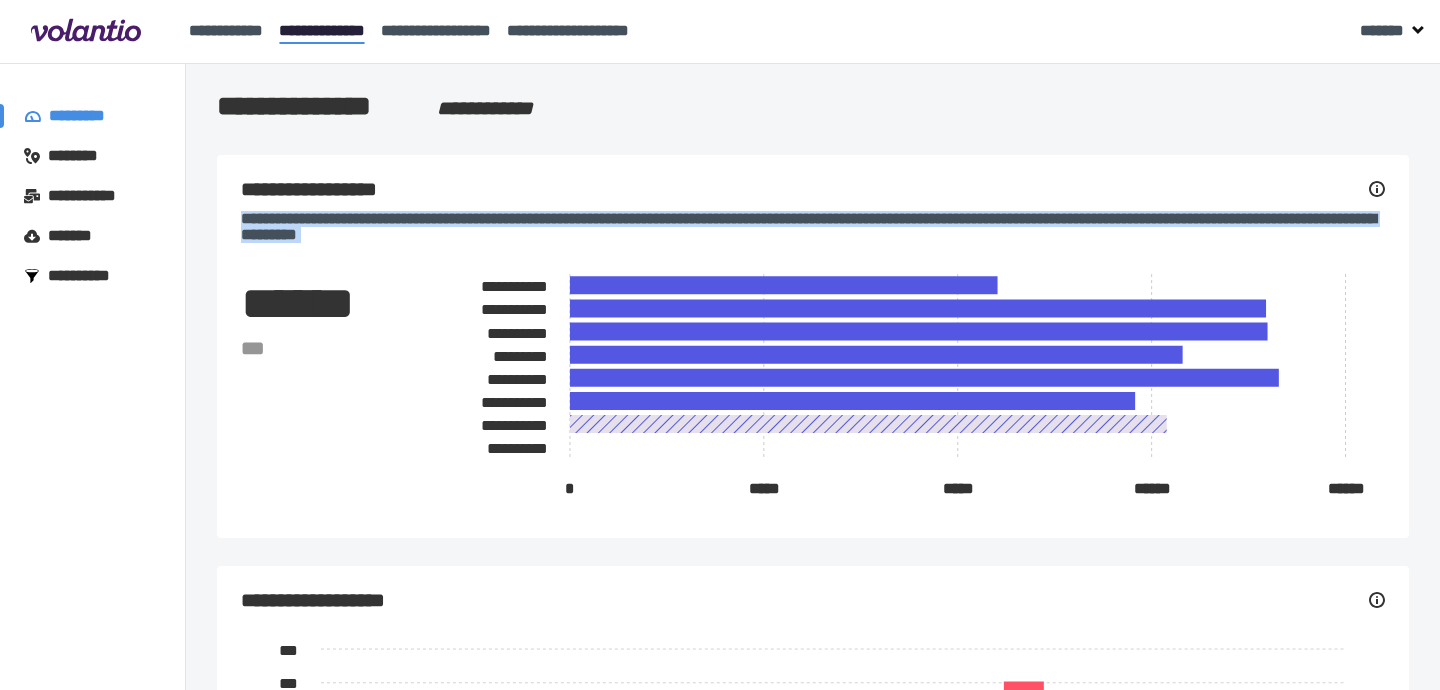 click on "[PASSPORT NUMBER]" at bounding box center (813, 227) 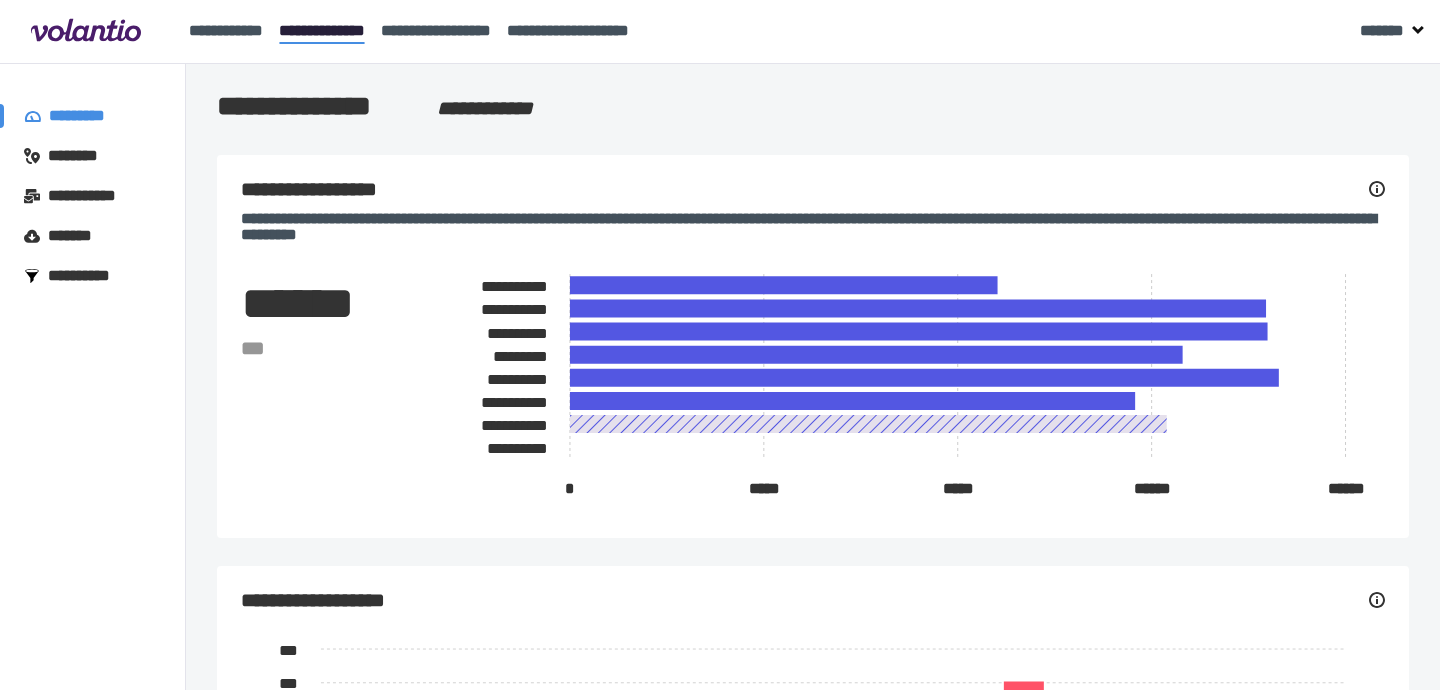 click on "[PASSPORT NUMBER]" at bounding box center [813, 227] 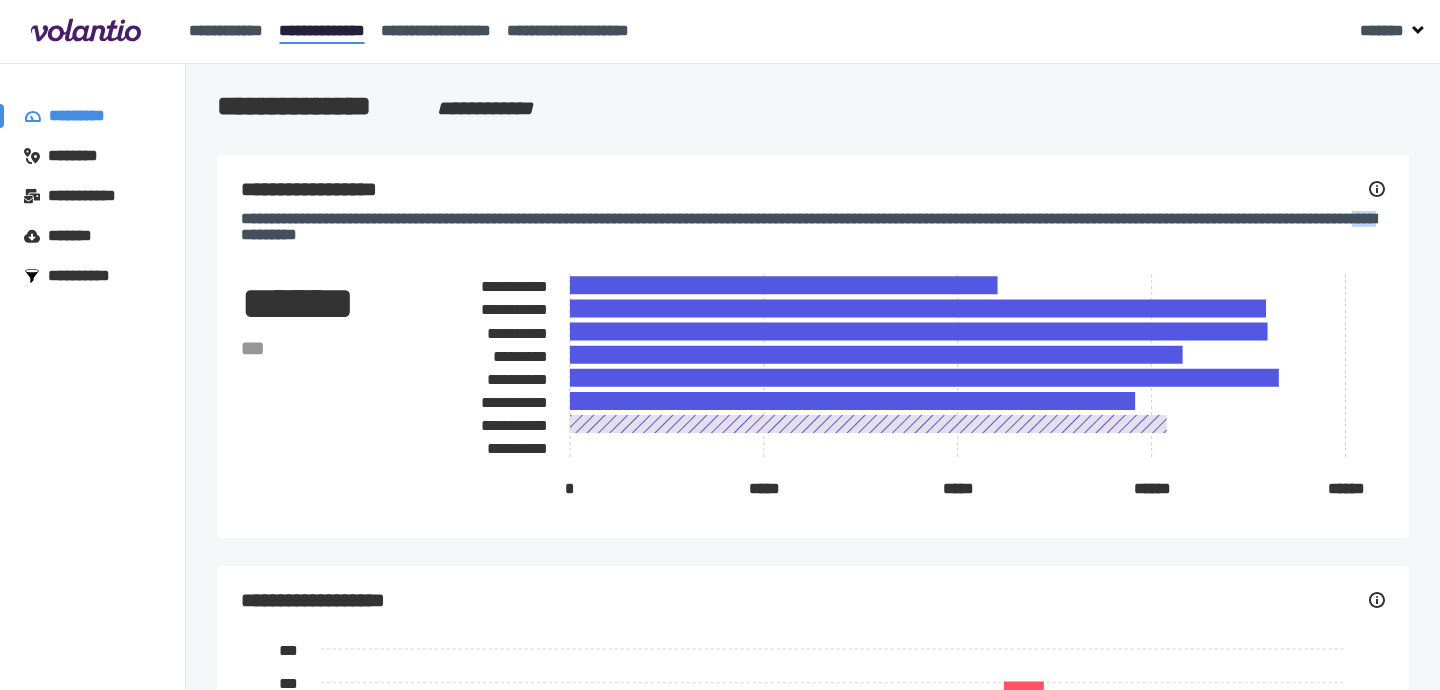 click on "[PASSPORT NUMBER]" at bounding box center (813, 227) 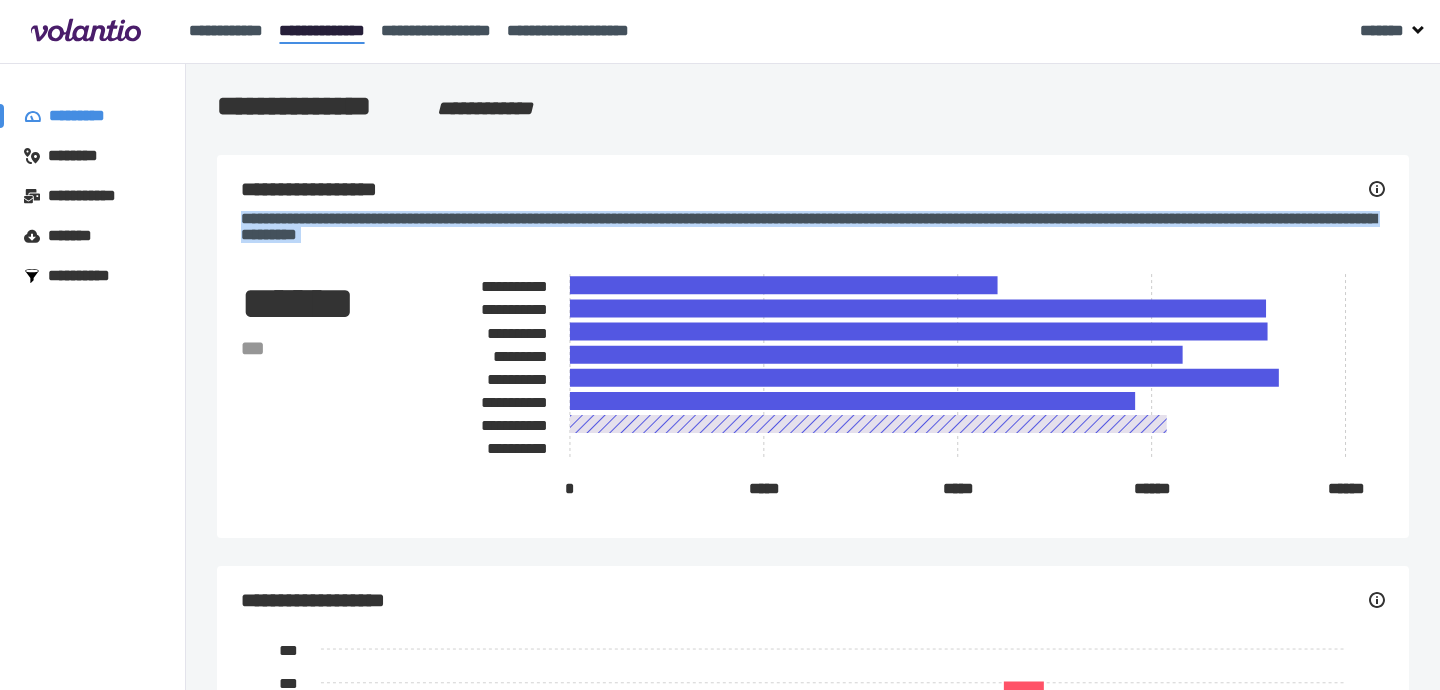 click on "[PASSPORT NUMBER]" at bounding box center [813, 227] 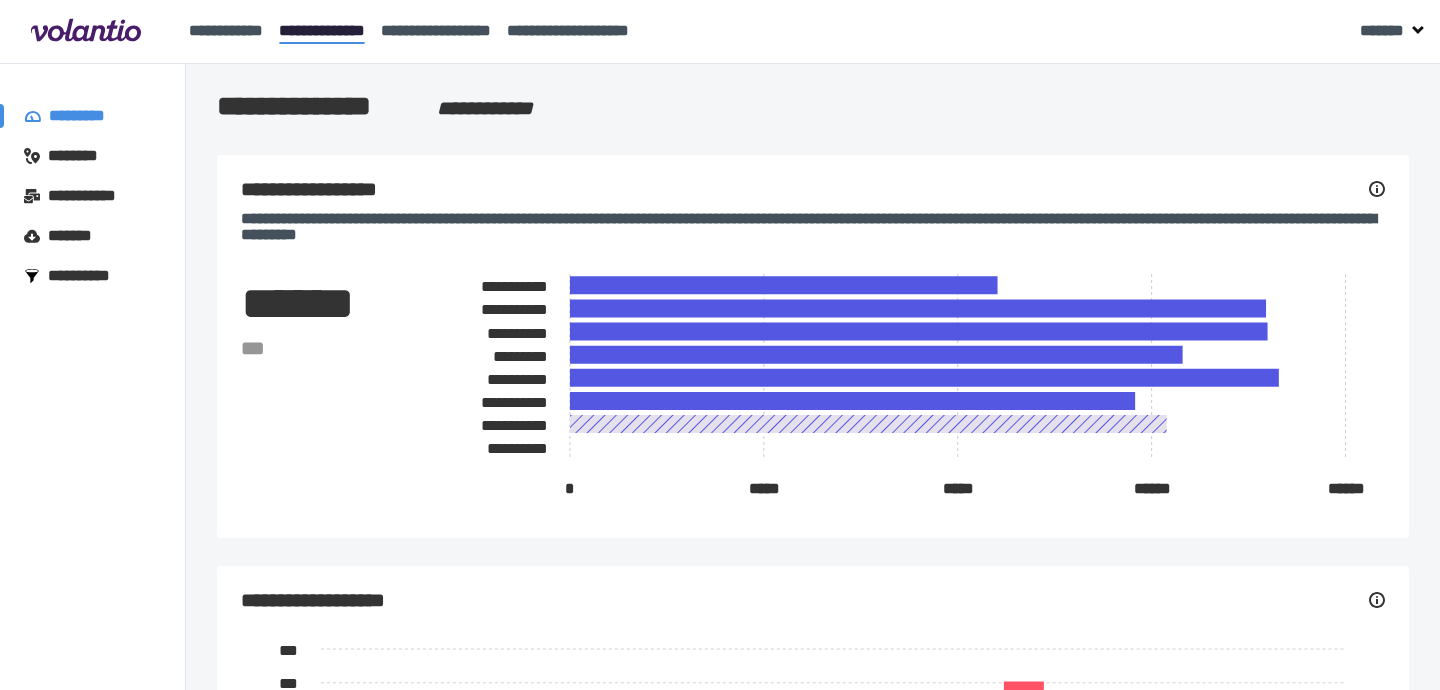 click on "[PASSPORT NUMBER]" at bounding box center [813, 227] 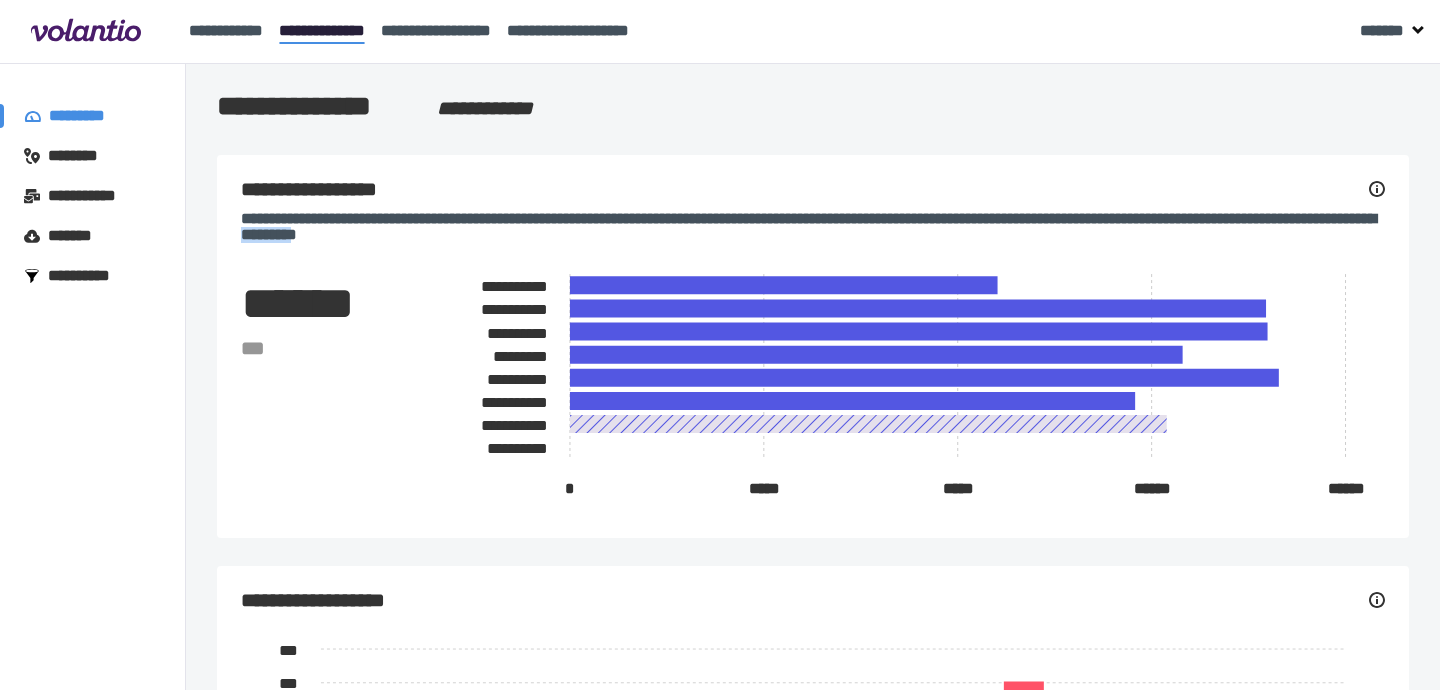 click on "[PASSPORT NUMBER]" at bounding box center (813, 227) 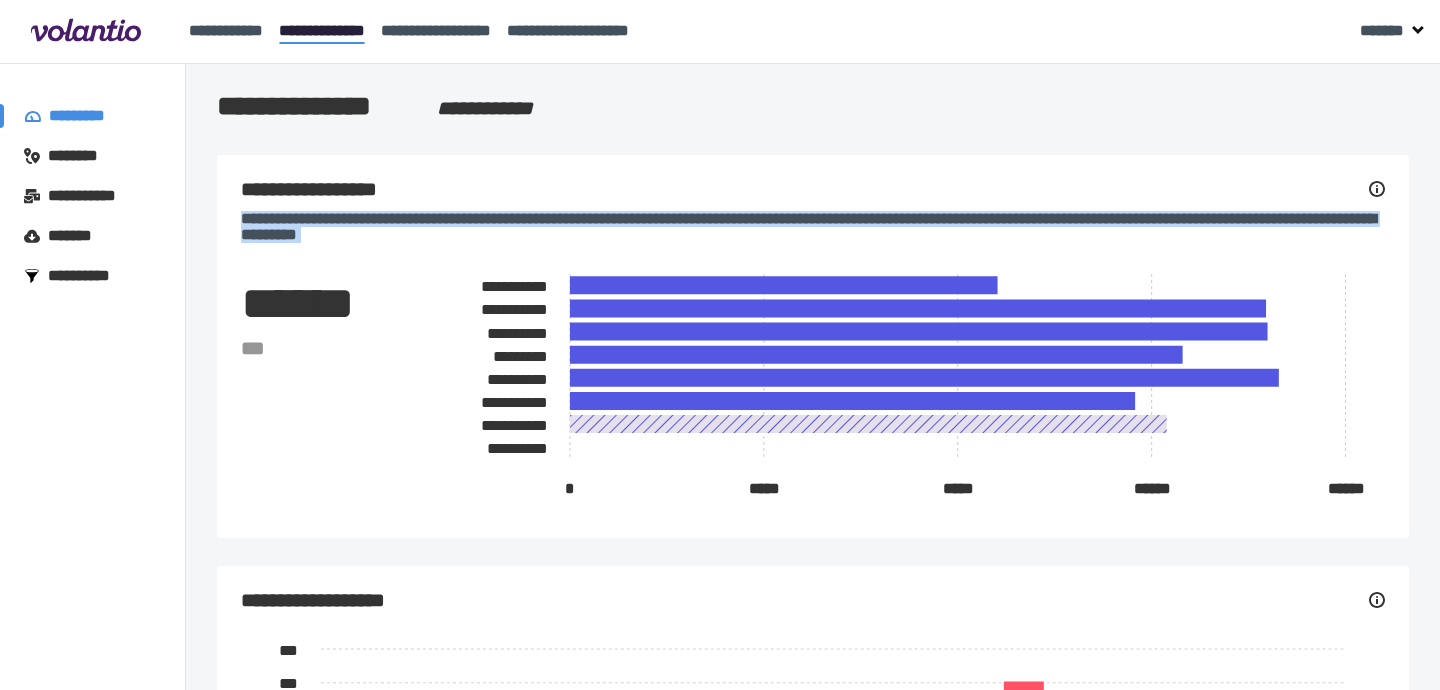 click on "[PASSPORT NUMBER]" at bounding box center (813, 227) 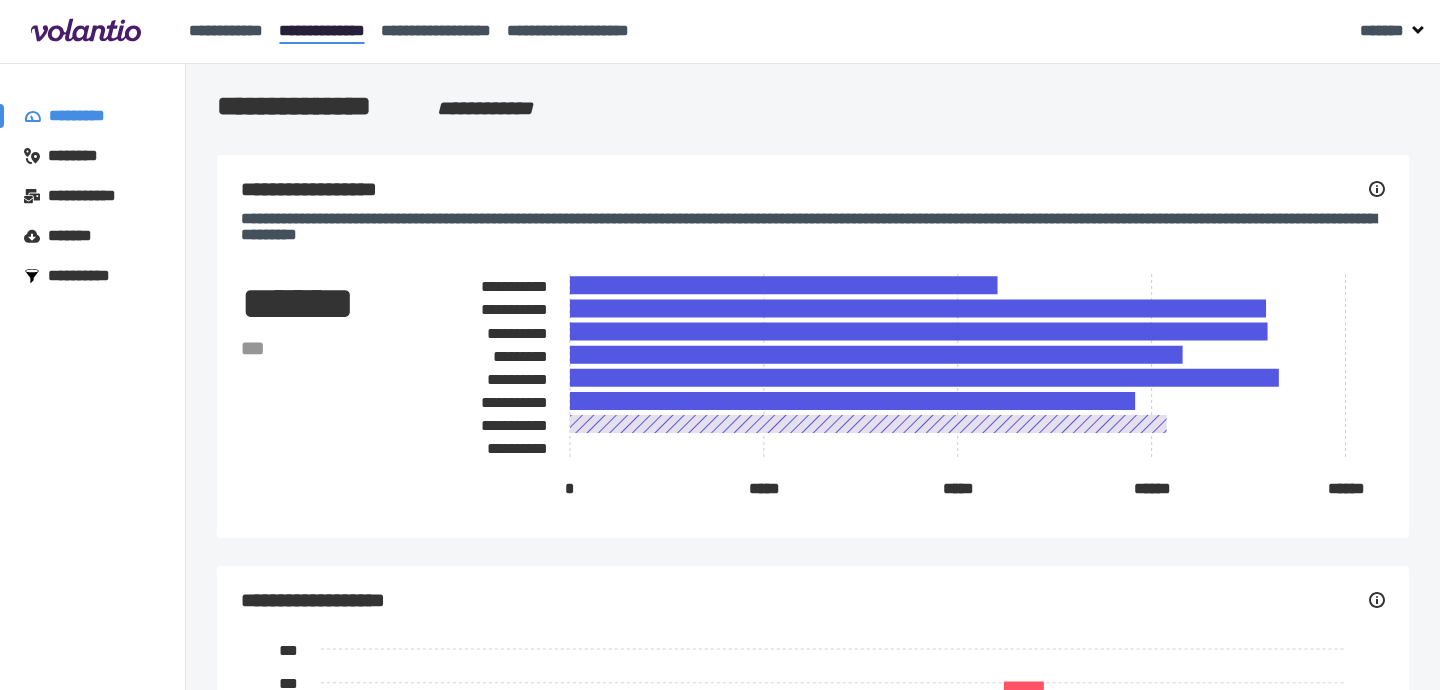 click on "[PASSPORT NUMBER]" at bounding box center [813, 227] 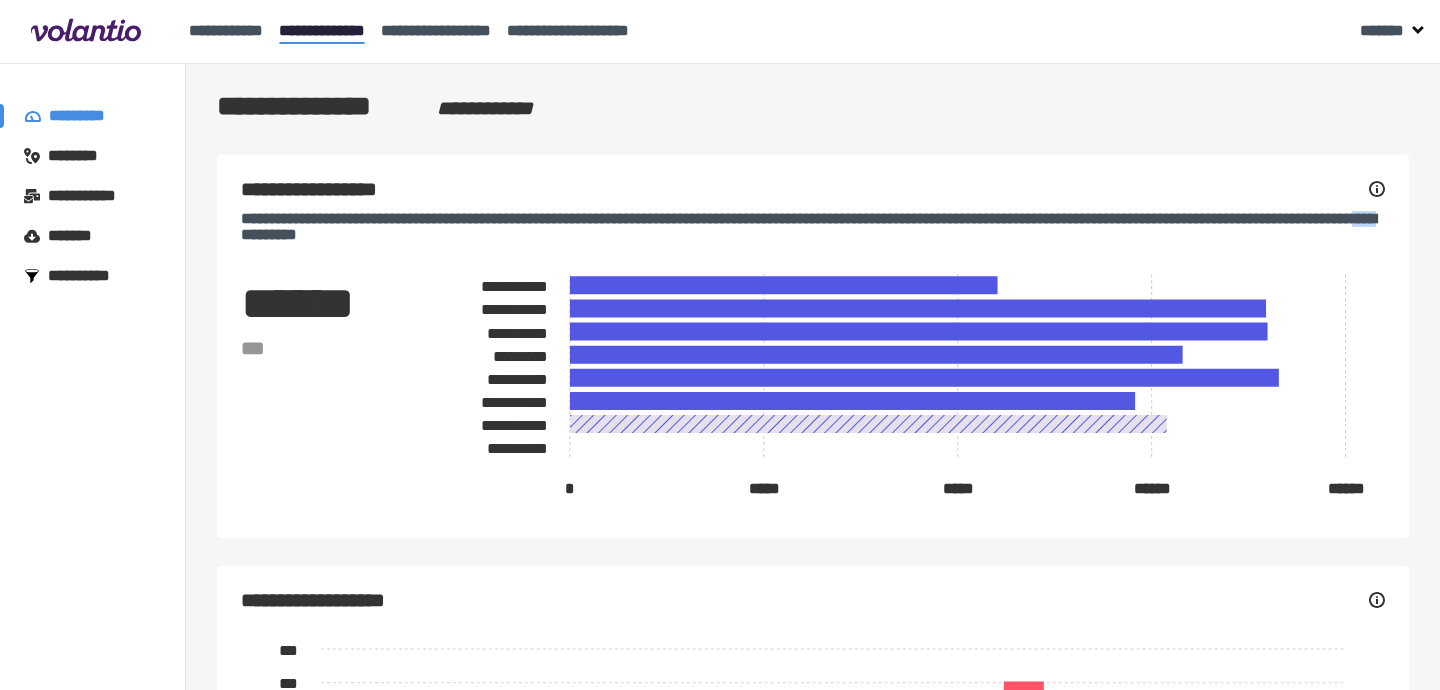 click on "[PASSPORT NUMBER]" at bounding box center (813, 227) 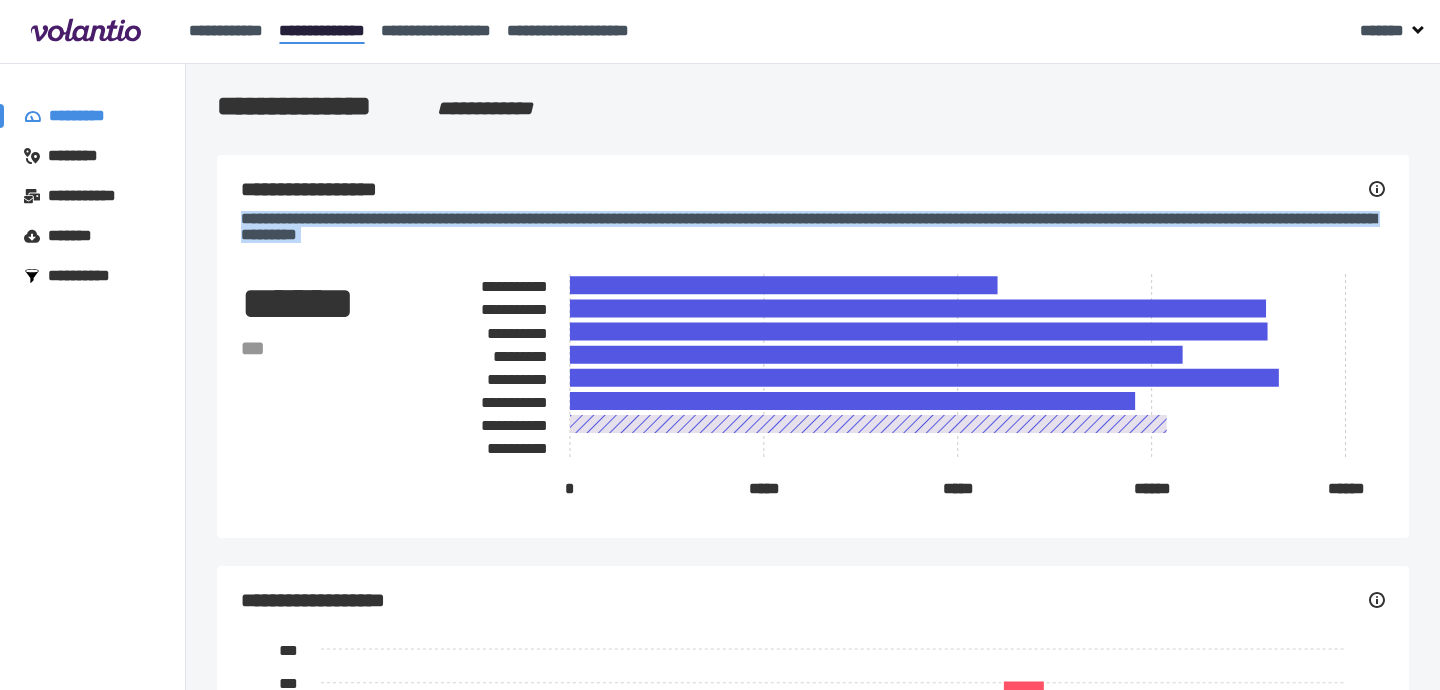 click on "[PASSPORT NUMBER]" at bounding box center [813, 227] 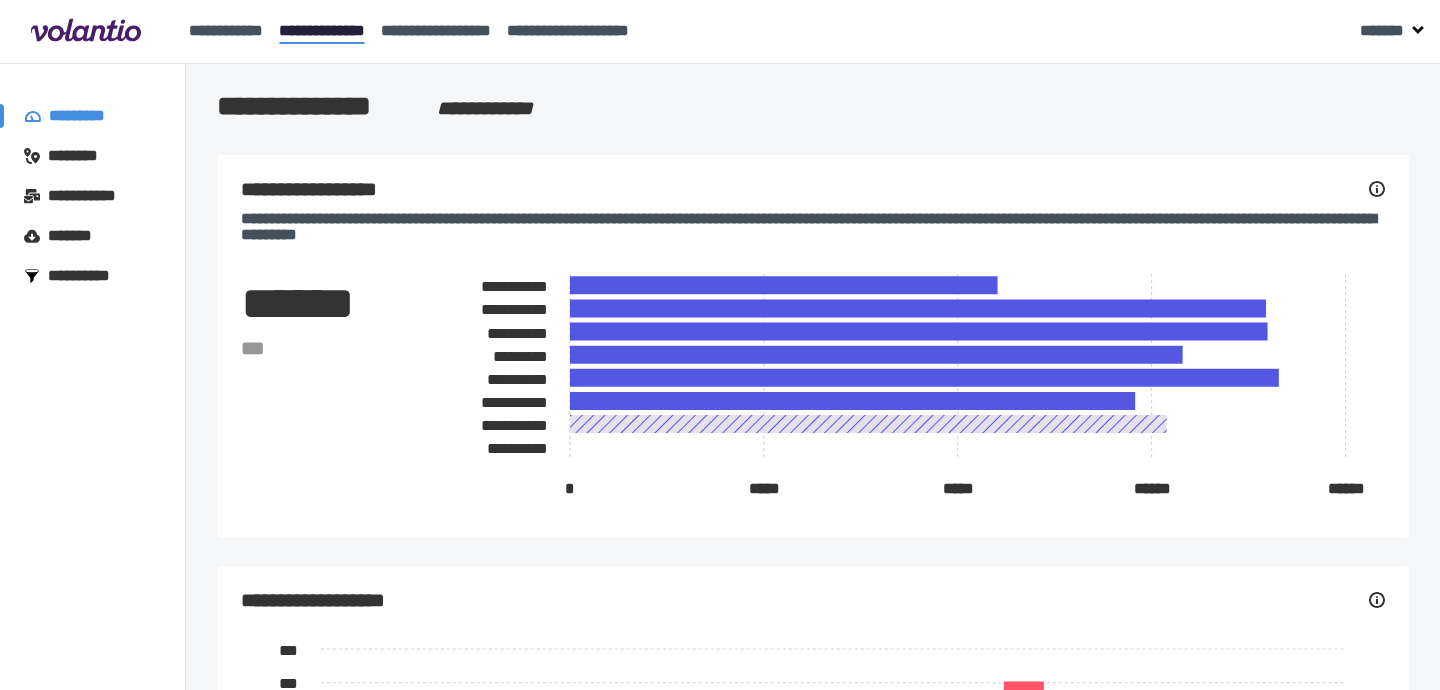 click on "[PASSPORT NUMBER]" at bounding box center [813, 227] 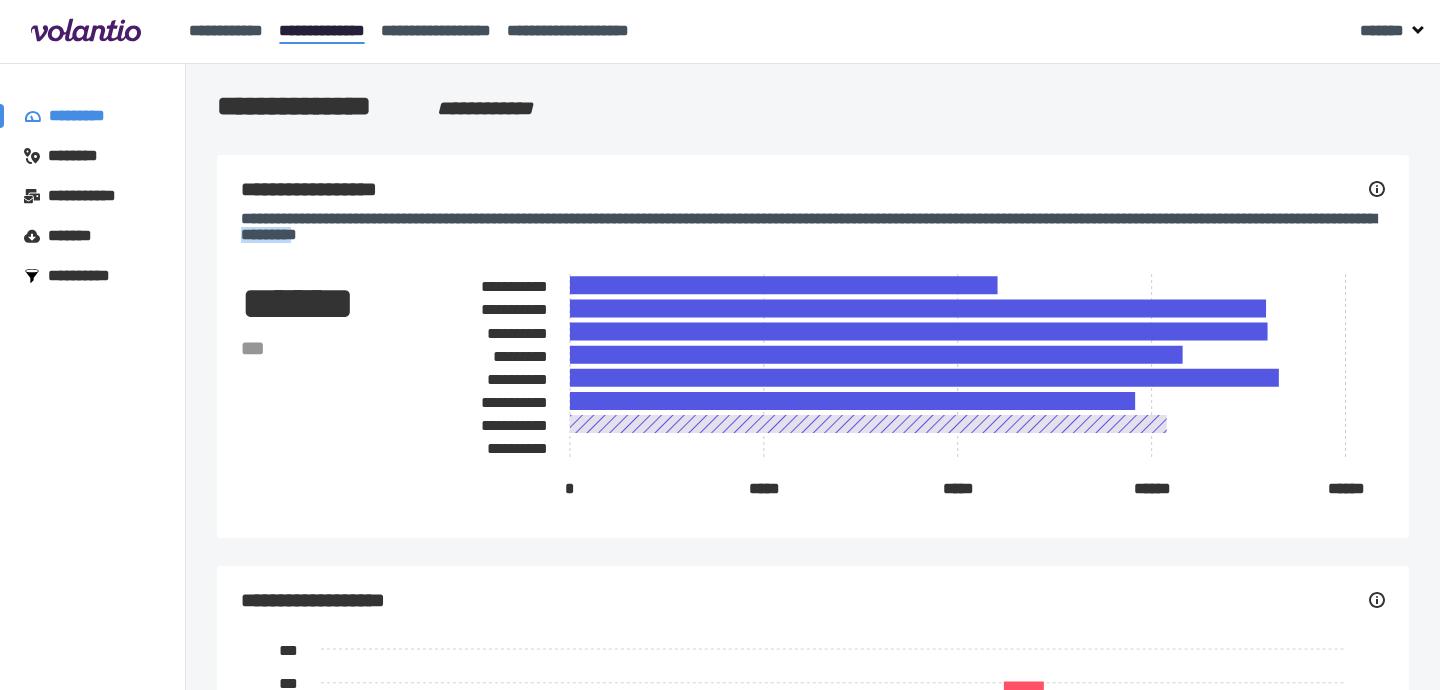 click on "[PASSPORT NUMBER]" at bounding box center [813, 227] 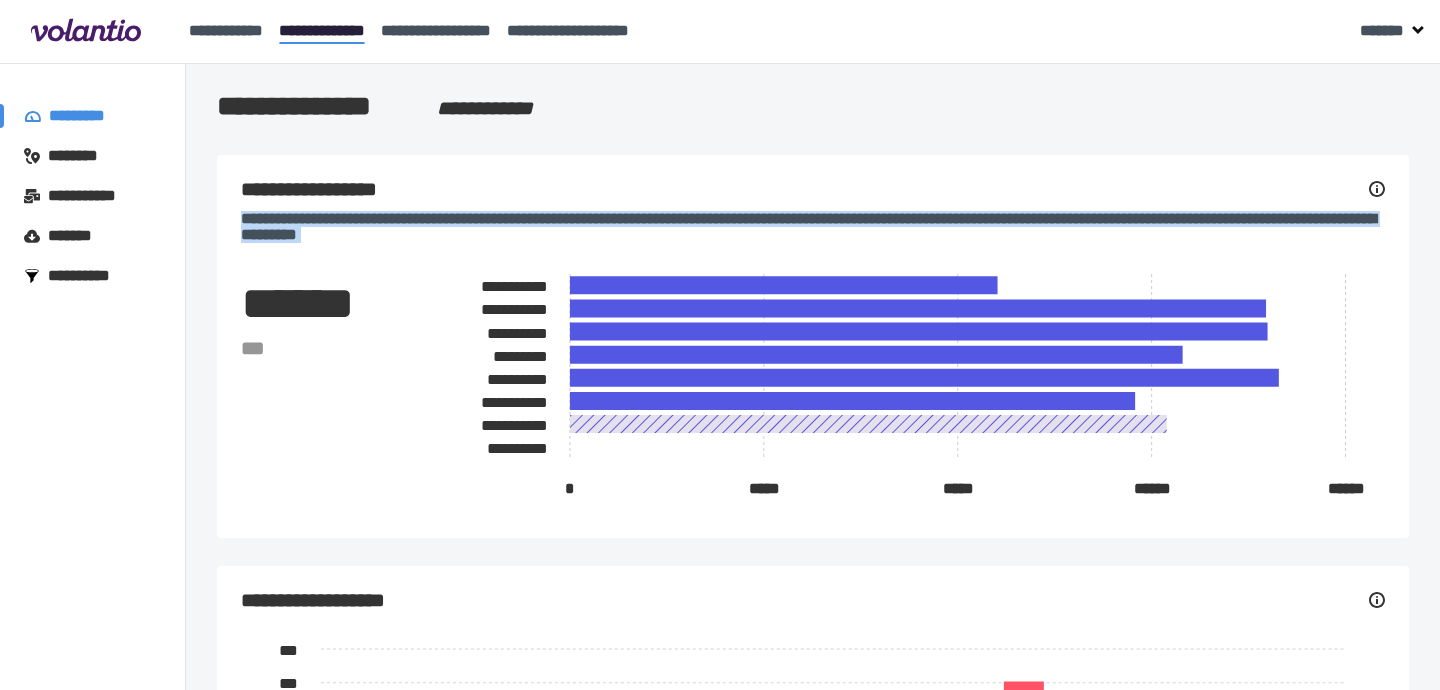click on "[PASSPORT NUMBER]" at bounding box center (813, 227) 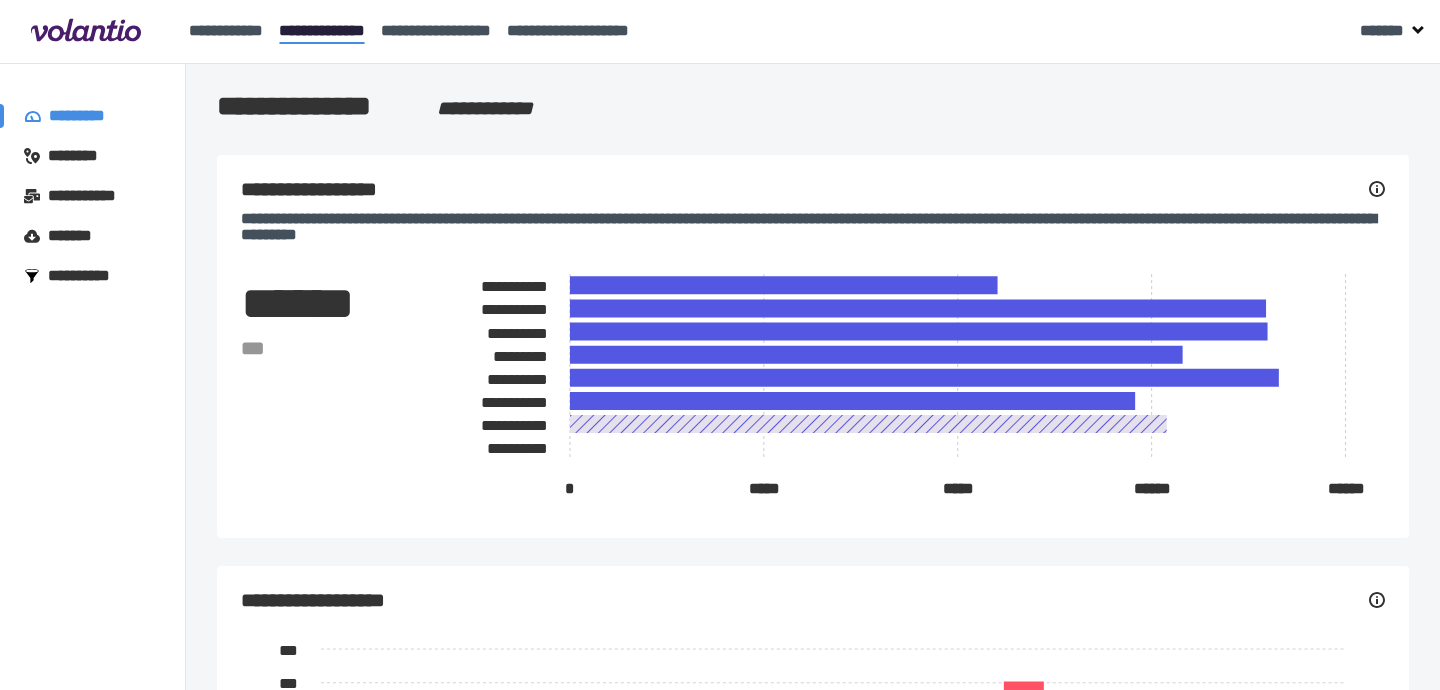 click on "[PASSPORT NUMBER]" at bounding box center [813, 227] 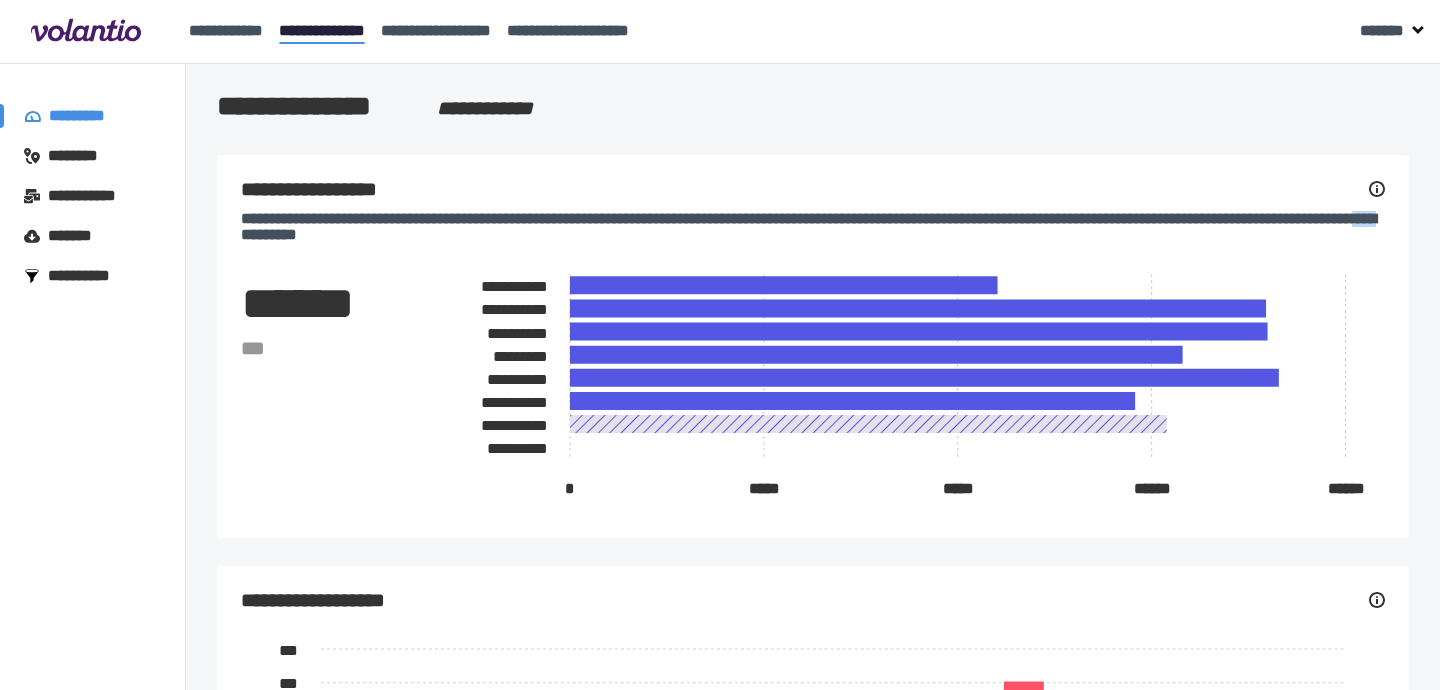 click on "[PASSPORT NUMBER]" at bounding box center [813, 227] 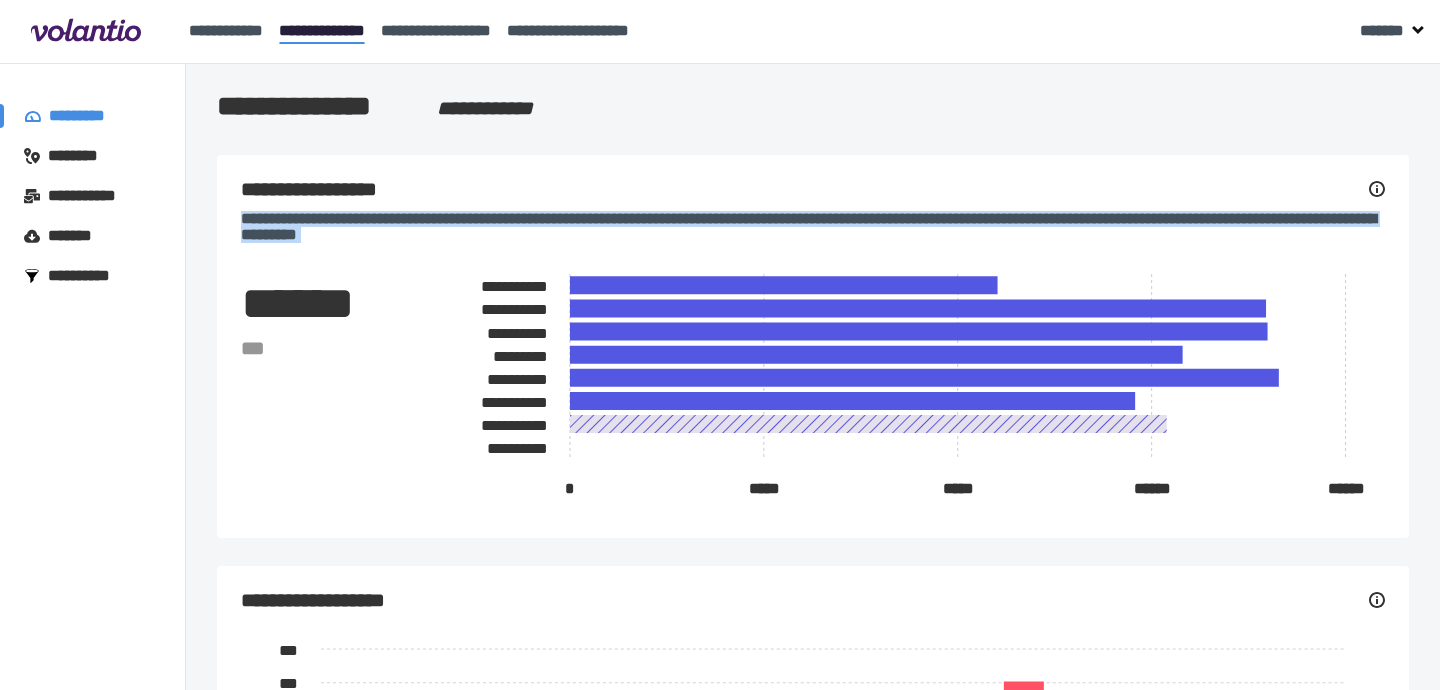 click on "[PASSPORT NUMBER]" at bounding box center [813, 227] 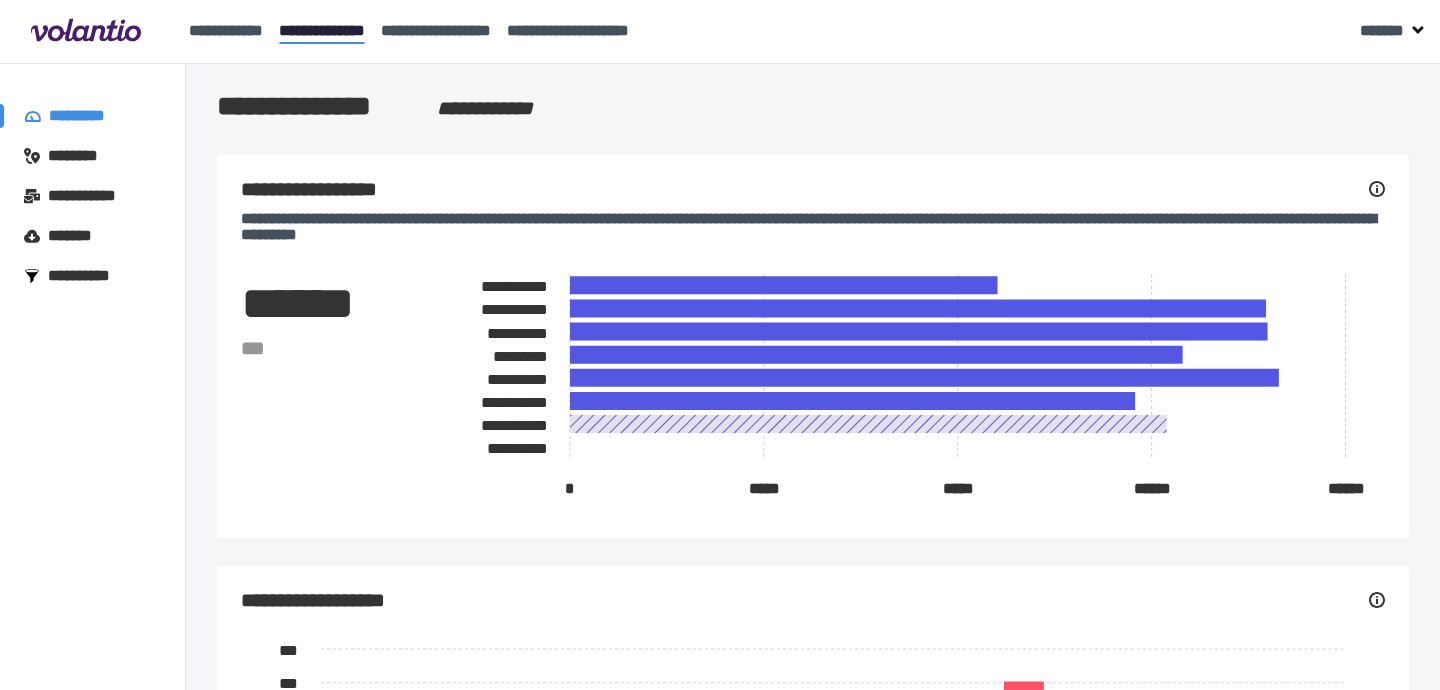 click on "[PASSPORT NUMBER]" at bounding box center [813, 227] 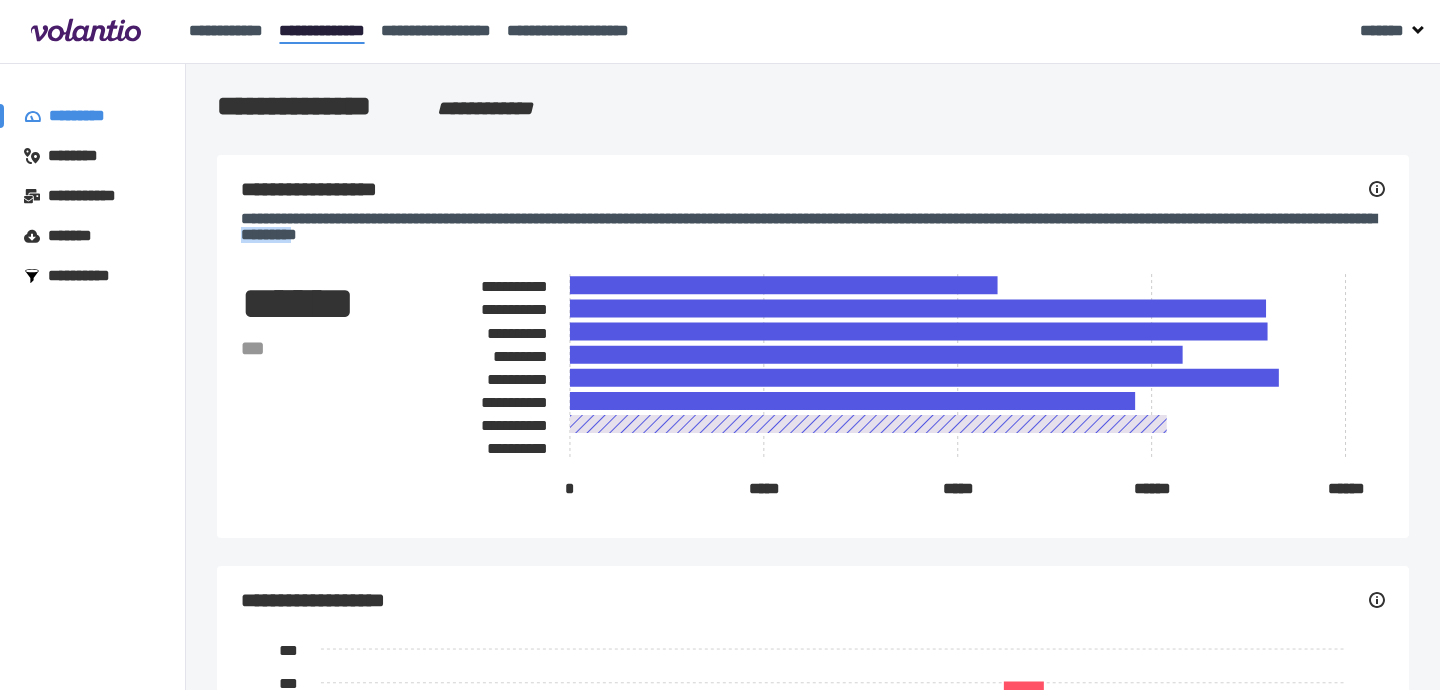 click on "[PASSPORT NUMBER]" at bounding box center (813, 227) 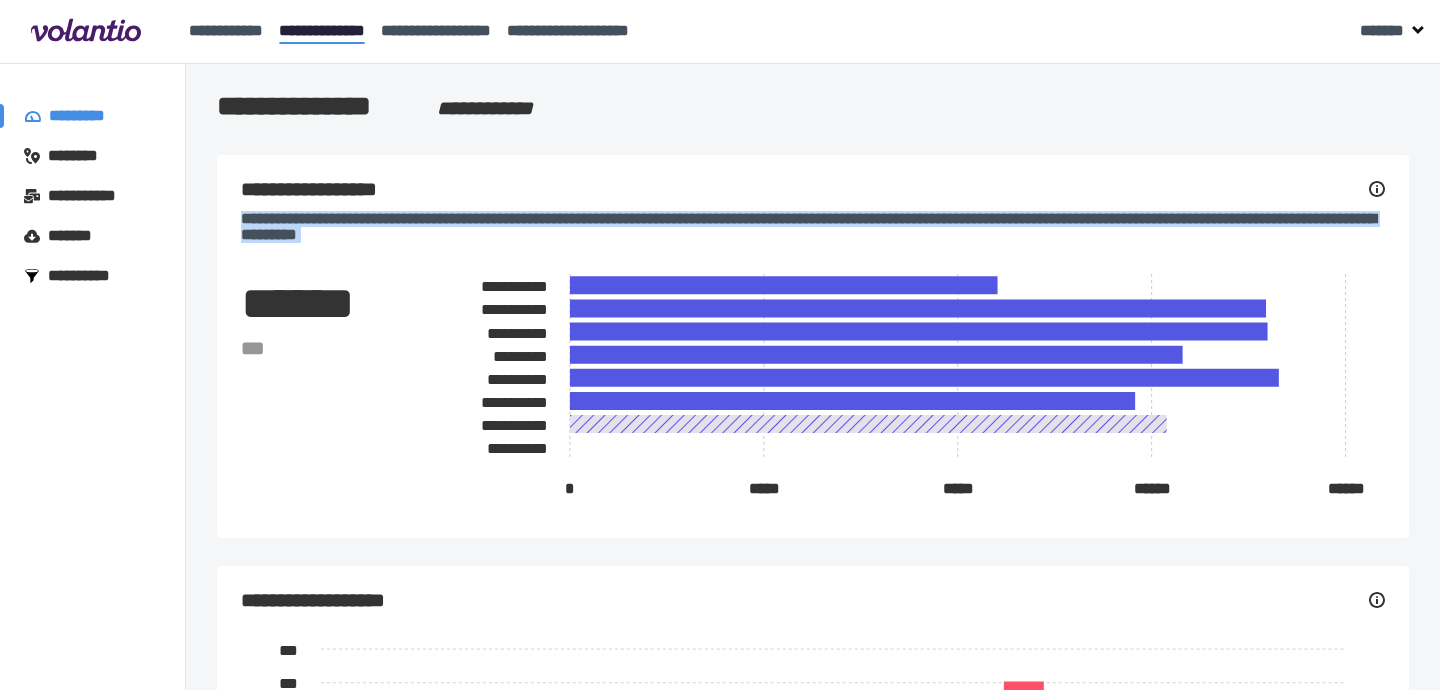 click on "[PASSPORT NUMBER]" at bounding box center [813, 227] 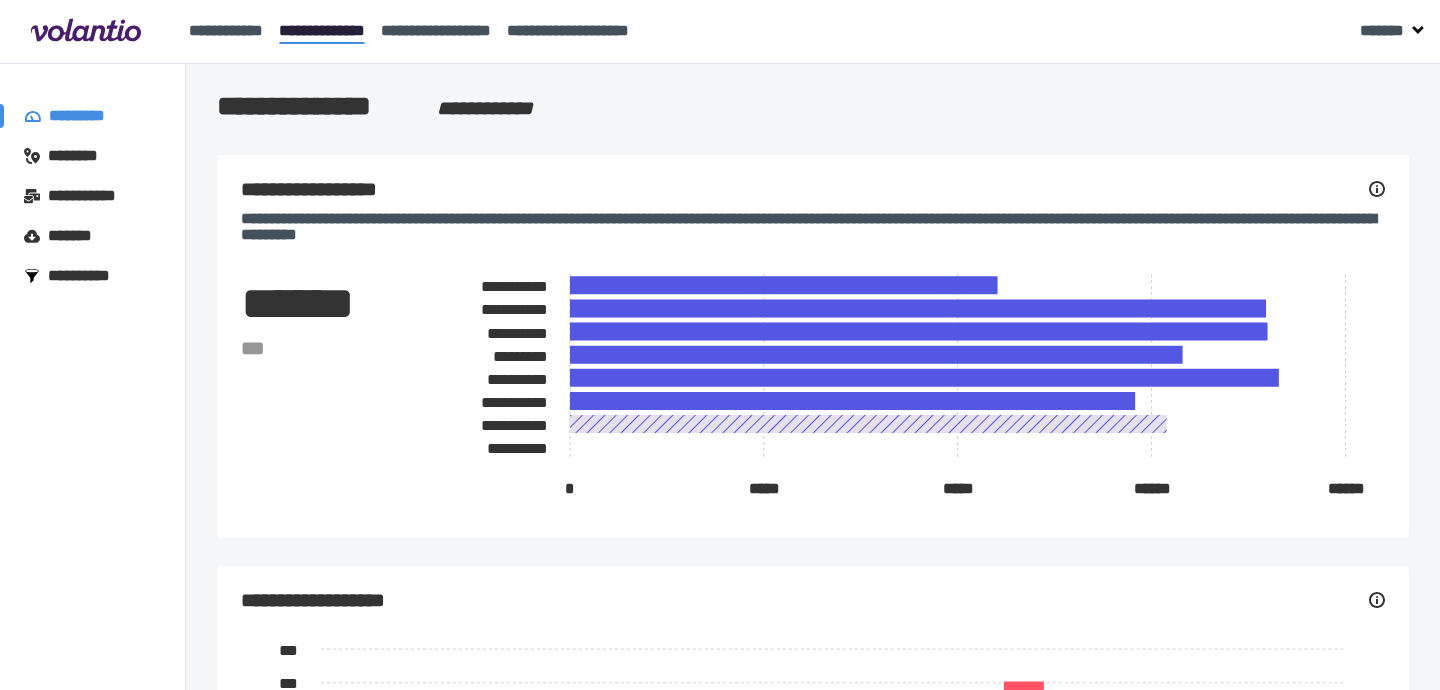 click on "[PASSPORT NUMBER]" at bounding box center (813, 227) 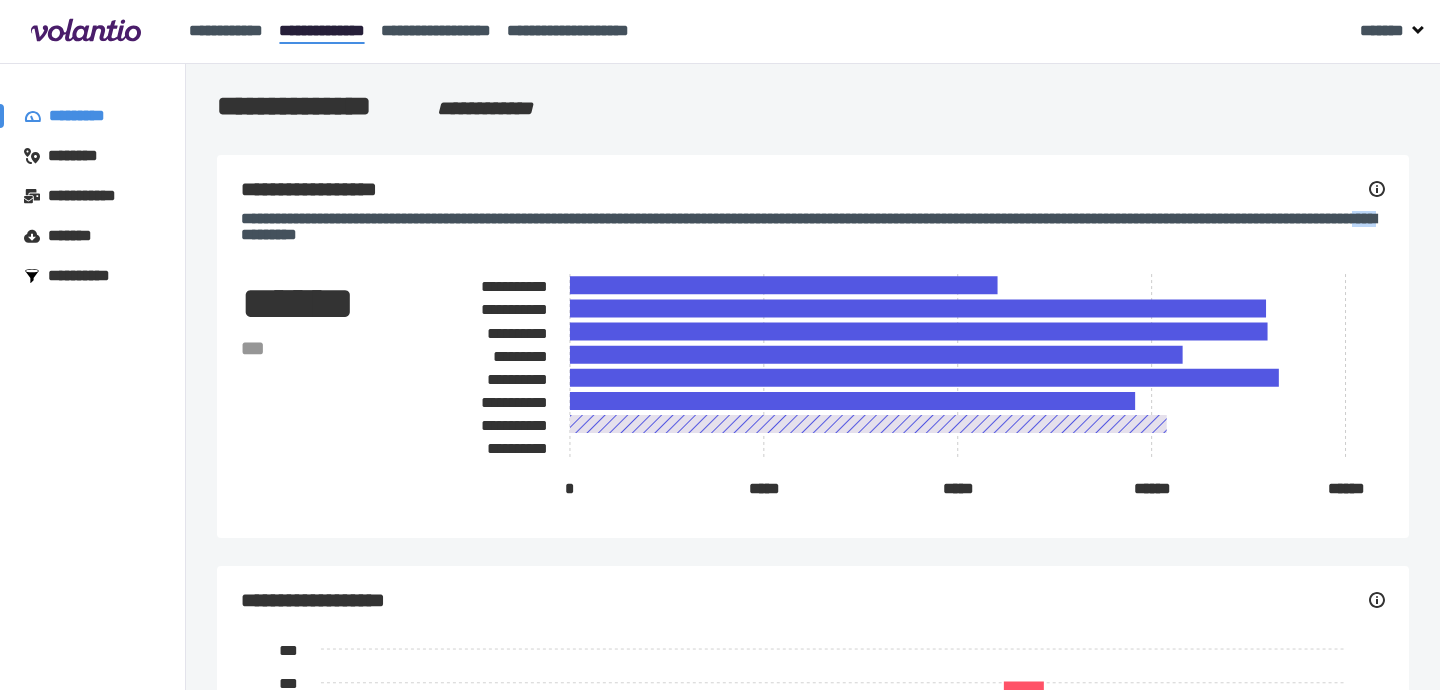 click on "[PASSPORT NUMBER]" at bounding box center (813, 227) 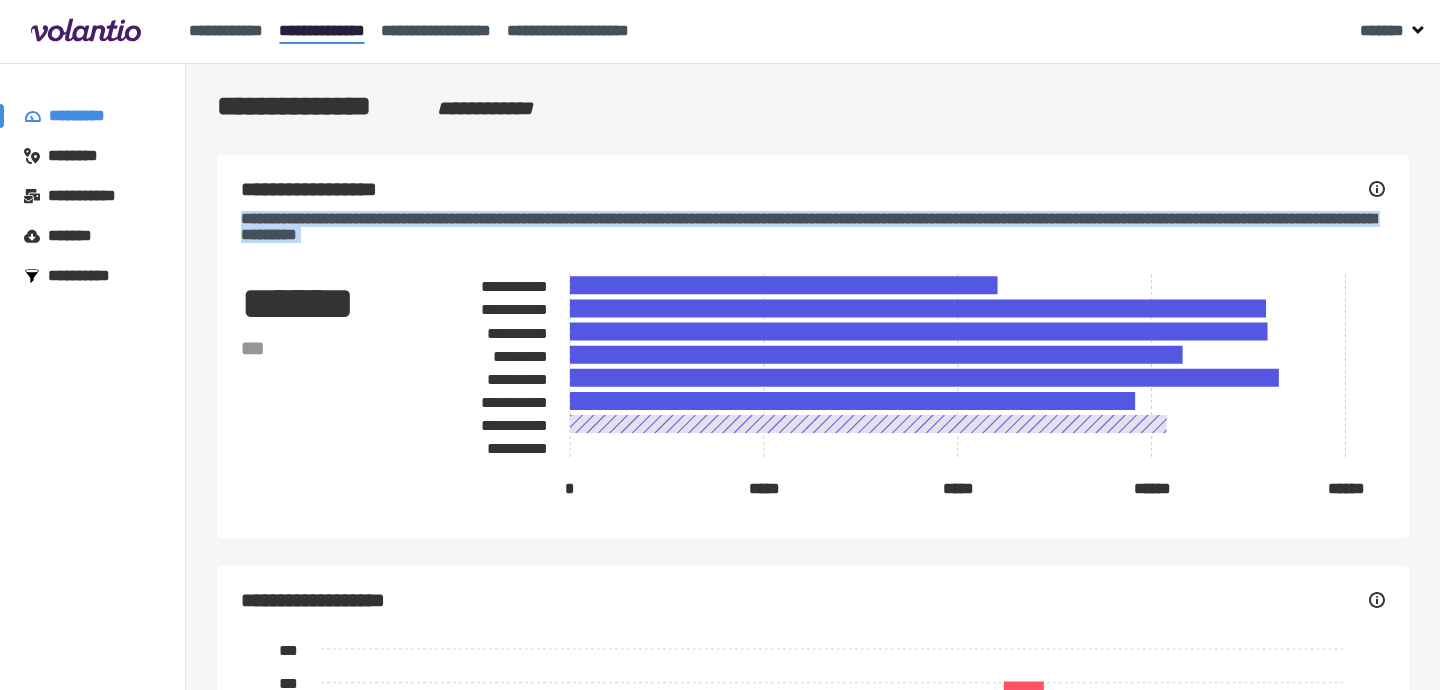 click on "[PASSPORT NUMBER]" at bounding box center (813, 227) 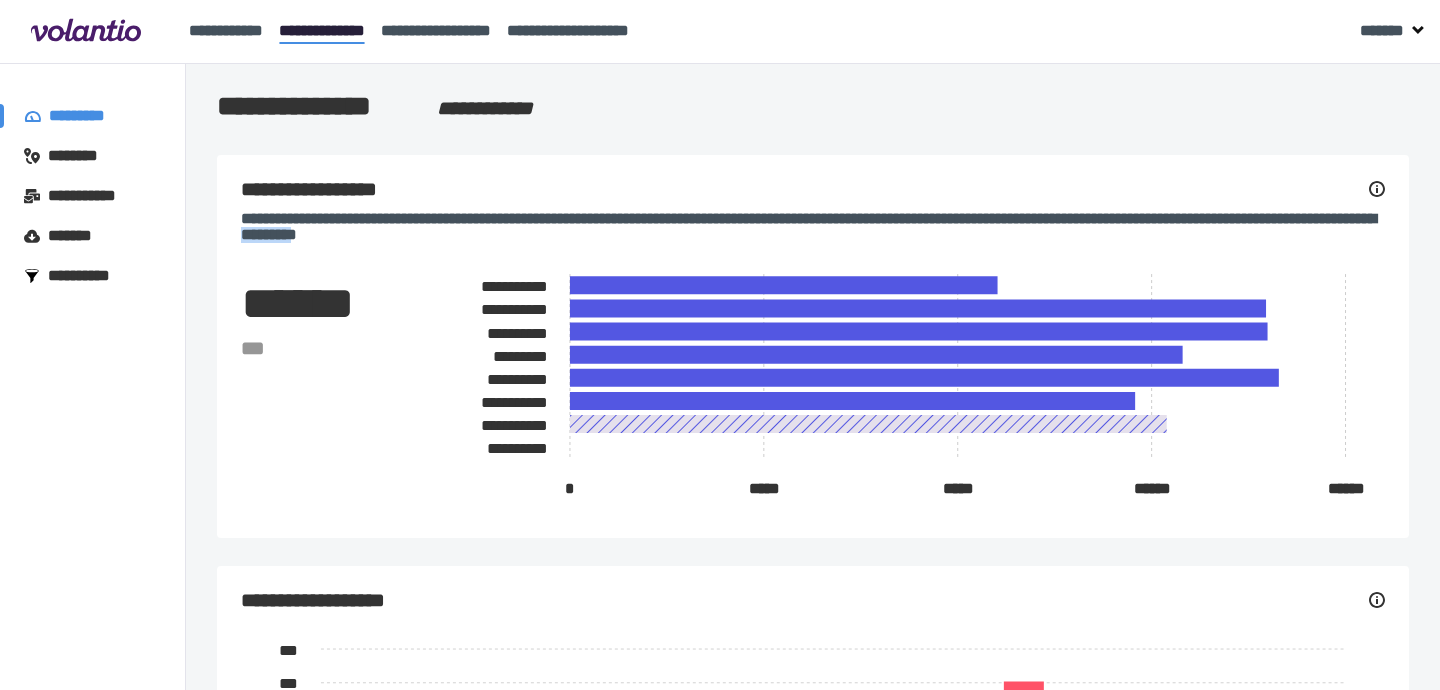 click on "[PASSPORT NUMBER]" at bounding box center [813, 227] 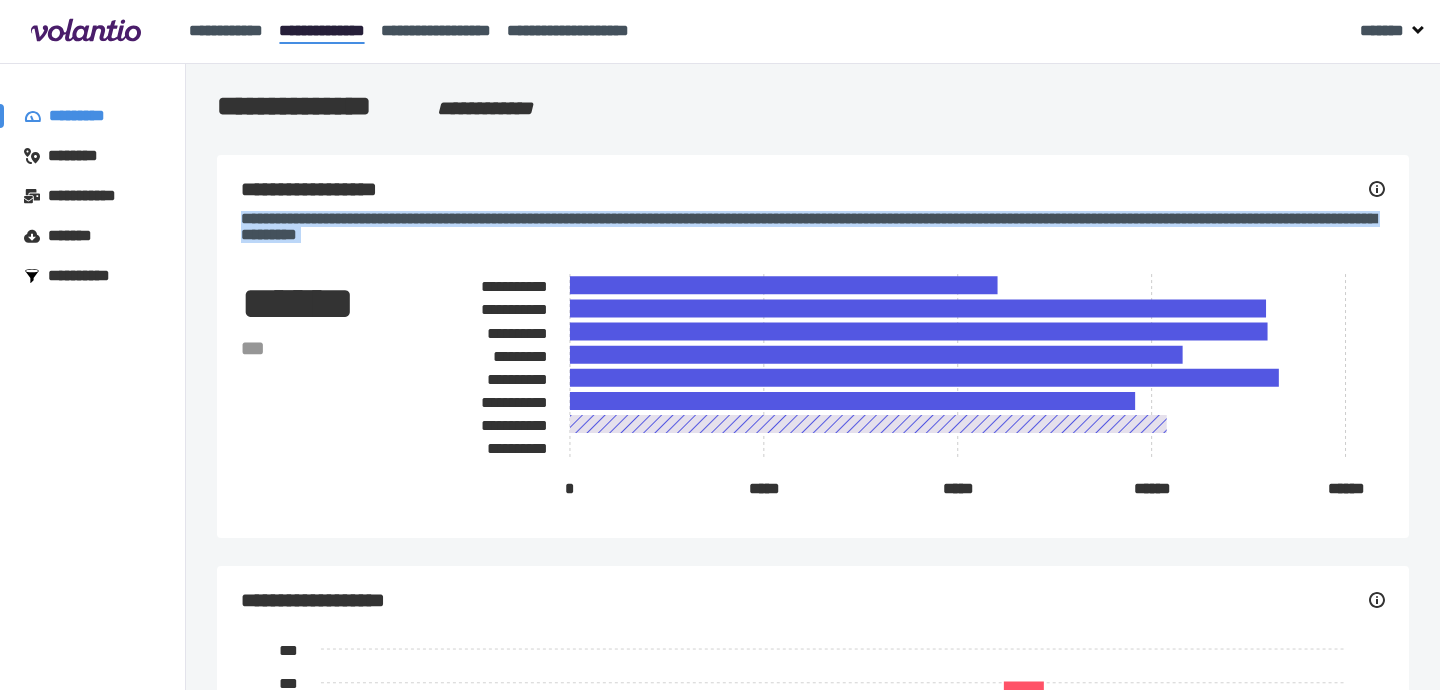 click on "[PASSPORT NUMBER]" at bounding box center (813, 227) 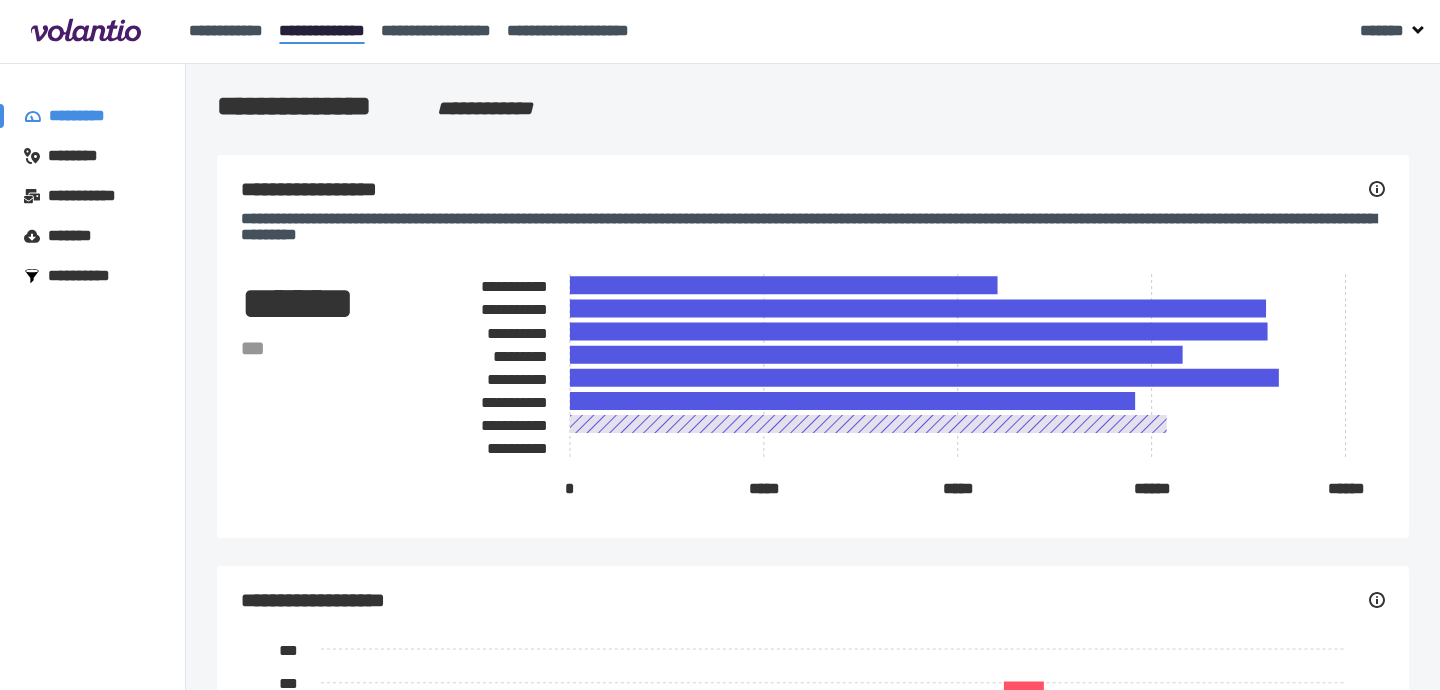 click on "[PASSPORT NUMBER]" at bounding box center [813, 227] 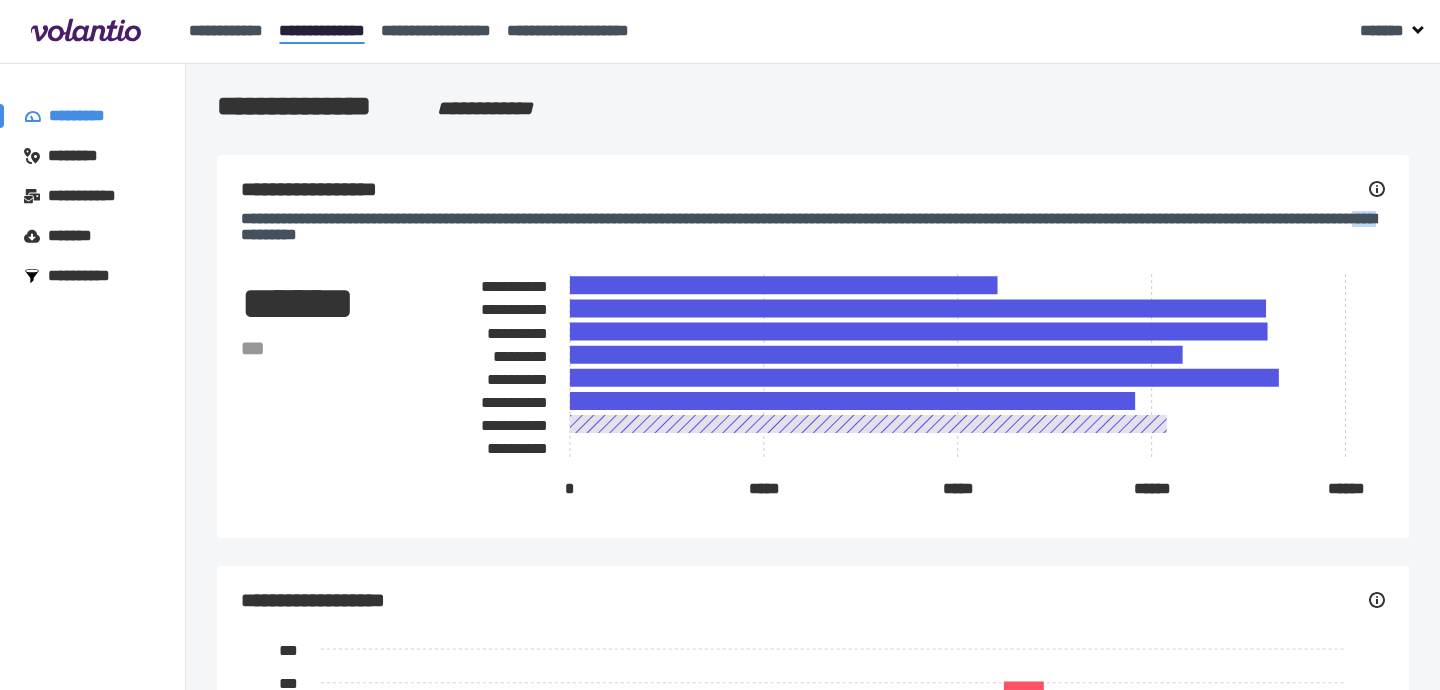 click on "[PASSPORT NUMBER]" at bounding box center [813, 227] 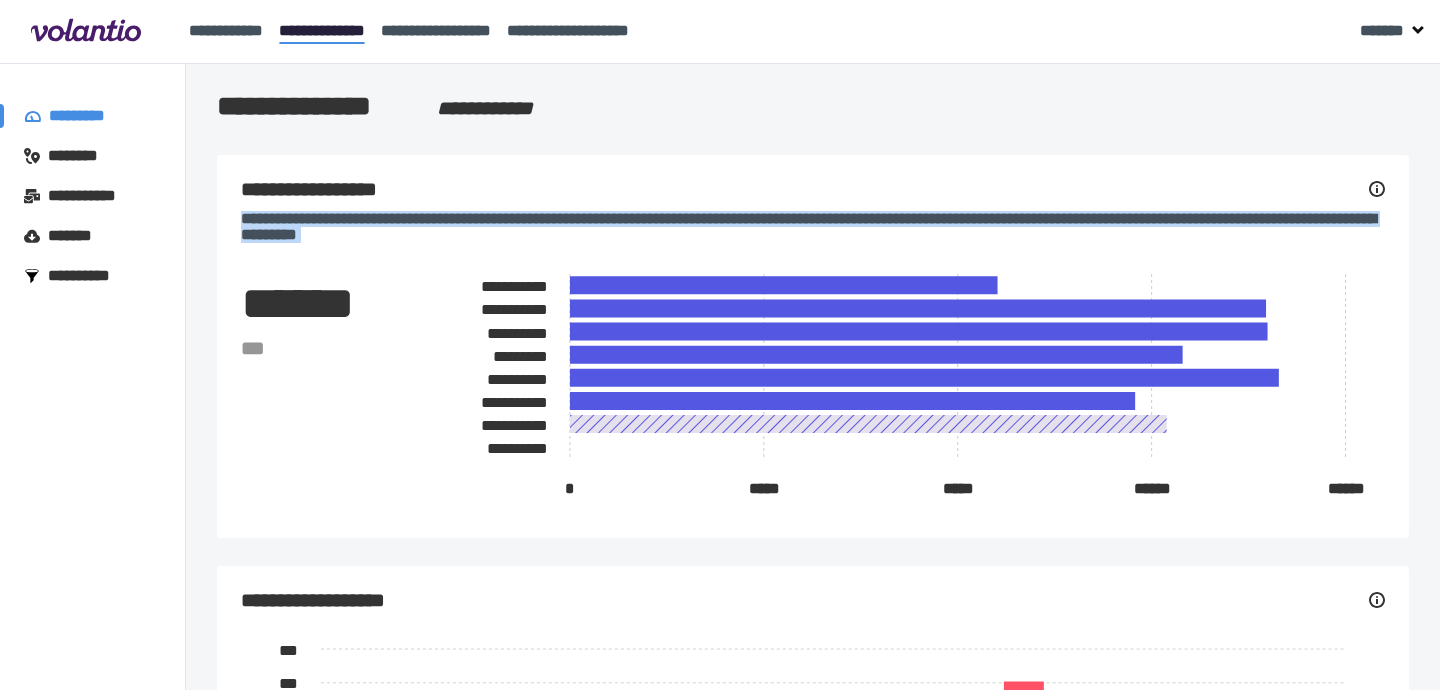 click on "[PASSPORT NUMBER]" at bounding box center (813, 227) 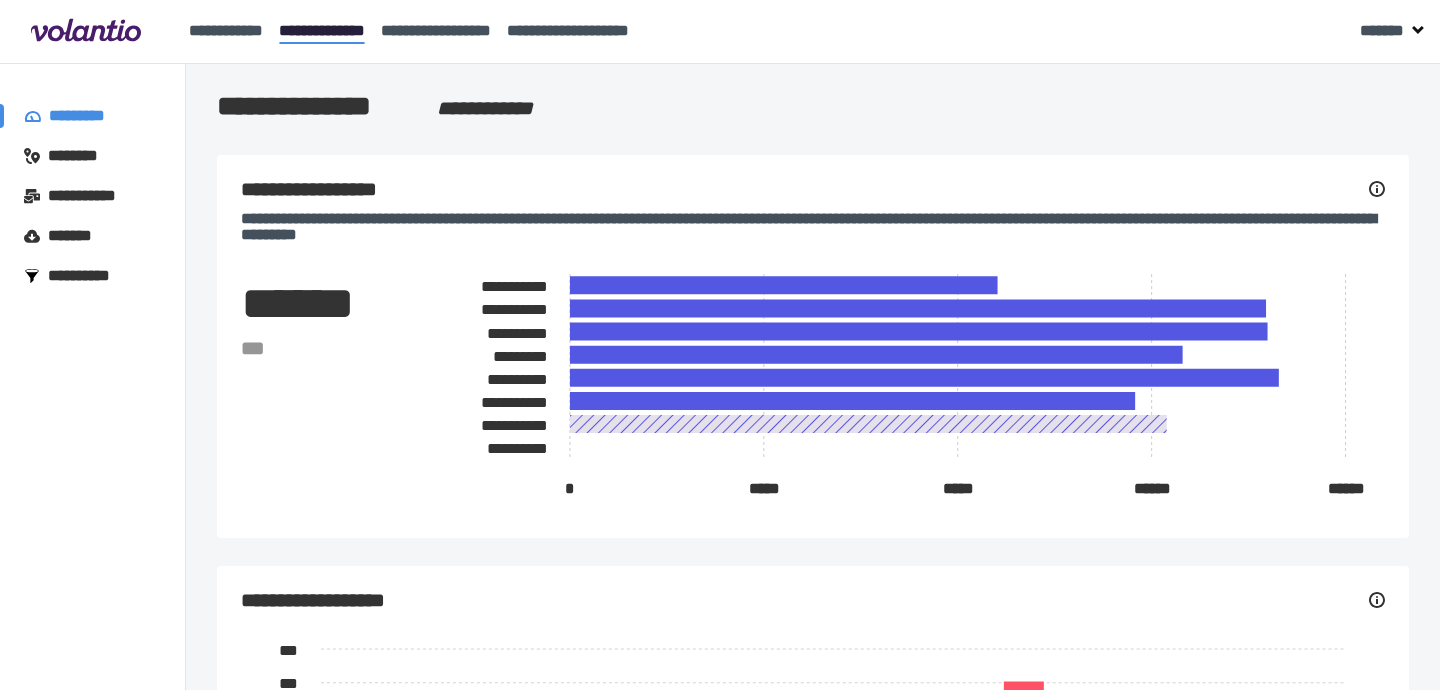 click on "[DRIVER LICENSE]" at bounding box center [75, 236] 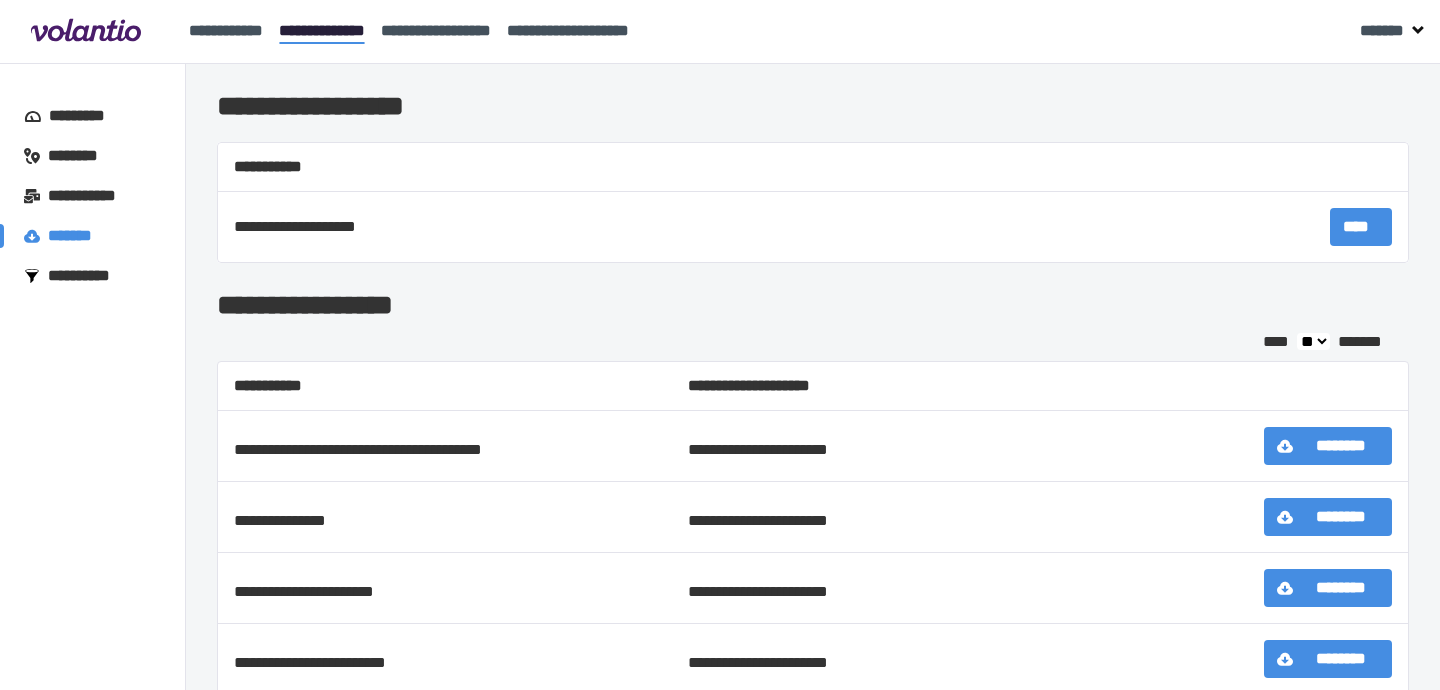 click on "[EMAIL]" at bounding box center [1361, 227] 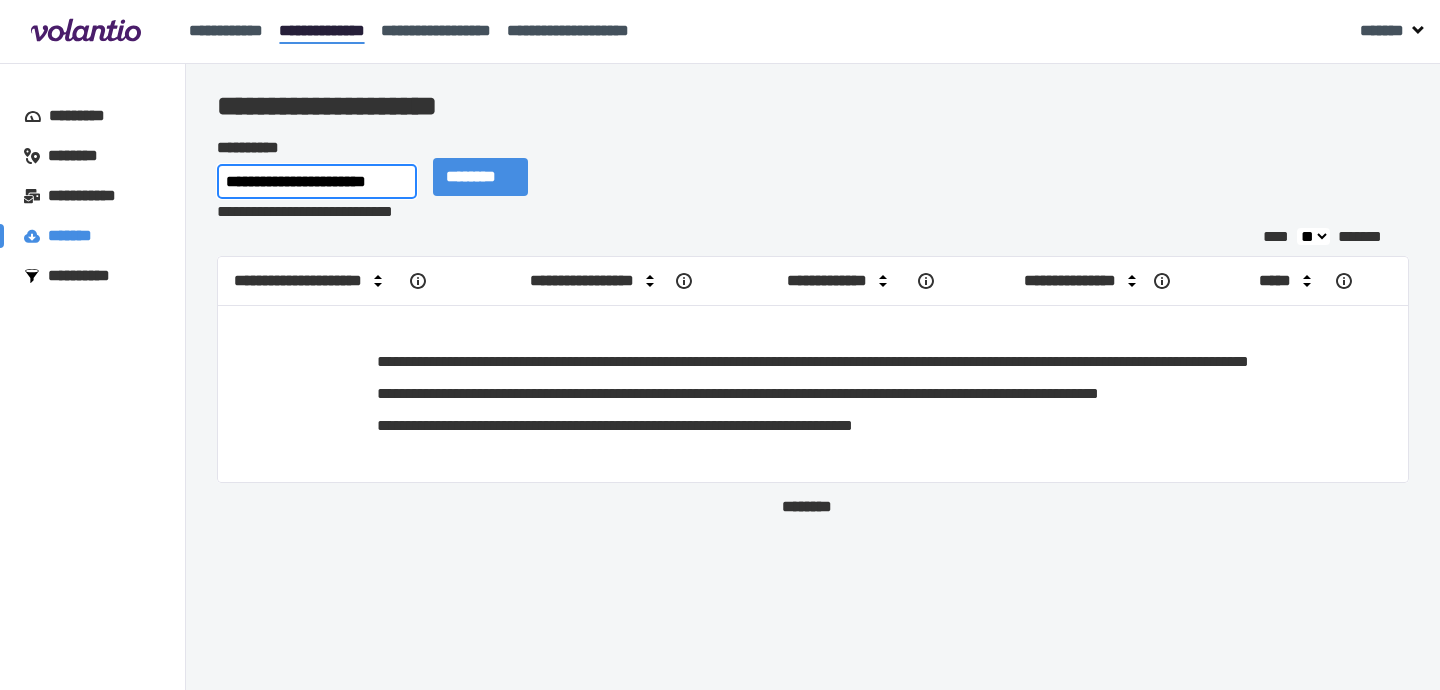 click on "[ADDRESS]" at bounding box center (317, 181) 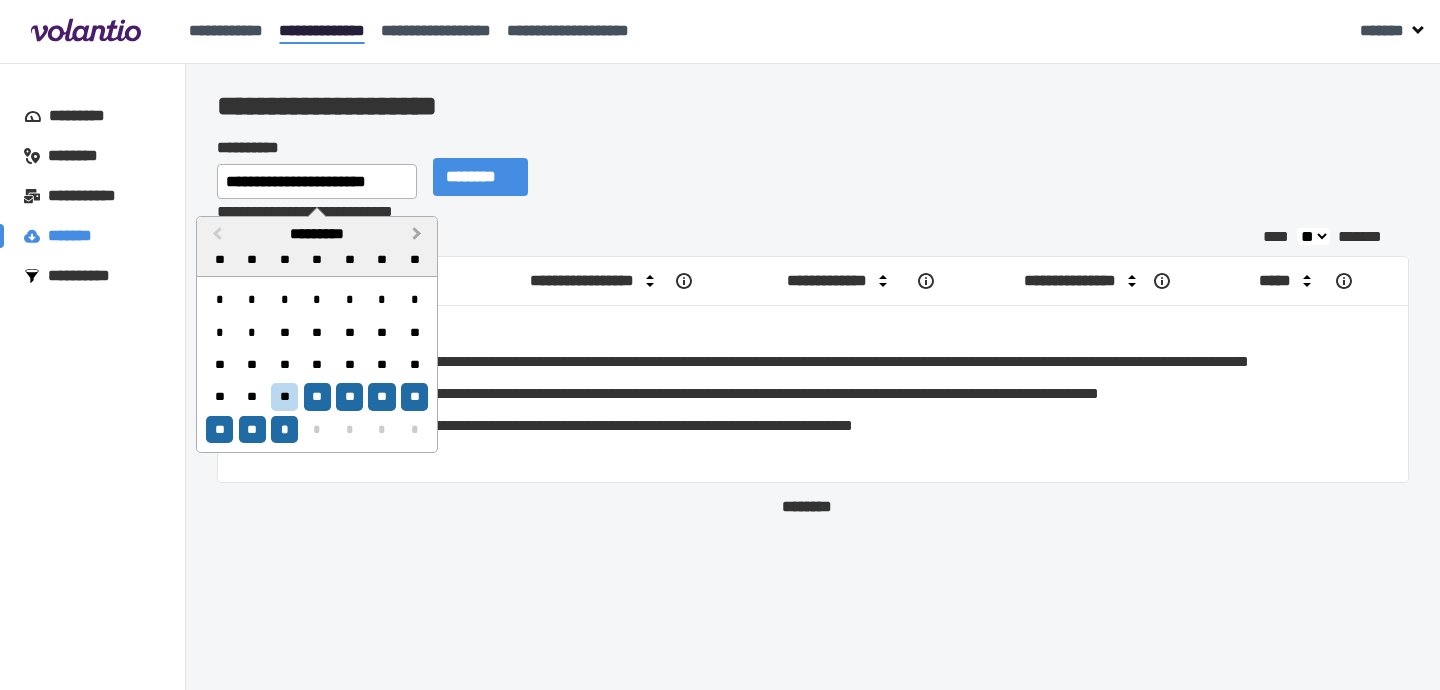 click on "[POSTAL CODE]" at bounding box center (419, 235) 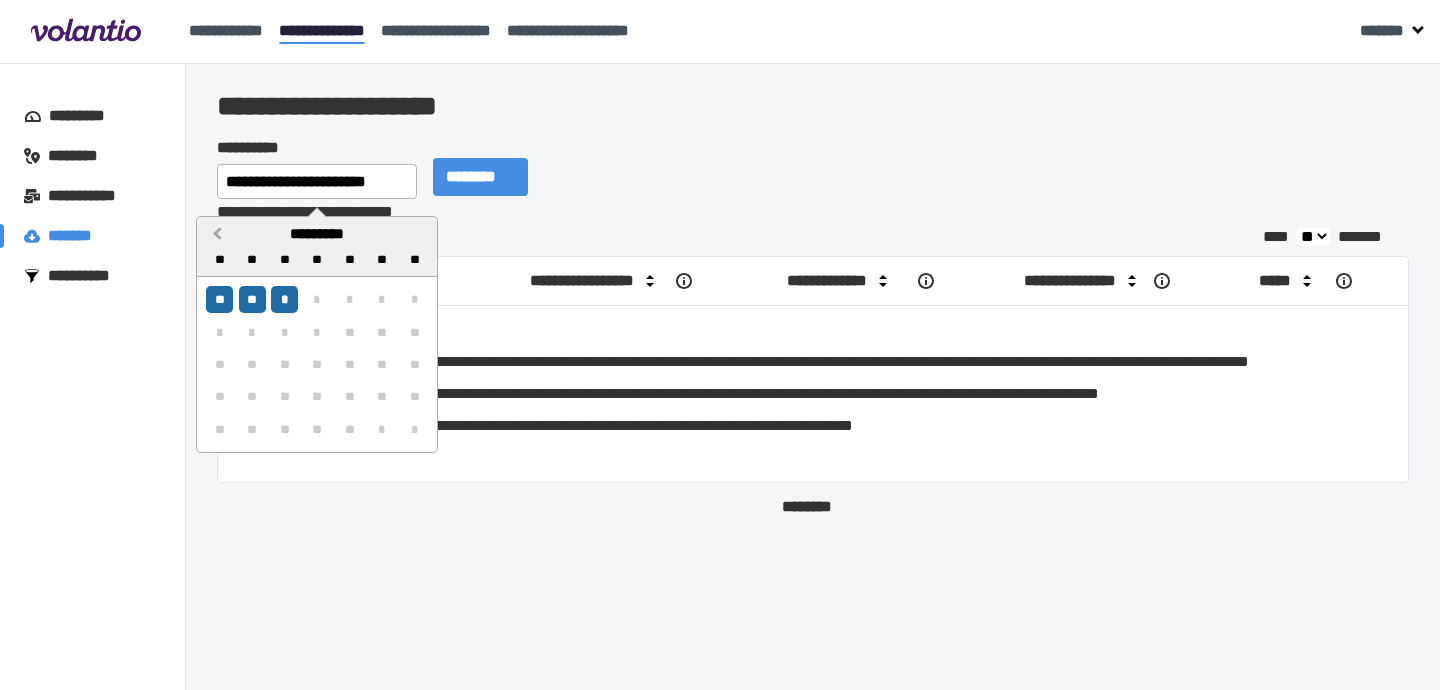 click on "[CREDIT CARD]" at bounding box center [217, 234] 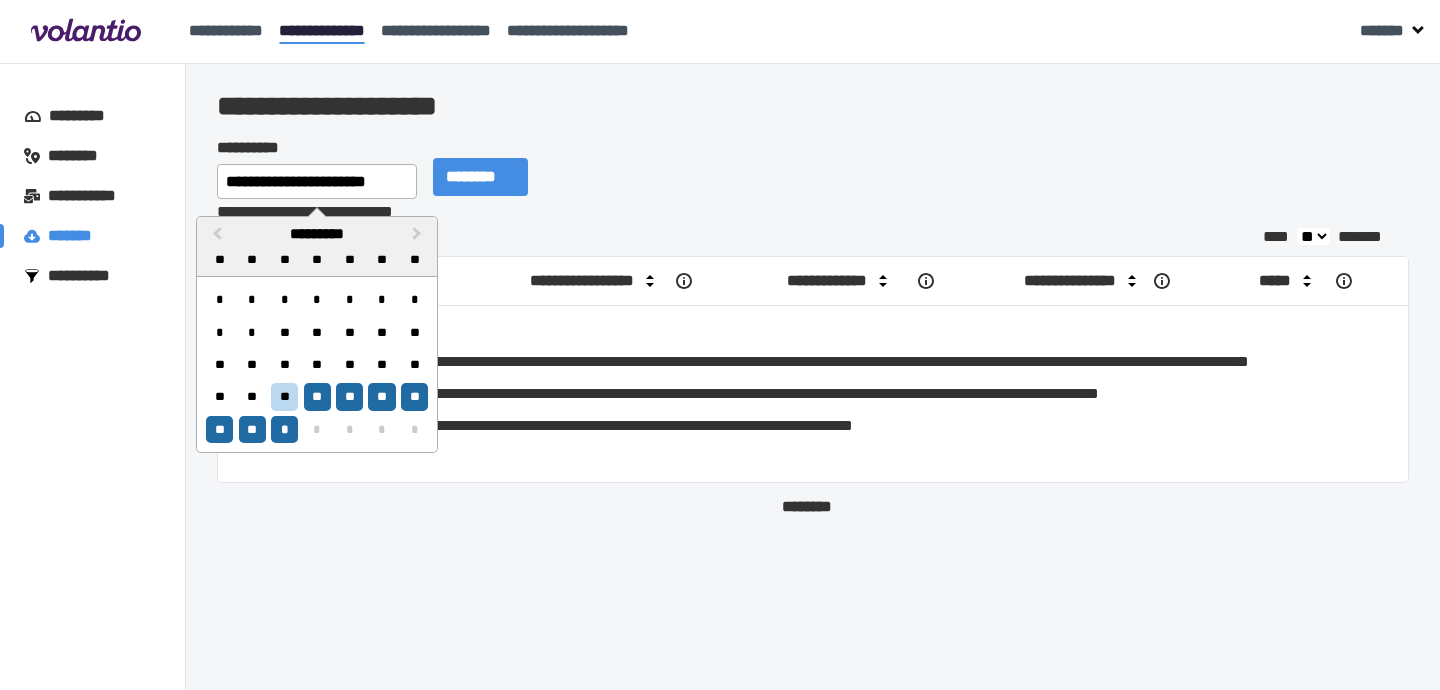 click on "[PHONE]" at bounding box center [813, 238] 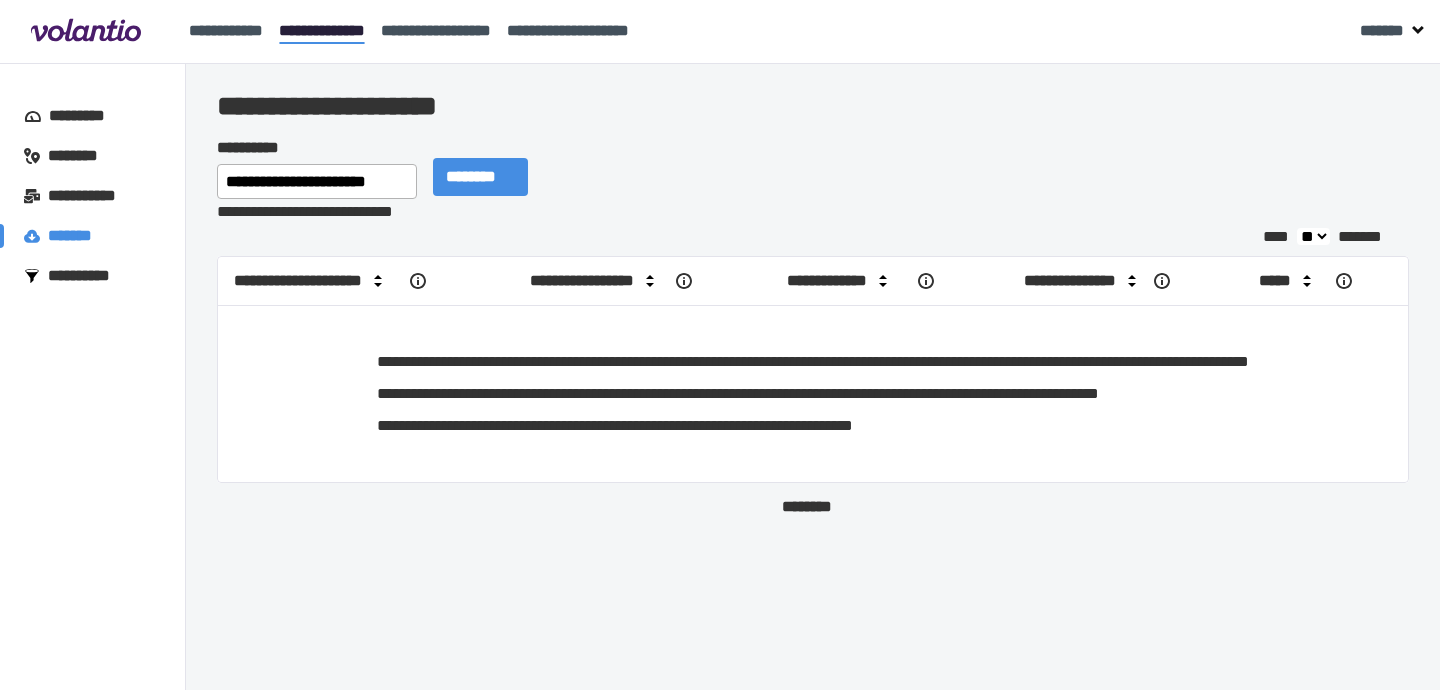 click on "[AGE]" at bounding box center (86, 116) 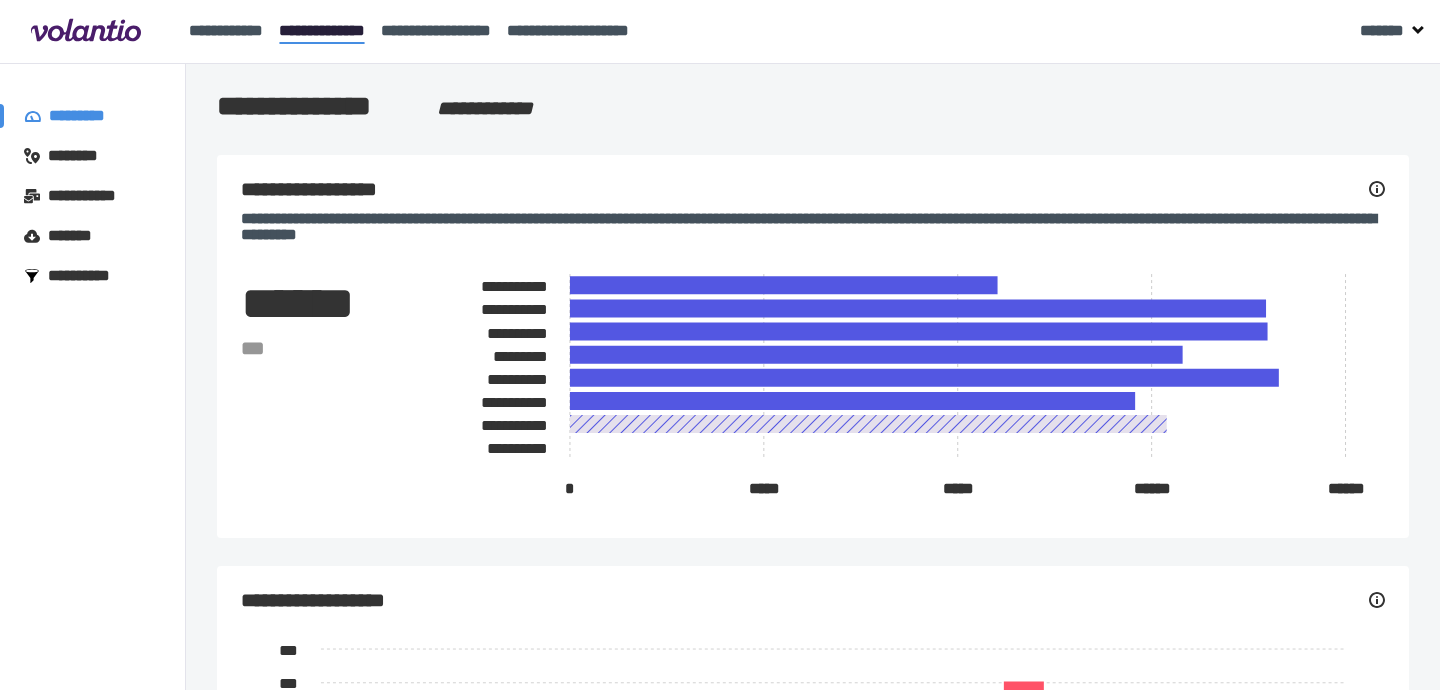 click on "[PASSPORT NUMBER]" at bounding box center [813, 227] 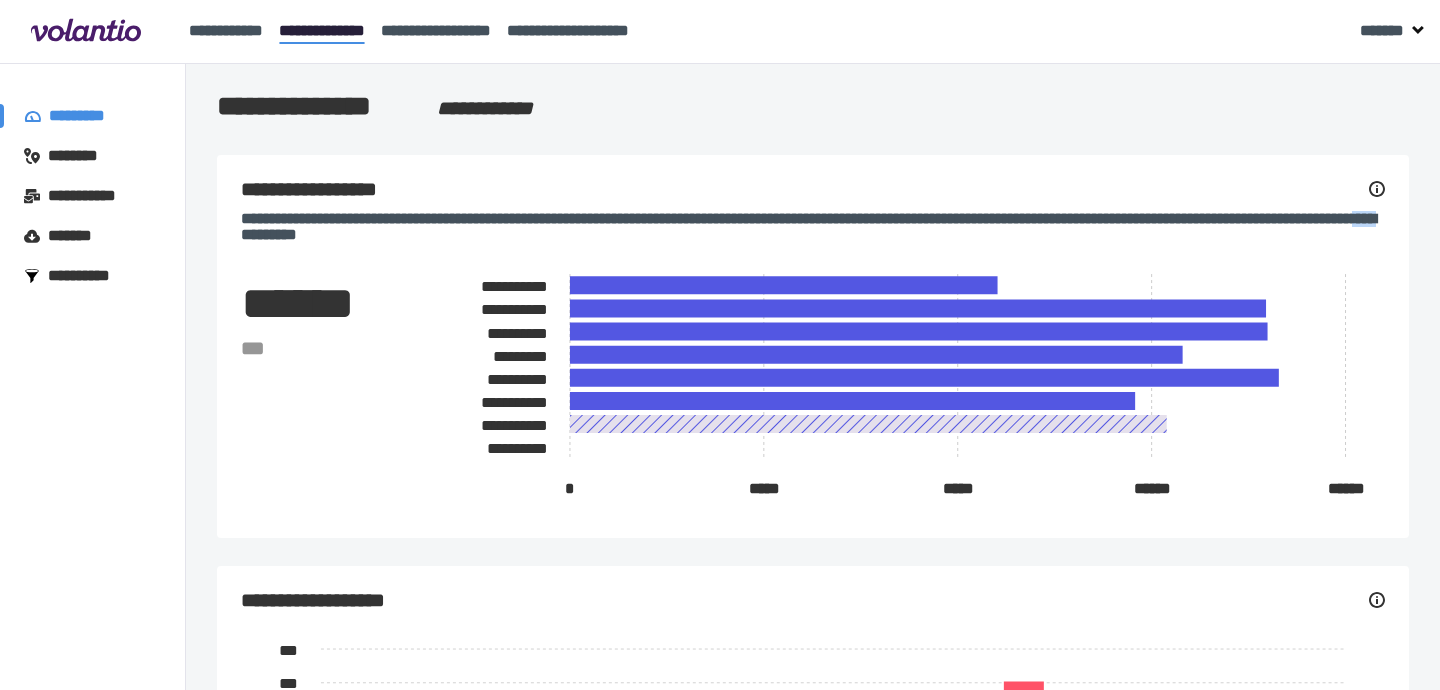 click on "[PASSPORT NUMBER]" at bounding box center [813, 227] 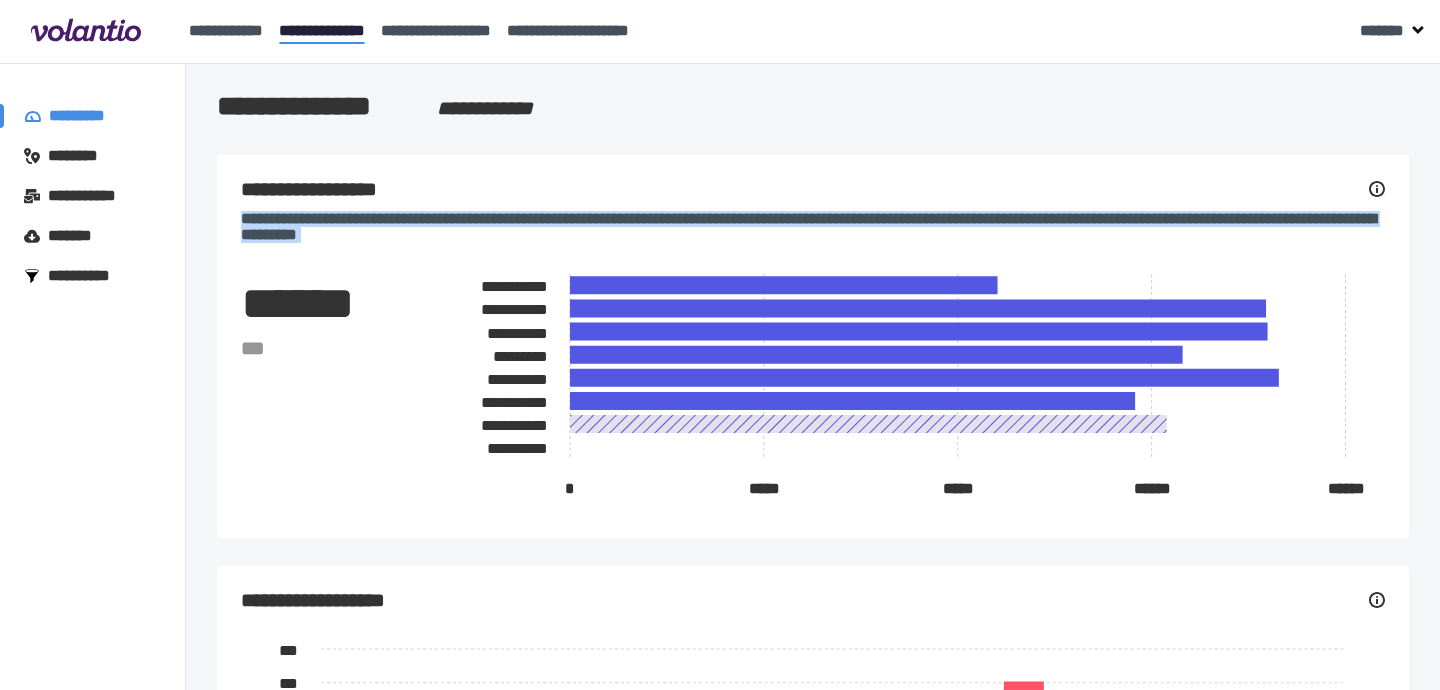 click on "[PASSPORT NUMBER]" at bounding box center (813, 227) 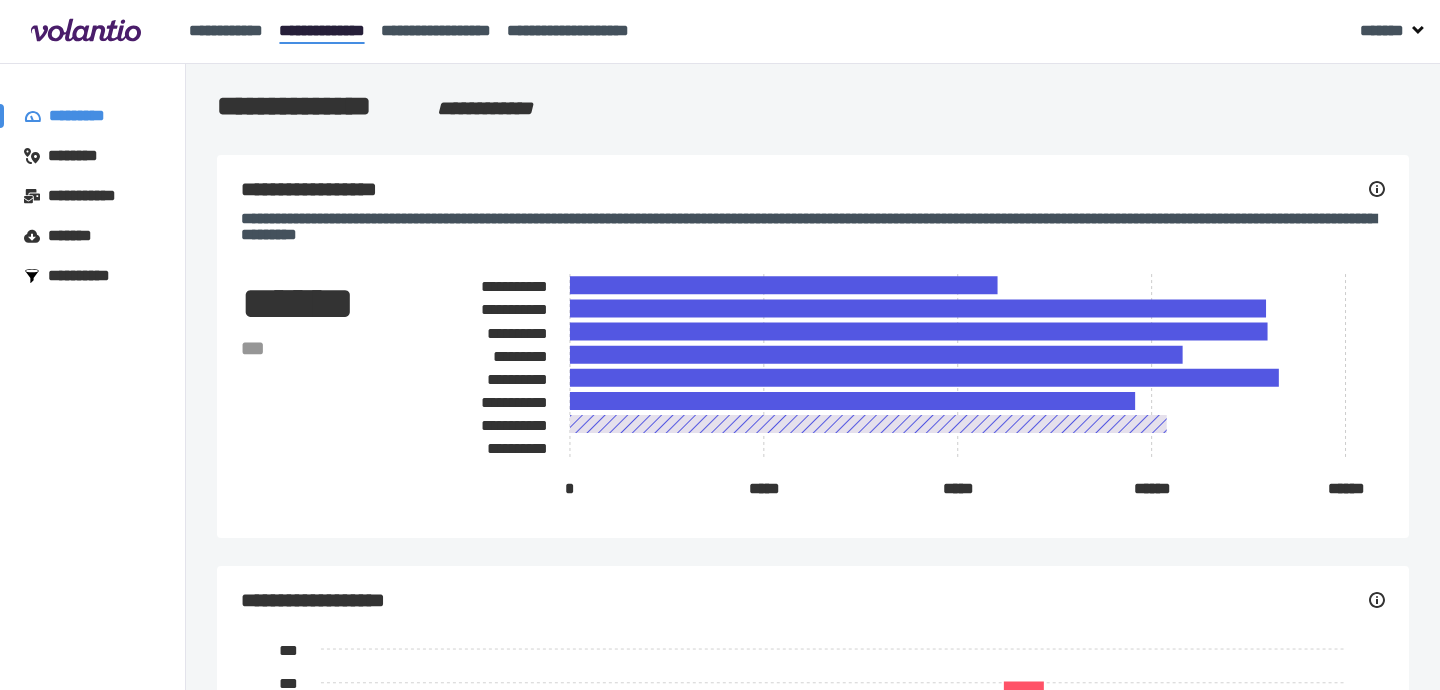 click on "[PASSPORT NUMBER]" at bounding box center [813, 227] 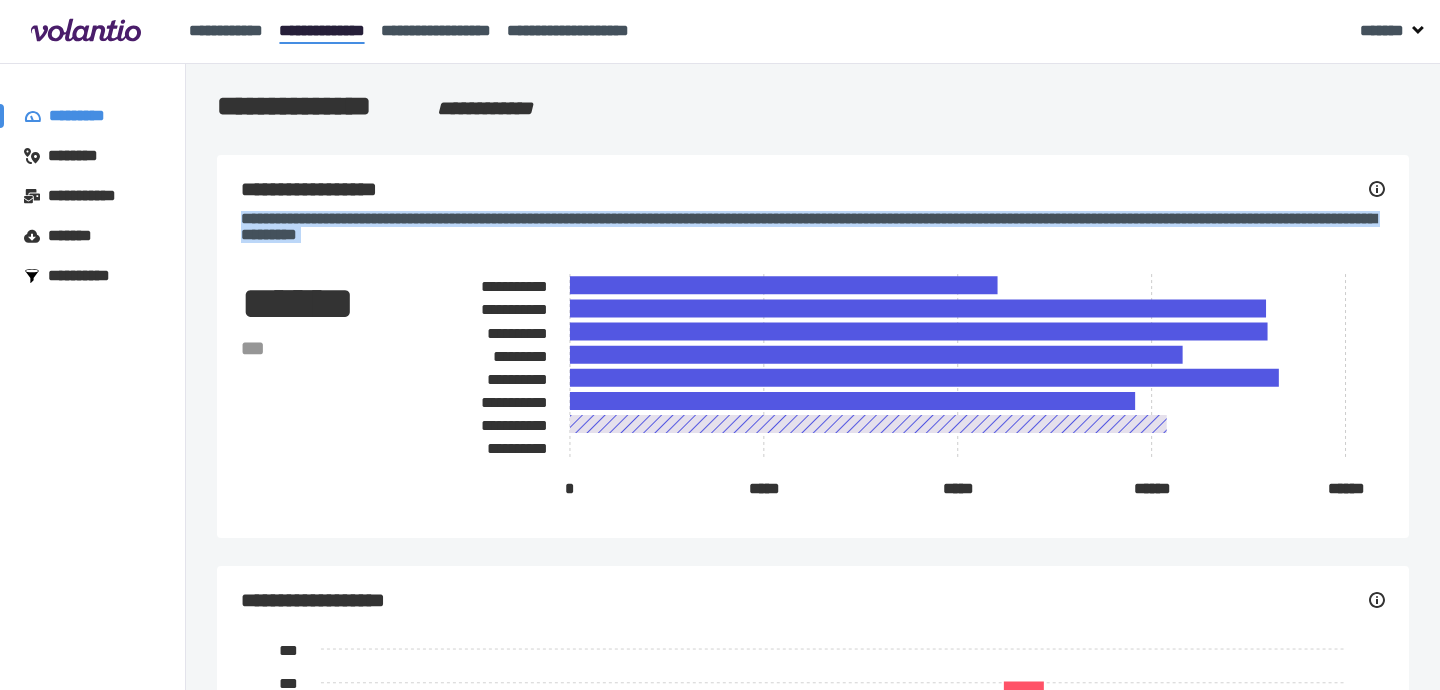 click on "[PASSPORT NUMBER]" at bounding box center (813, 227) 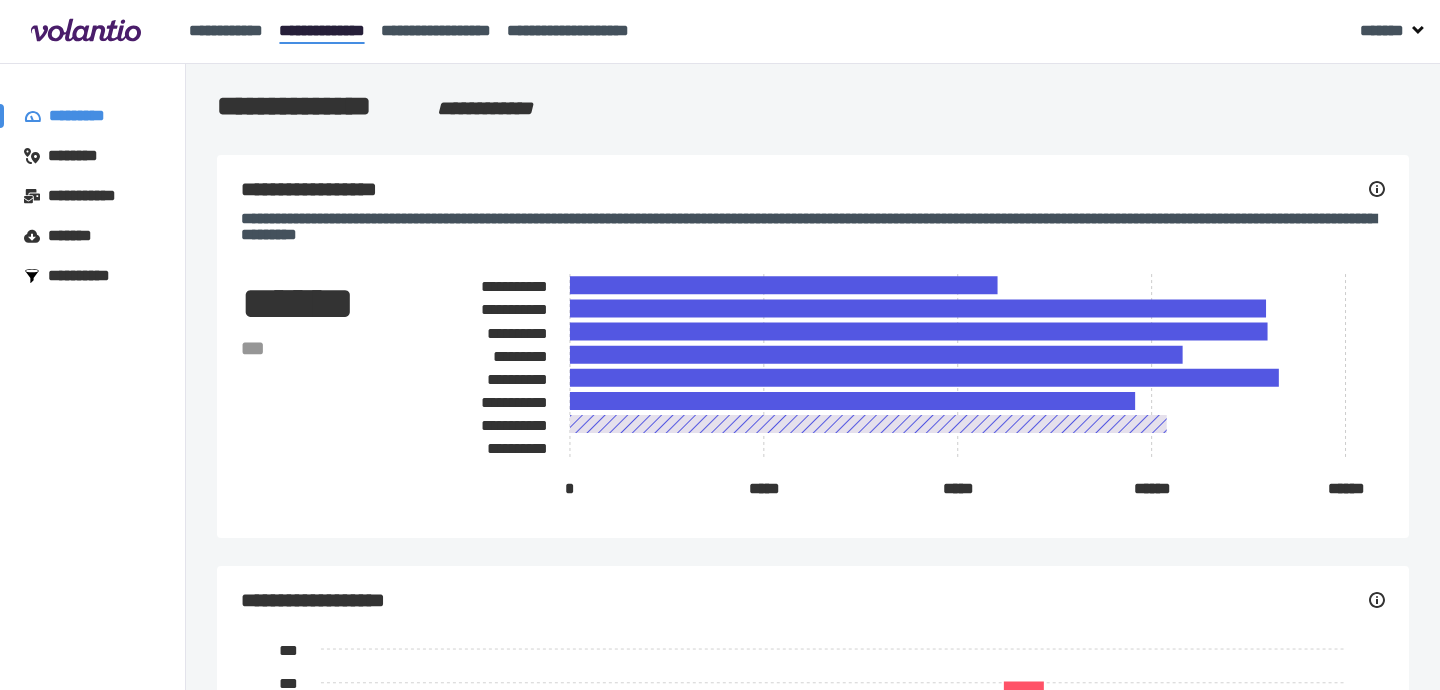 click on "[PASSPORT NUMBER]" at bounding box center [813, 227] 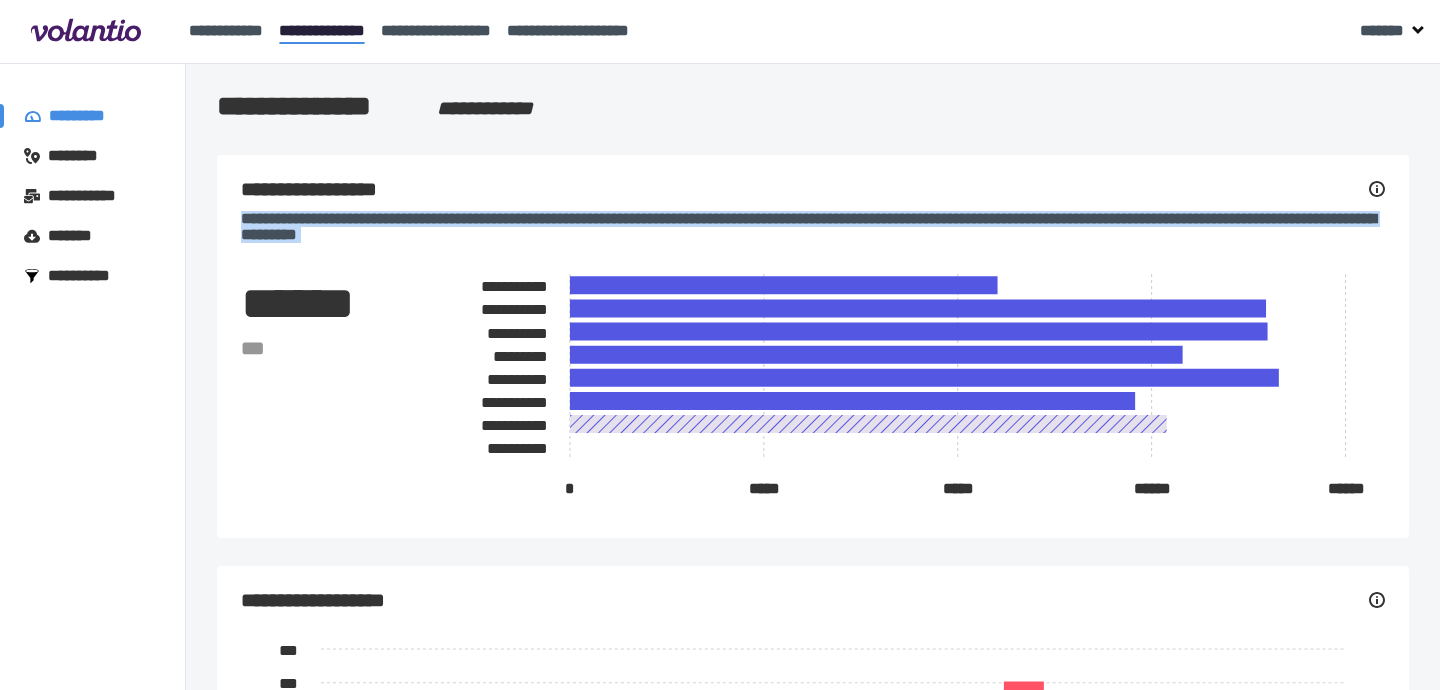 click on "[PASSPORT NUMBER]" at bounding box center [813, 227] 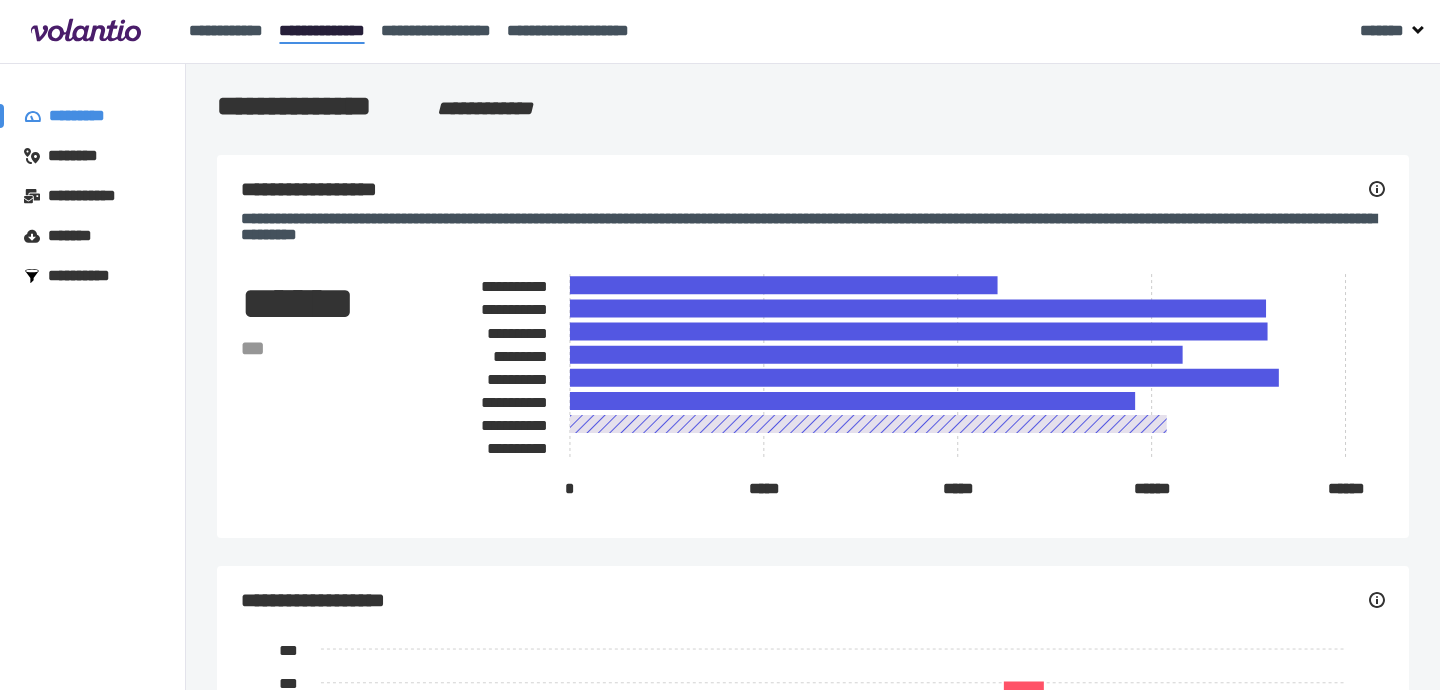 click on "[PASSPORT NUMBER]" at bounding box center (813, 227) 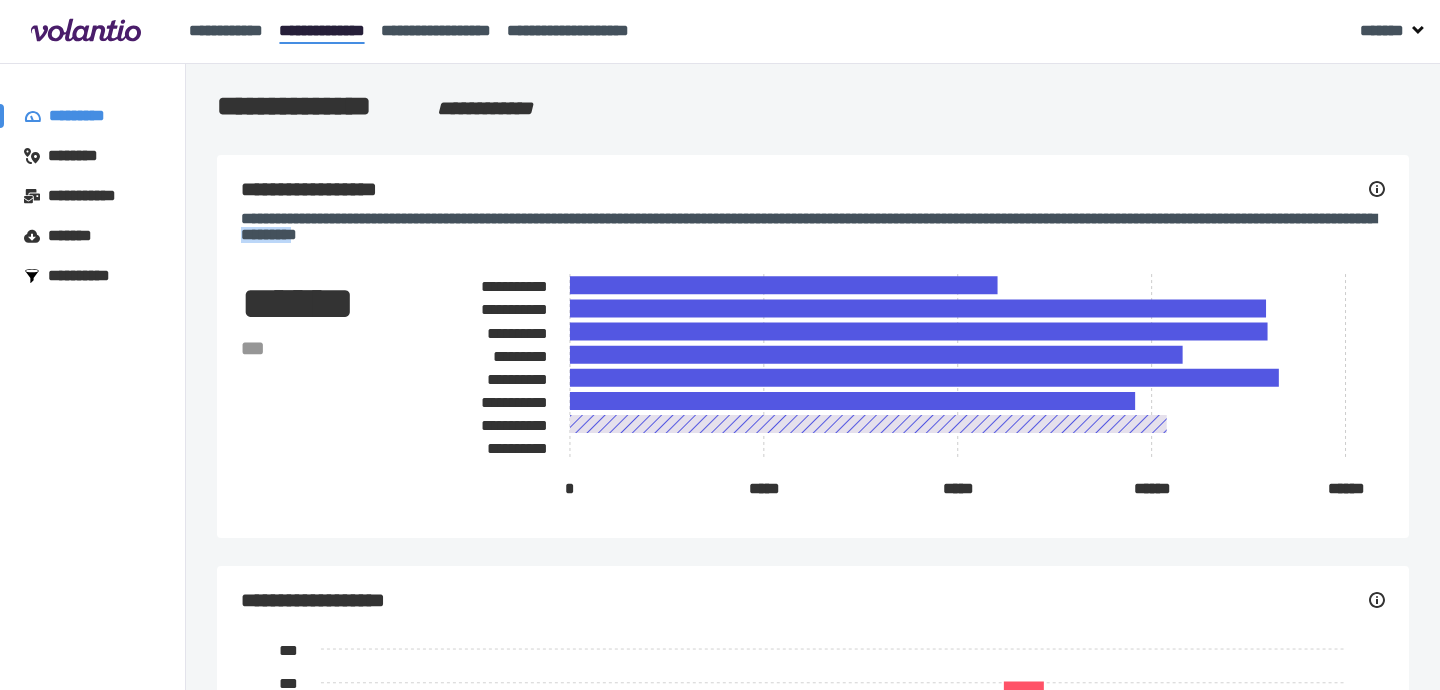 click on "[PASSPORT NUMBER]" at bounding box center [813, 227] 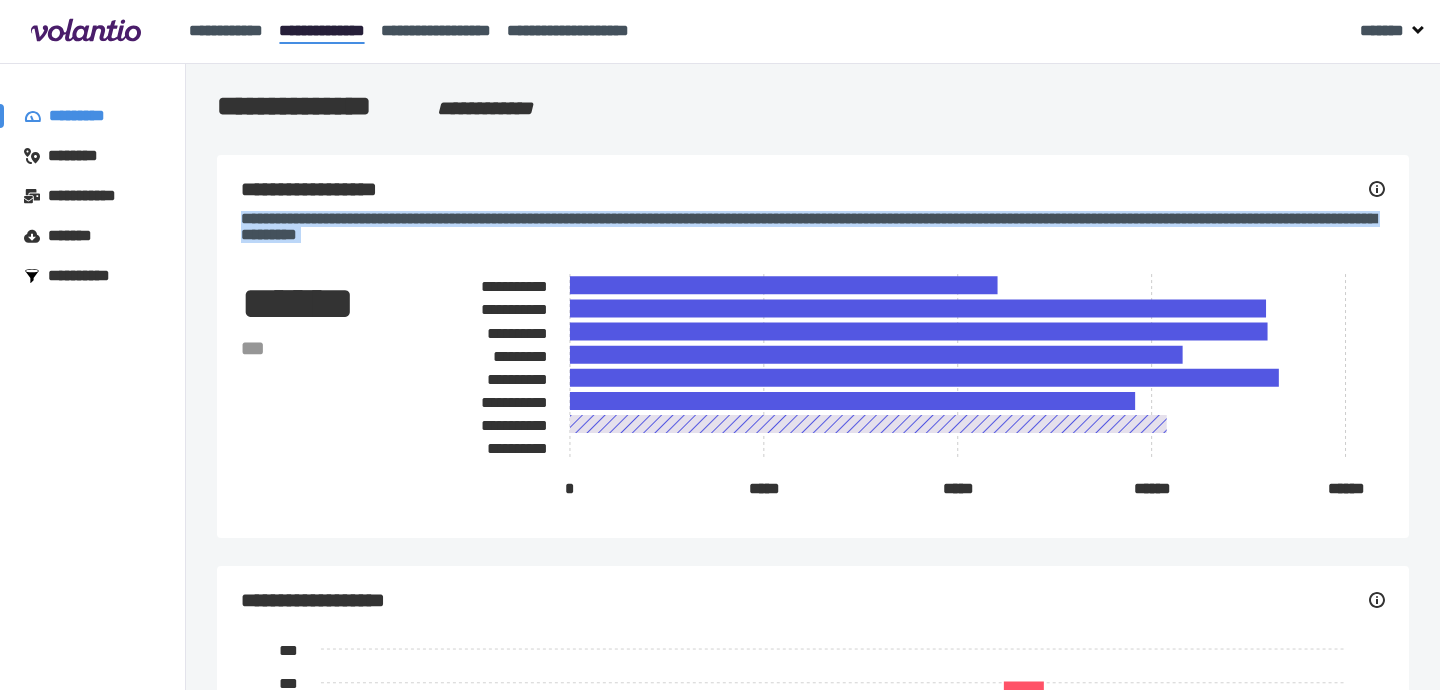 click on "[PASSPORT NUMBER]" at bounding box center (813, 227) 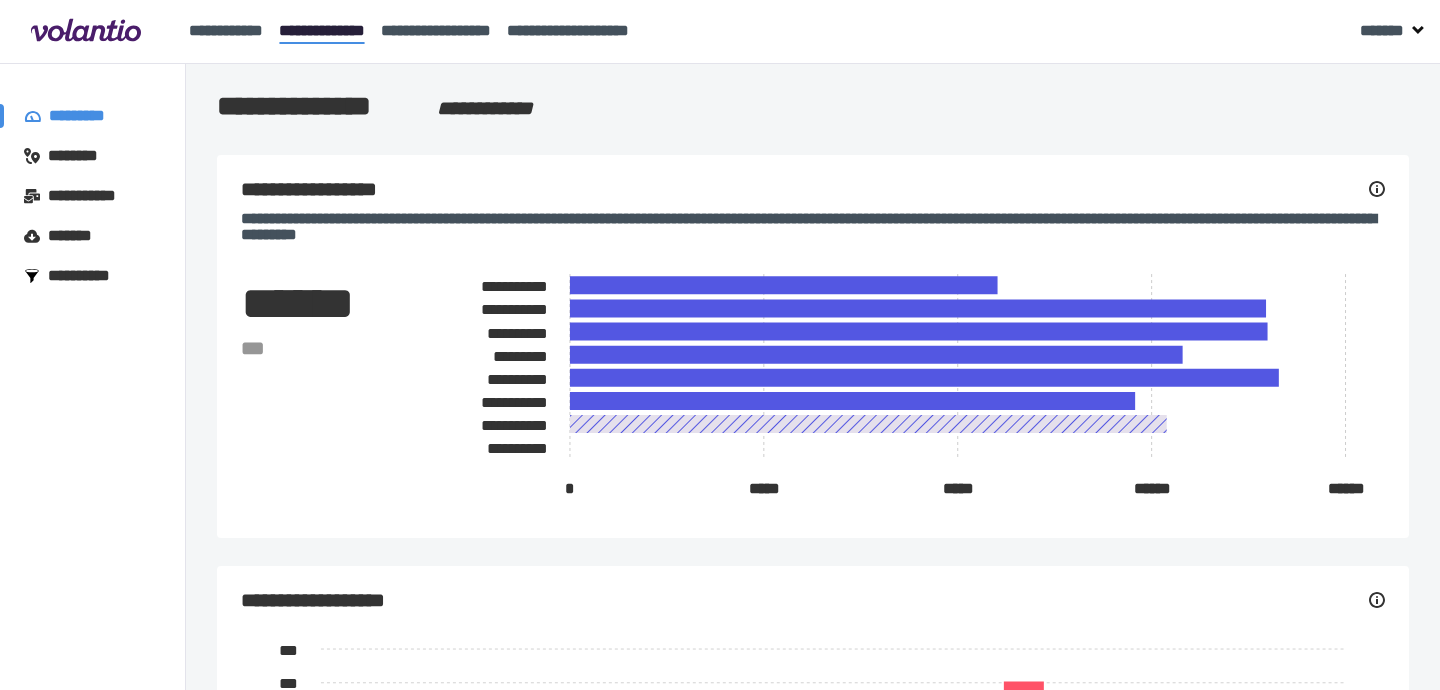click on "[PASSPORT NUMBER]" at bounding box center (813, 227) 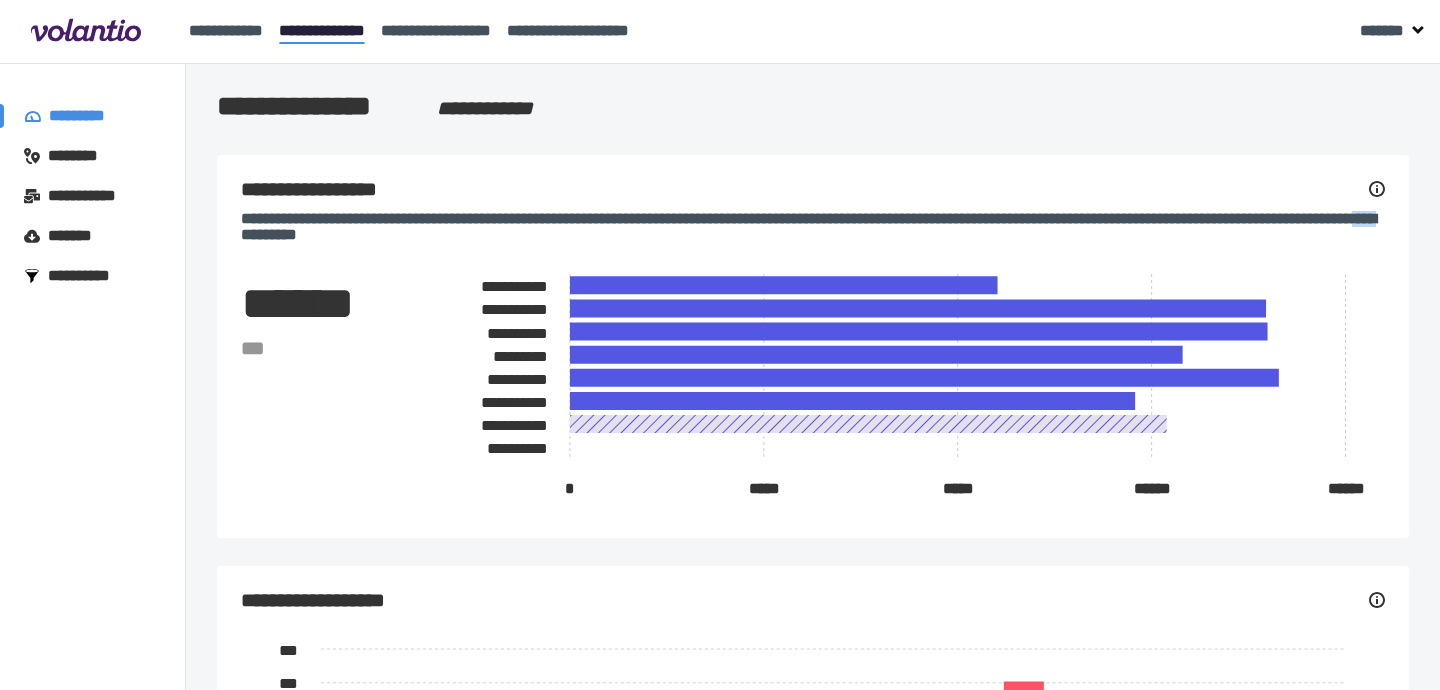 click on "[PASSPORT NUMBER]" at bounding box center [813, 227] 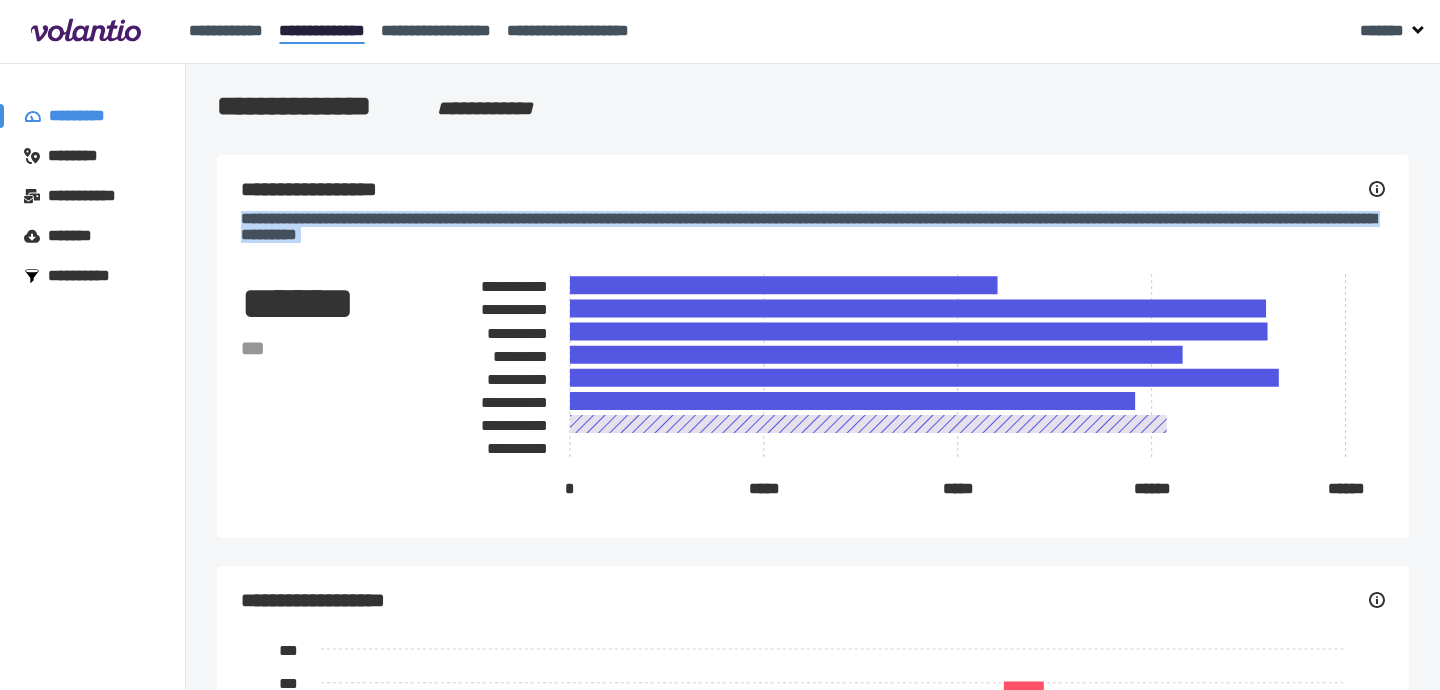 click on "[PASSPORT NUMBER]" at bounding box center [813, 227] 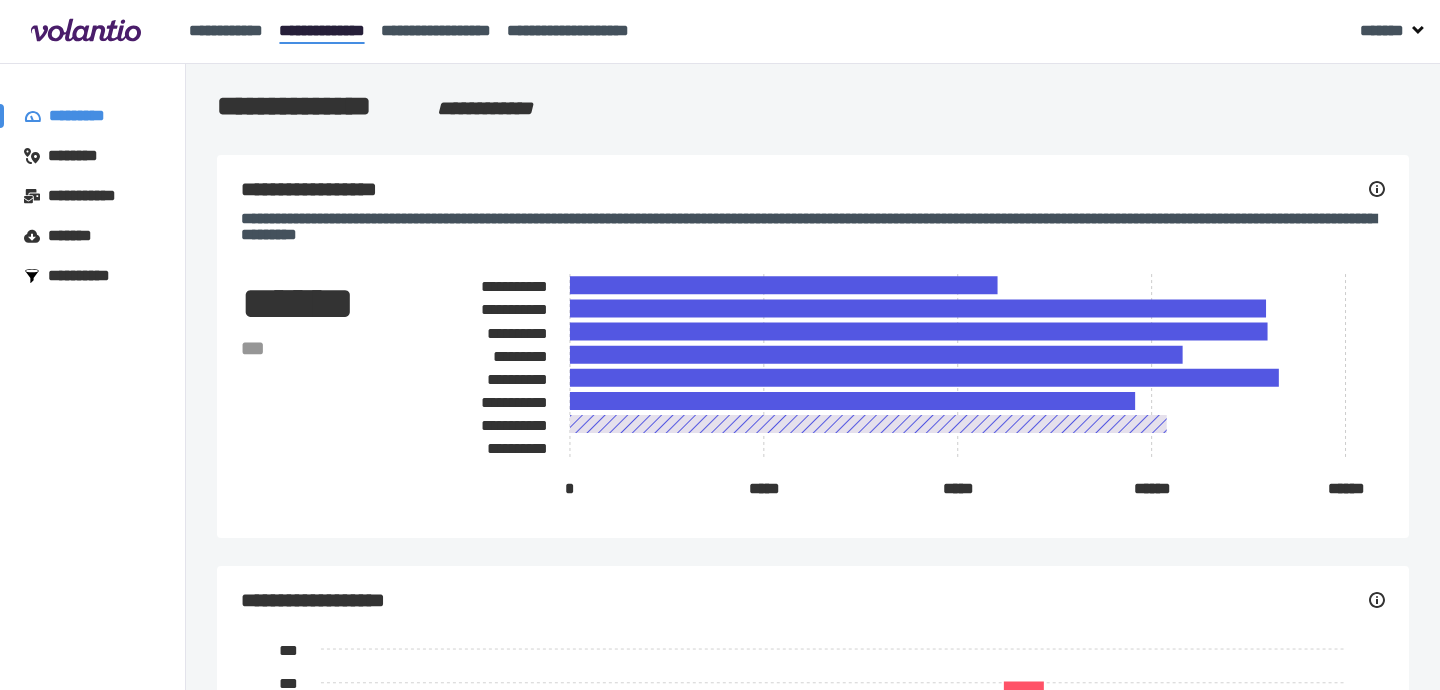 click on "[PASSPORT NUMBER]" at bounding box center [813, 227] 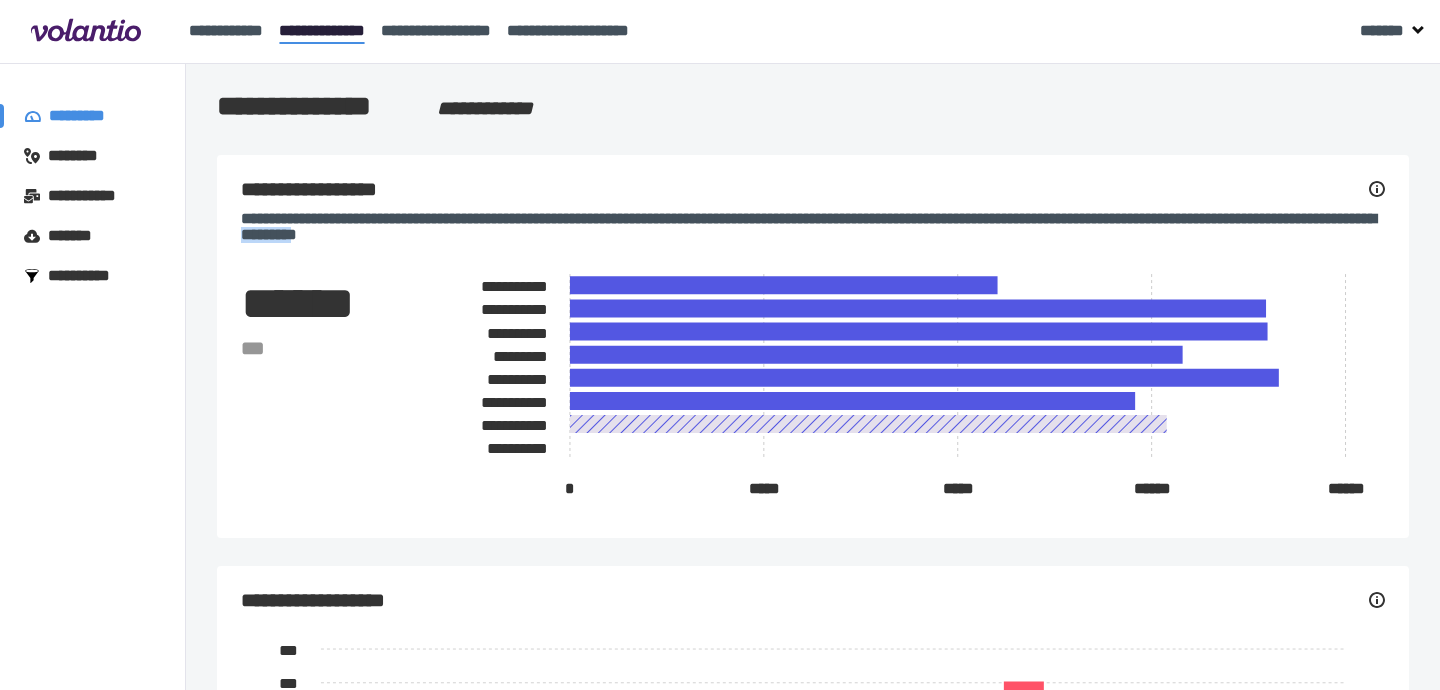 click on "[PASSPORT NUMBER]" at bounding box center [813, 227] 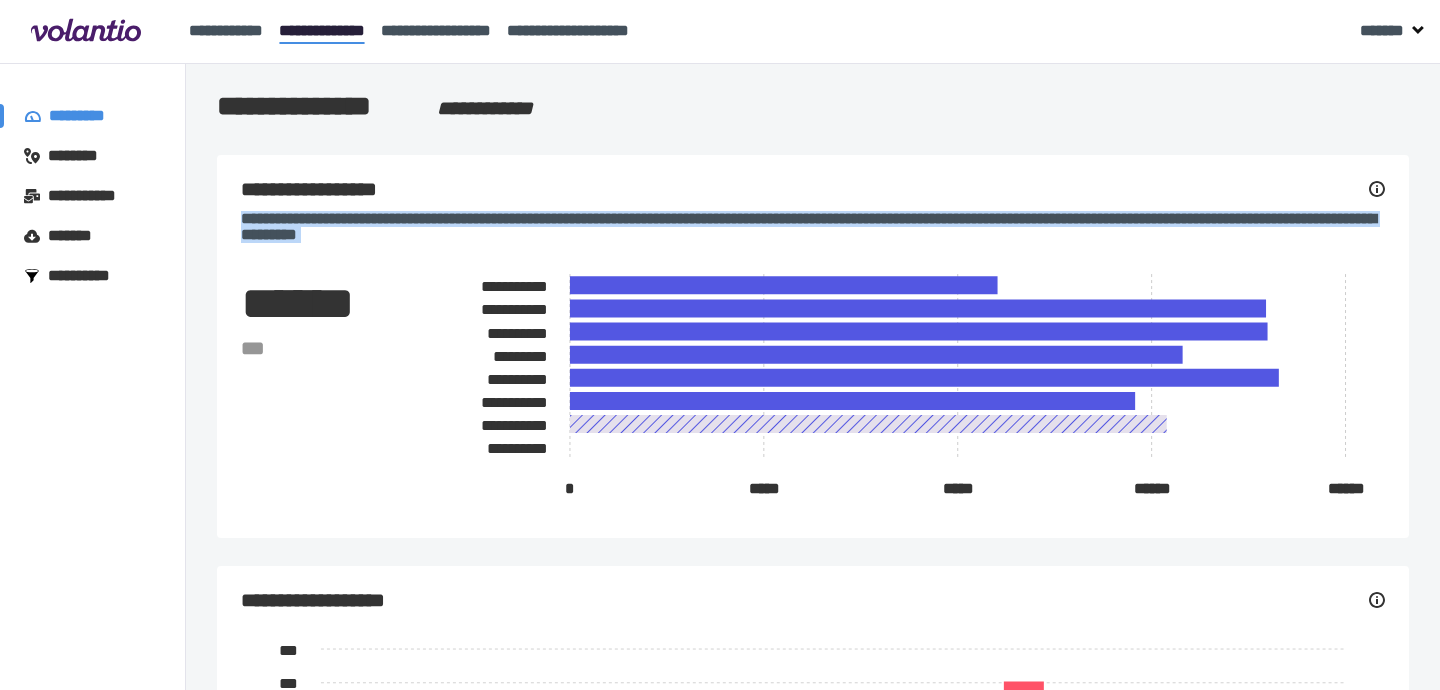 click on "[PASSPORT NUMBER]" at bounding box center (813, 227) 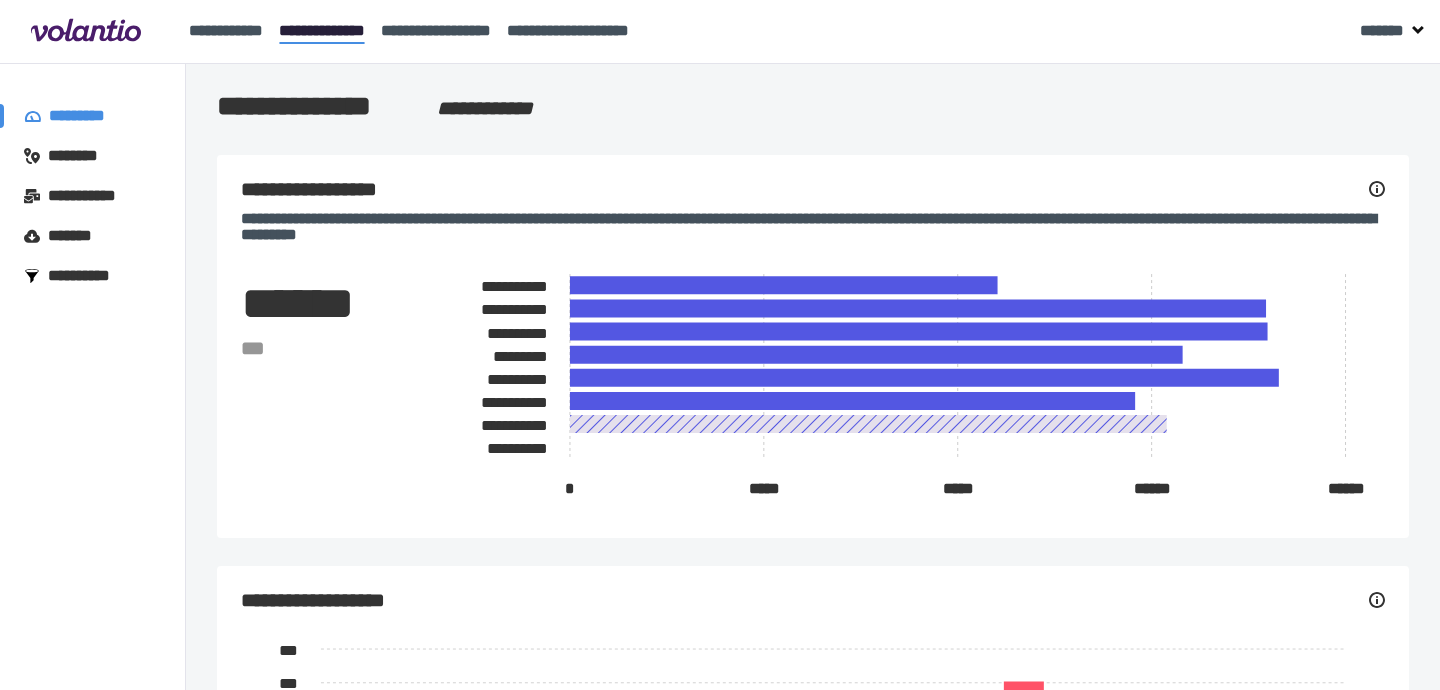 click on "[PASSPORT NUMBER]" at bounding box center (813, 227) 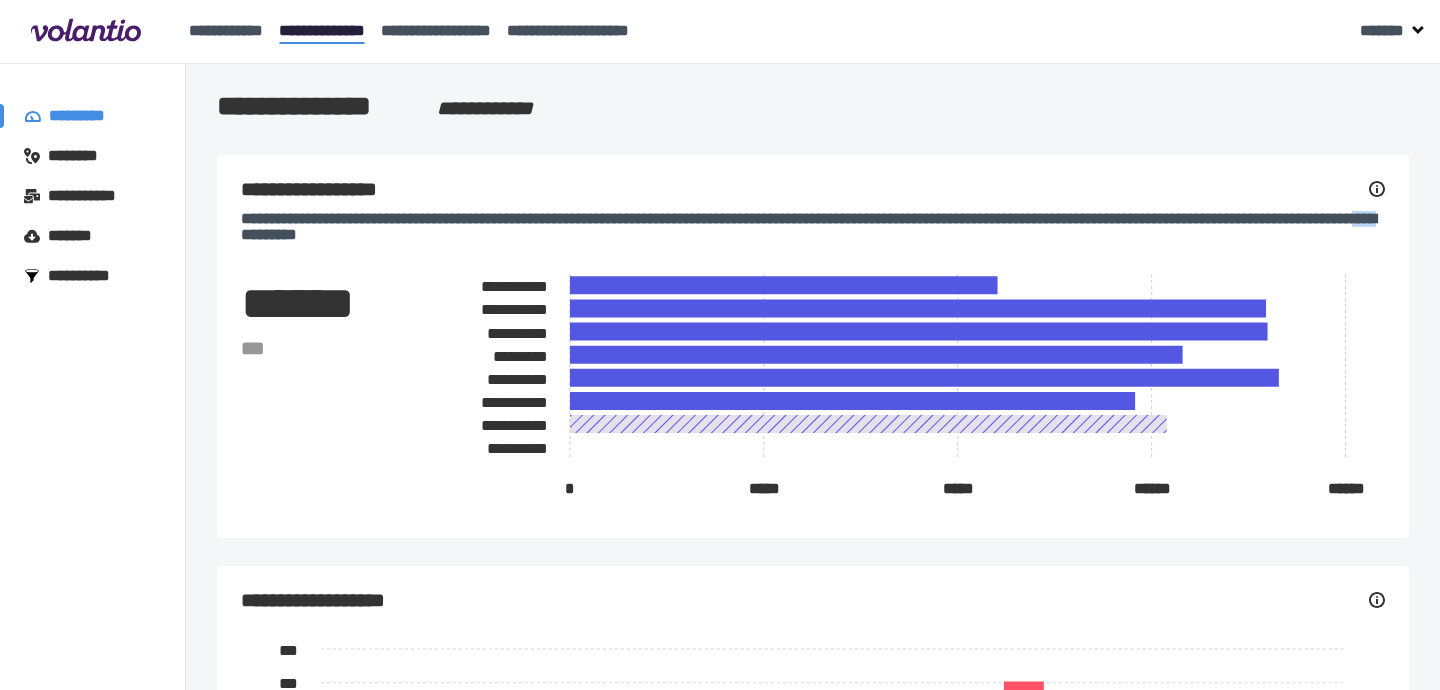 click on "[PASSPORT NUMBER]" at bounding box center [813, 227] 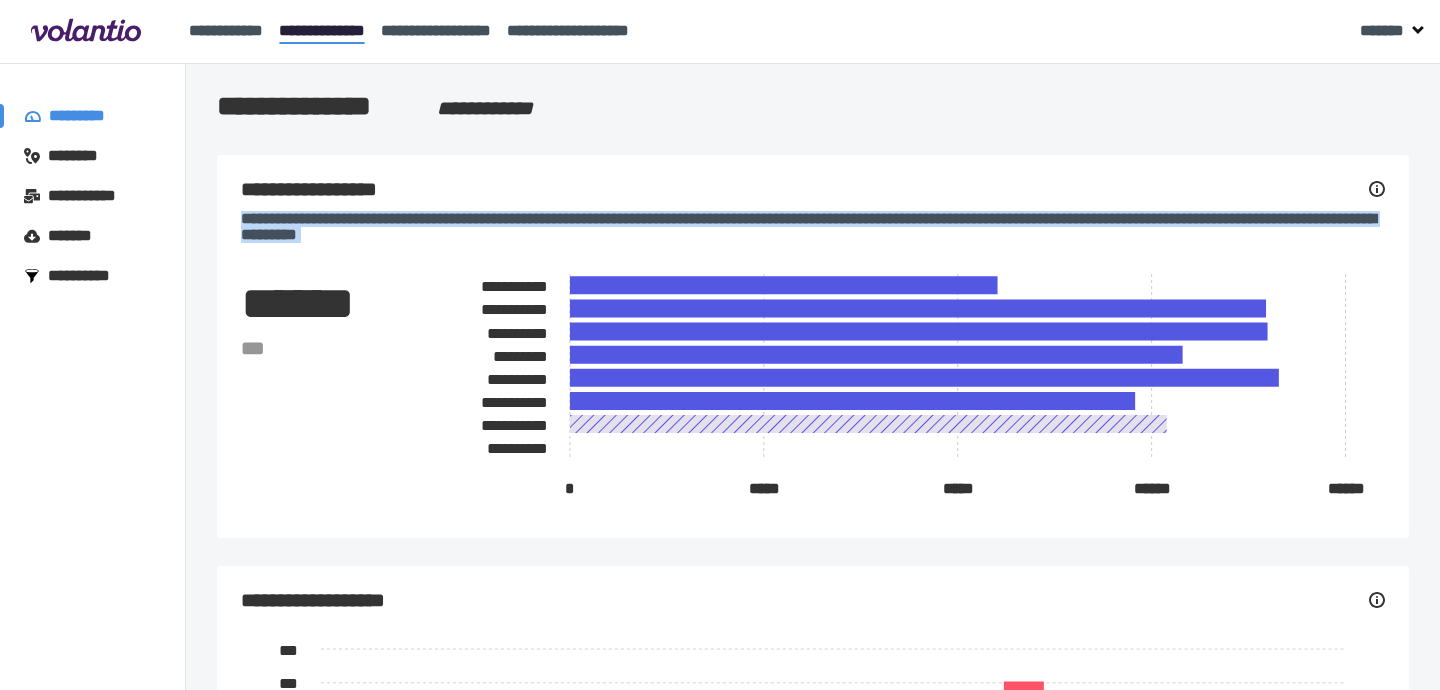 click on "[PASSPORT NUMBER]" at bounding box center [813, 227] 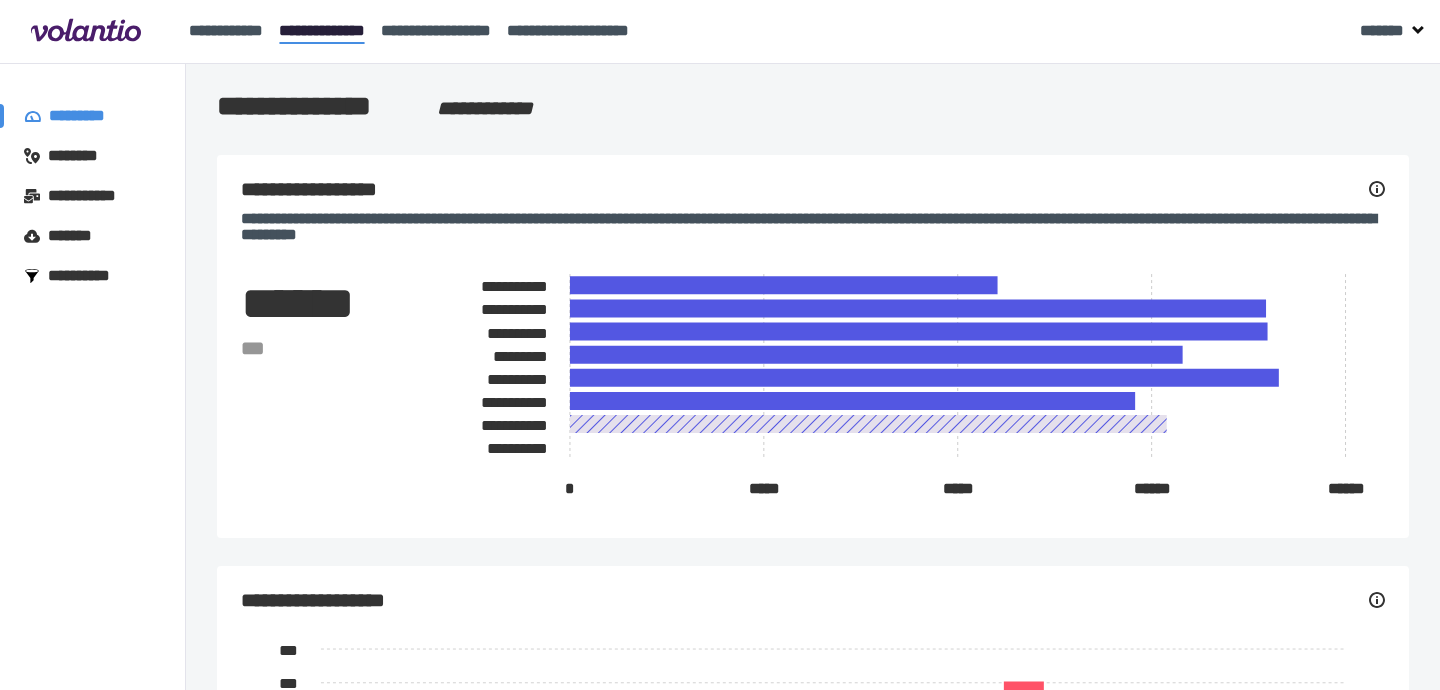 click on "[PASSPORT NUMBER]" at bounding box center [813, 227] 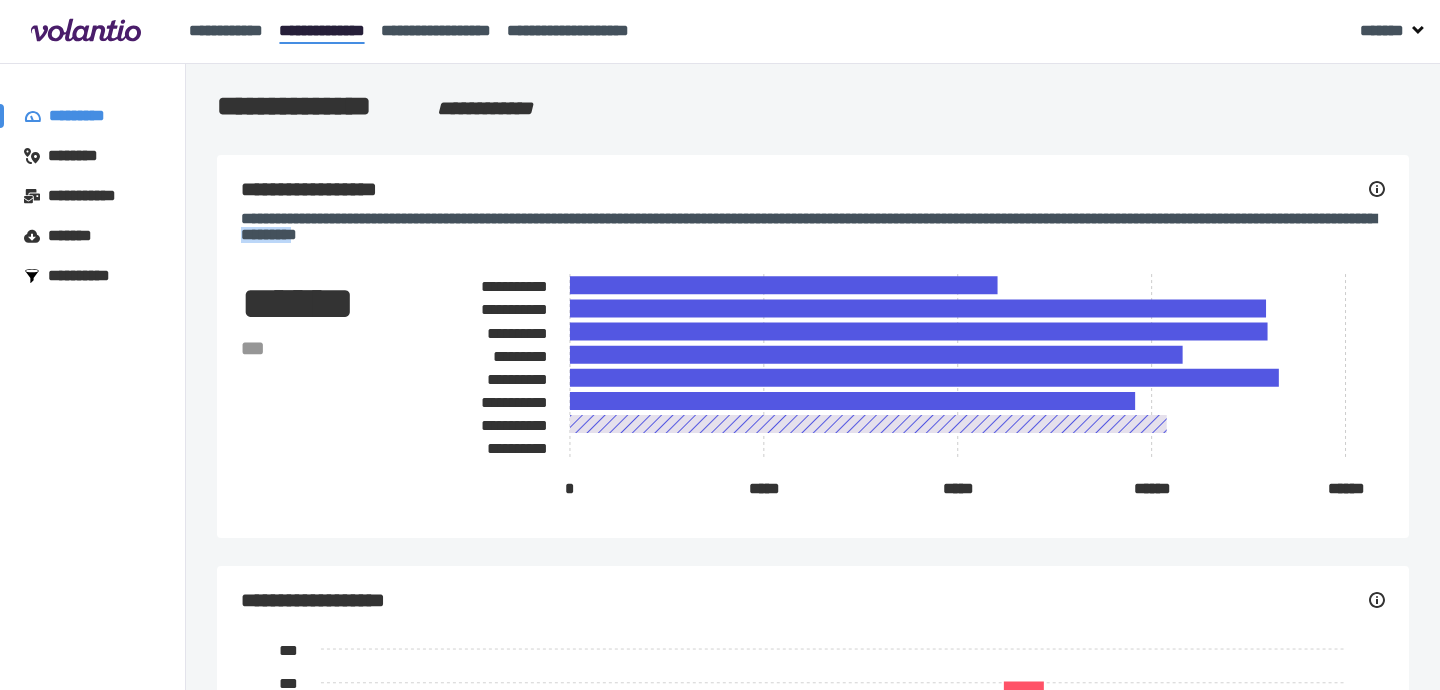 click on "[PASSPORT NUMBER]" at bounding box center (813, 227) 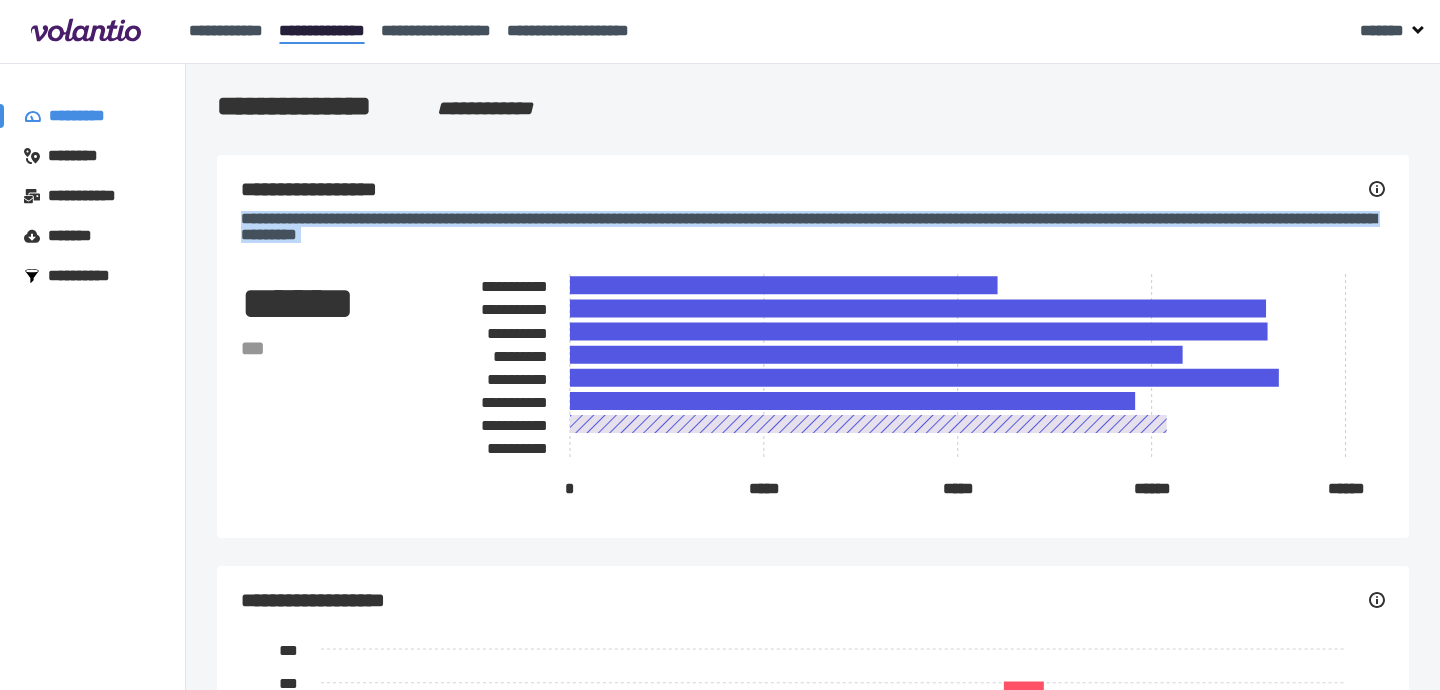 click on "[PASSPORT NUMBER]" at bounding box center [813, 227] 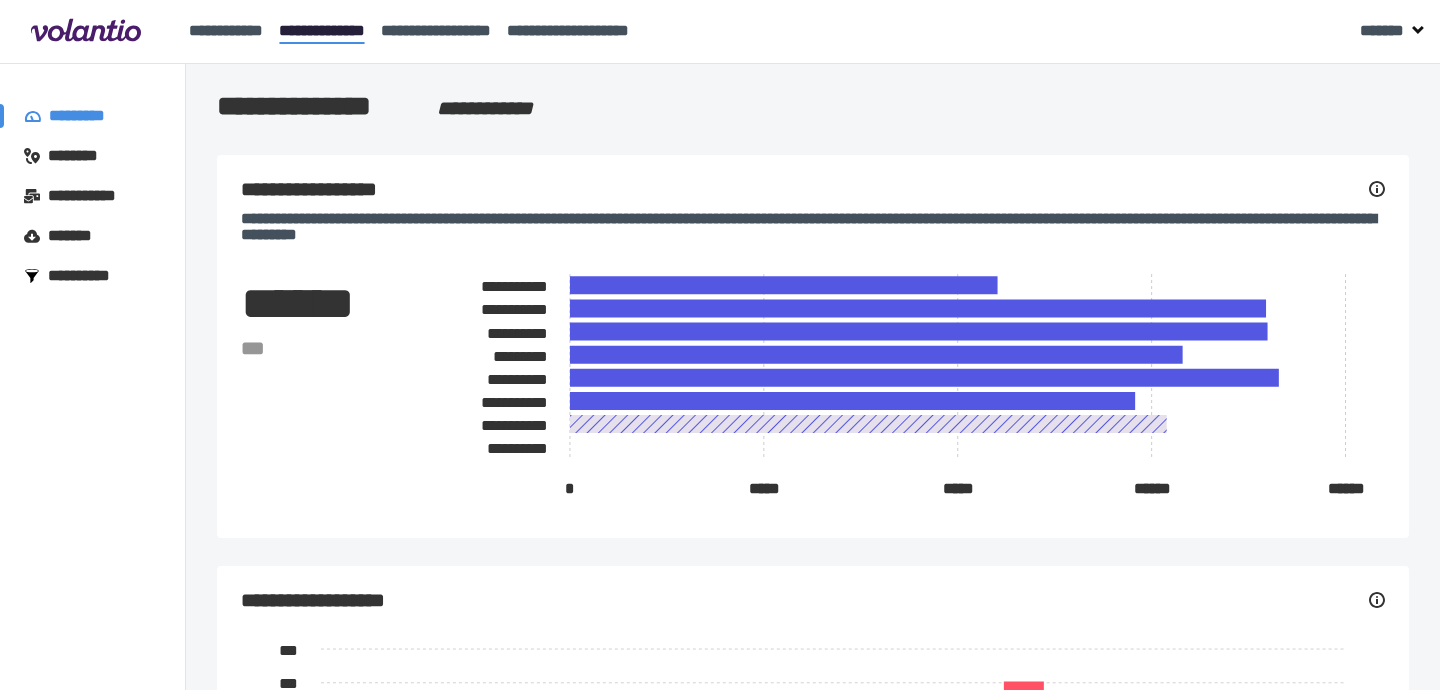 click on "[PASSPORT NUMBER]" at bounding box center (813, 227) 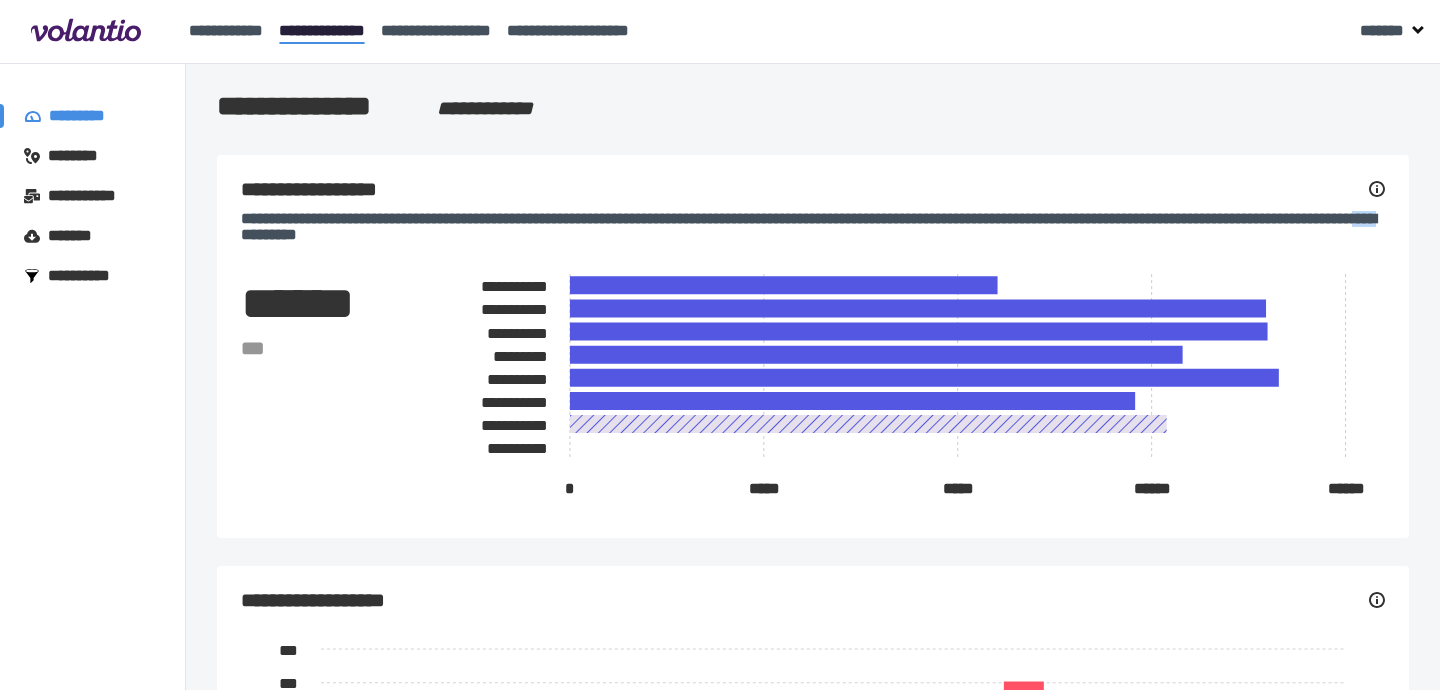 click on "[PASSPORT NUMBER]" at bounding box center (813, 227) 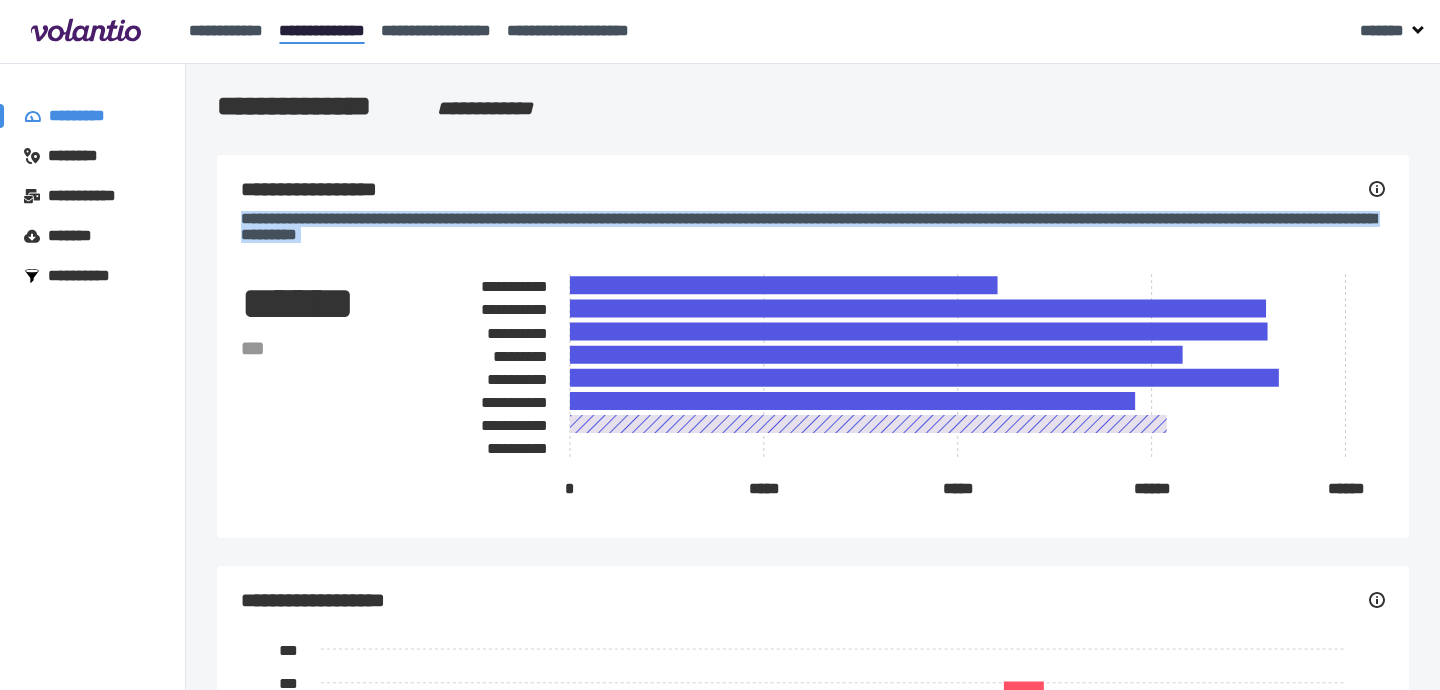 click on "[PASSPORT NUMBER]" at bounding box center [813, 227] 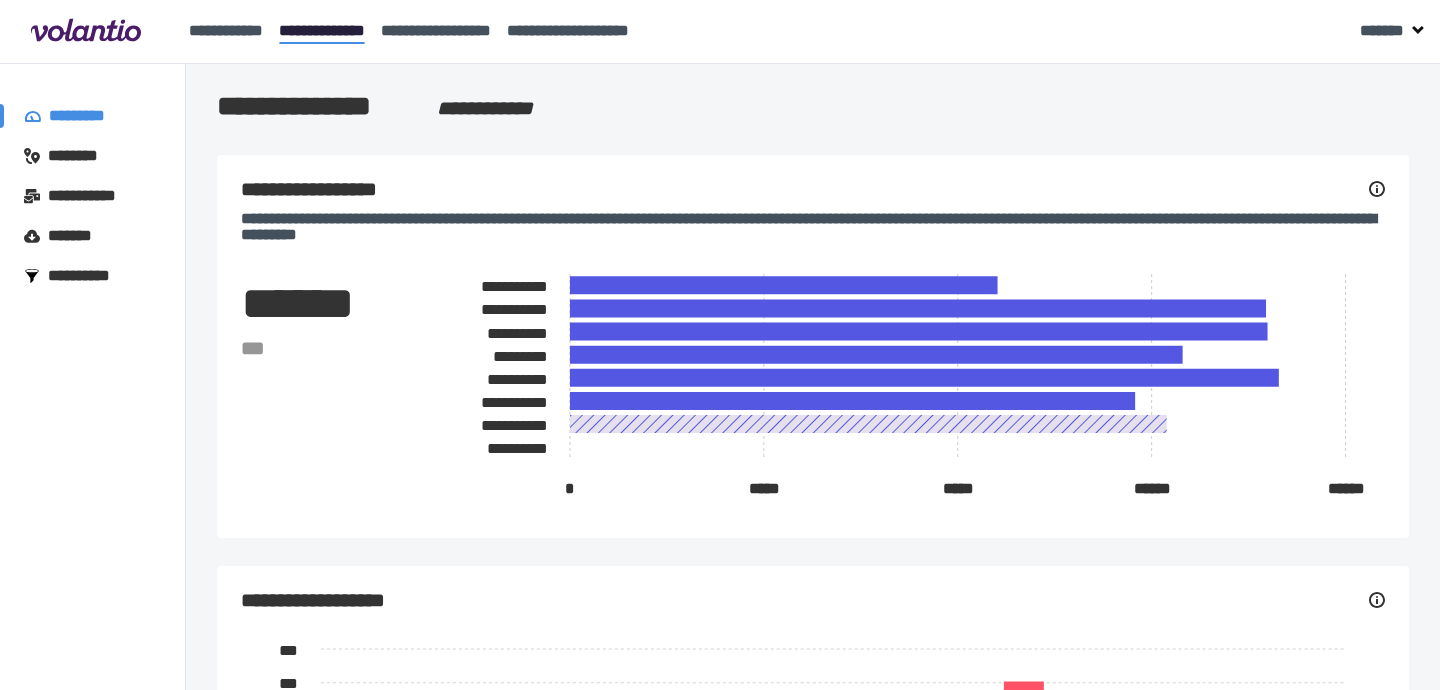 click on "[PASSPORT NUMBER]" at bounding box center (813, 227) 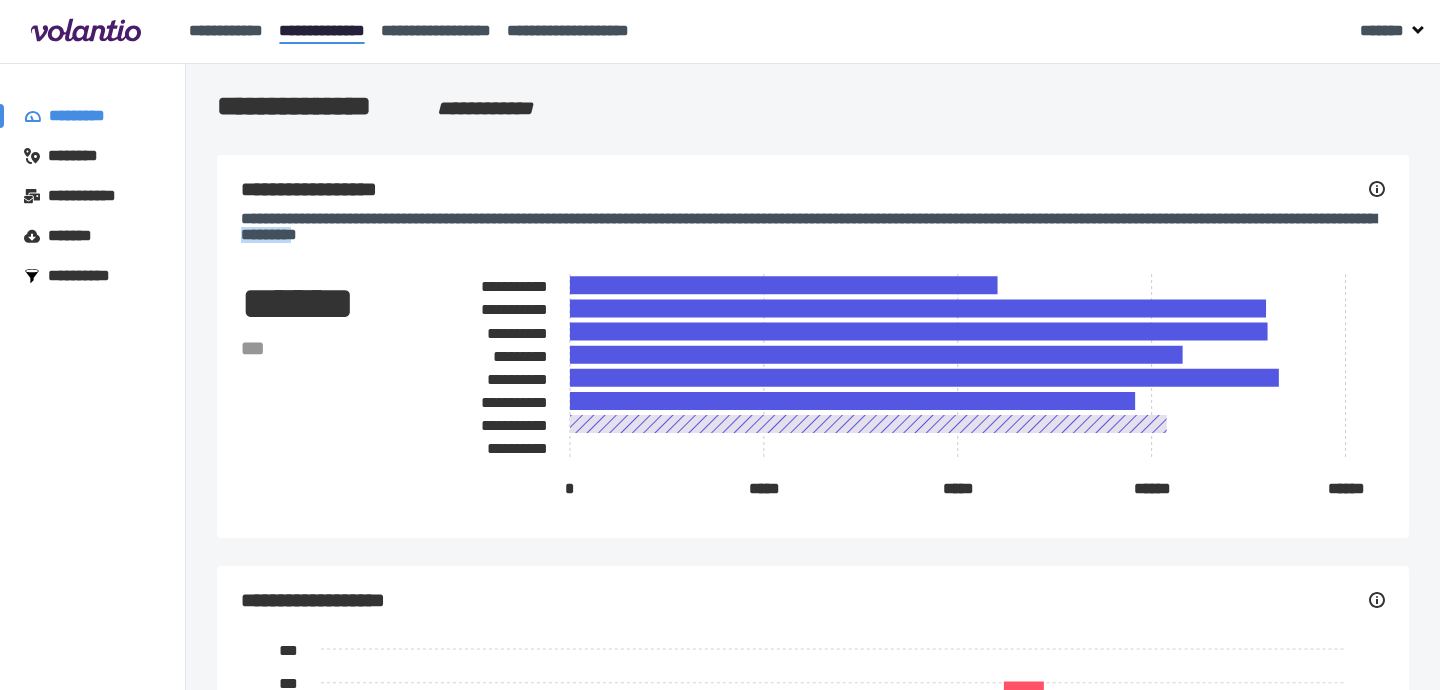 click on "[PASSPORT NUMBER]" at bounding box center [813, 227] 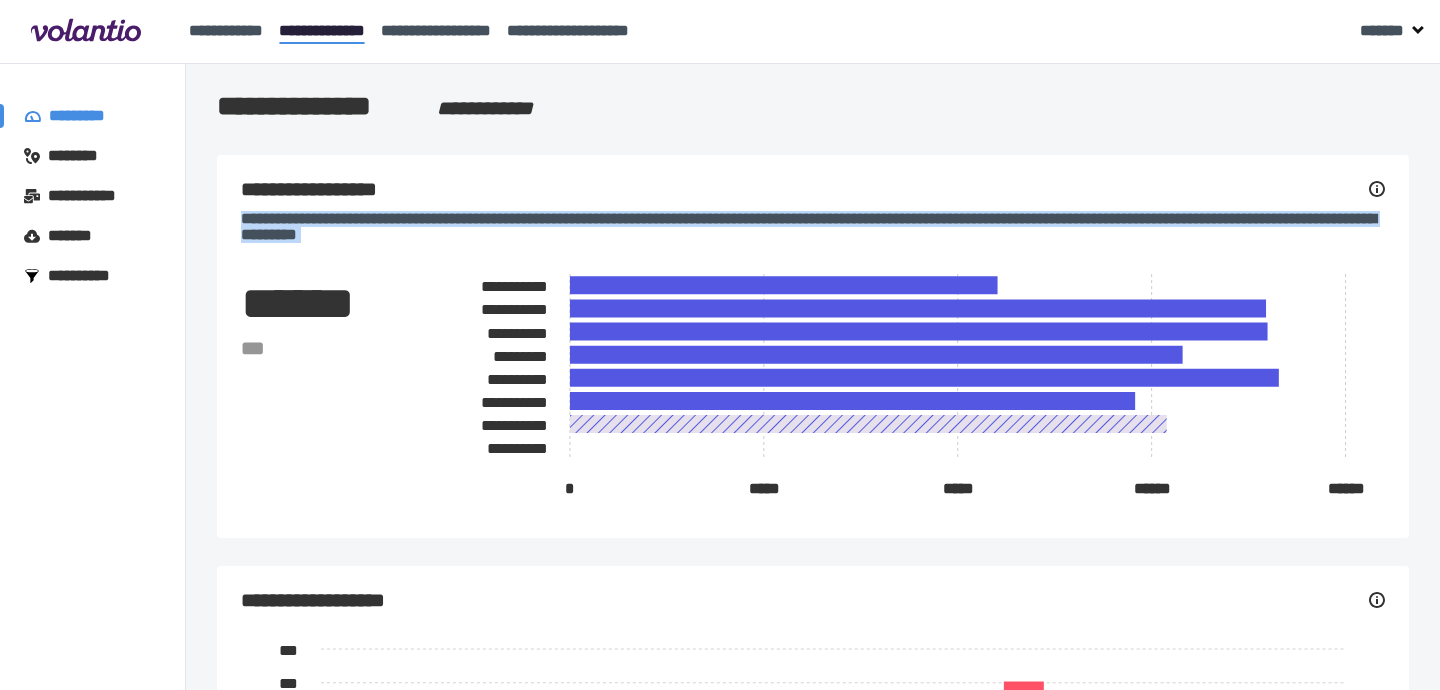 click on "[PASSPORT NUMBER]" at bounding box center (813, 227) 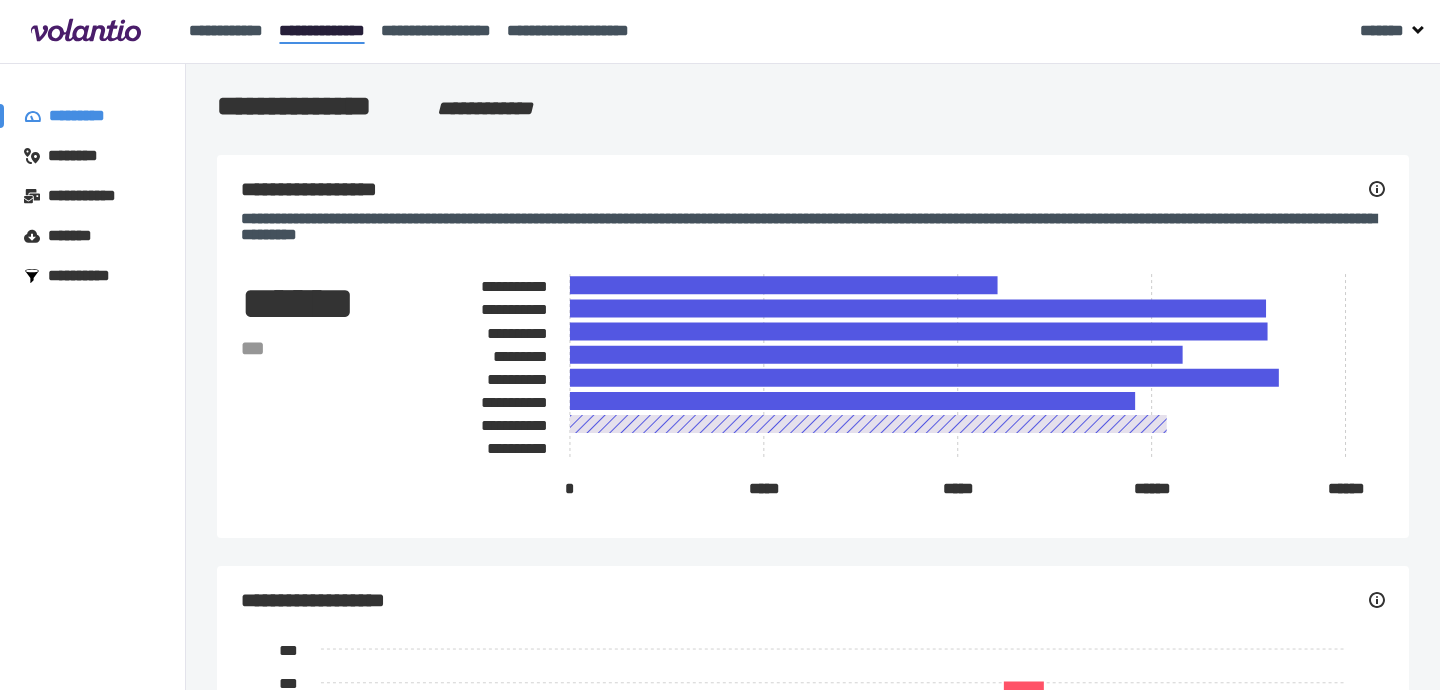 click on "[PASSPORT NUMBER]" at bounding box center (813, 227) 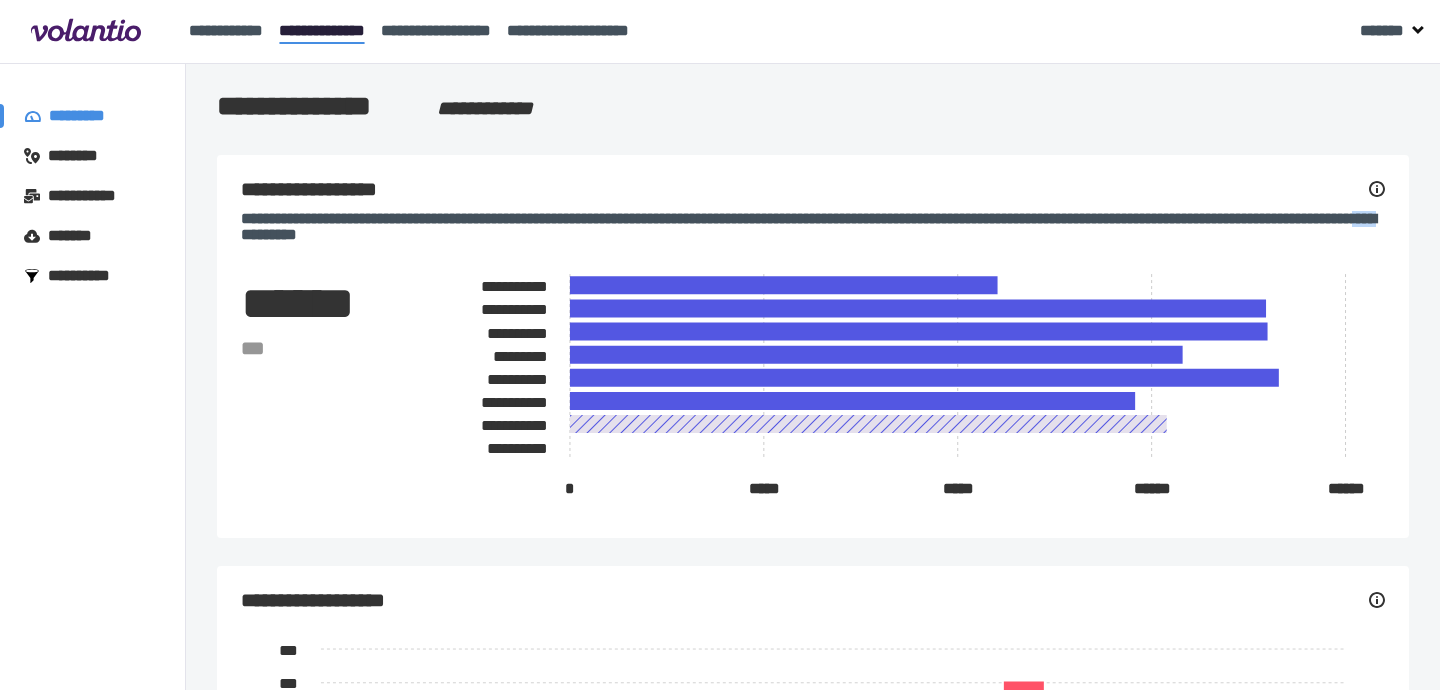 click on "[PASSPORT NUMBER]" at bounding box center (813, 227) 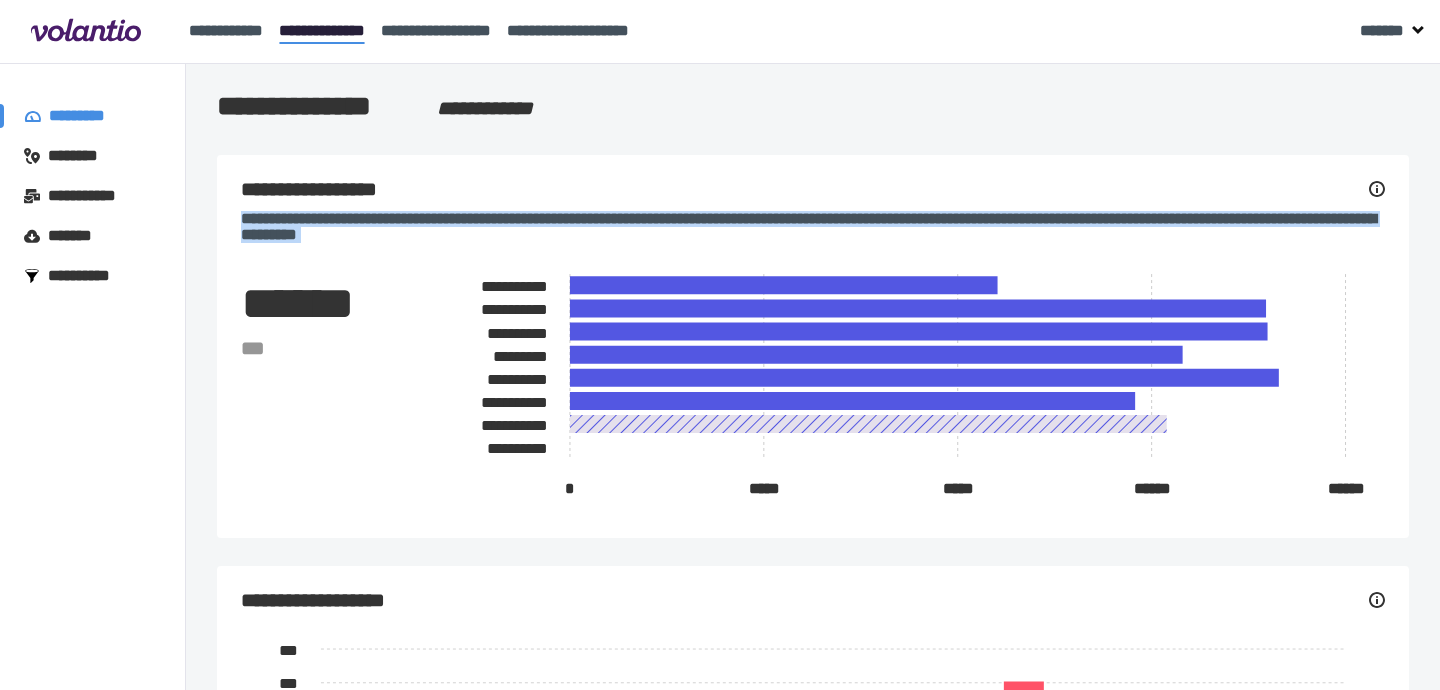 click on "[PASSPORT NUMBER]" at bounding box center [813, 227] 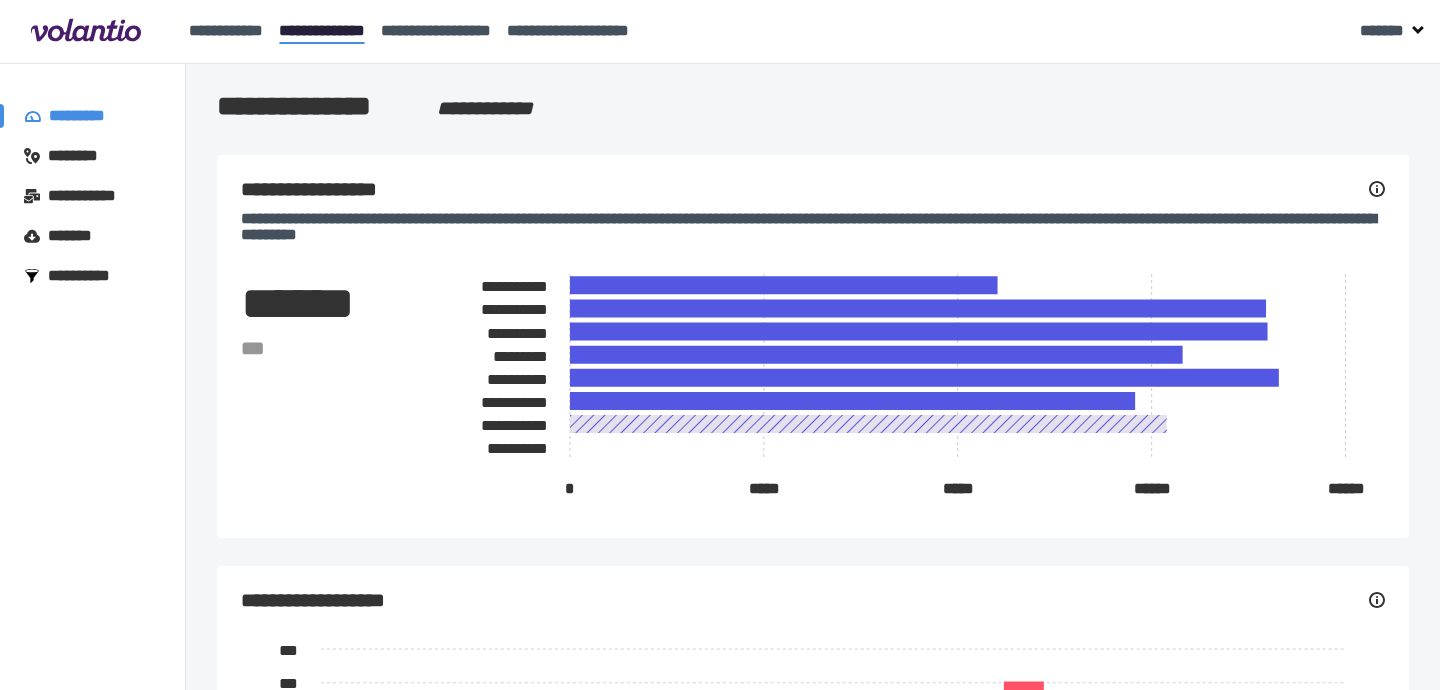 click on "[PASSPORT NUMBER]" at bounding box center (813, 227) 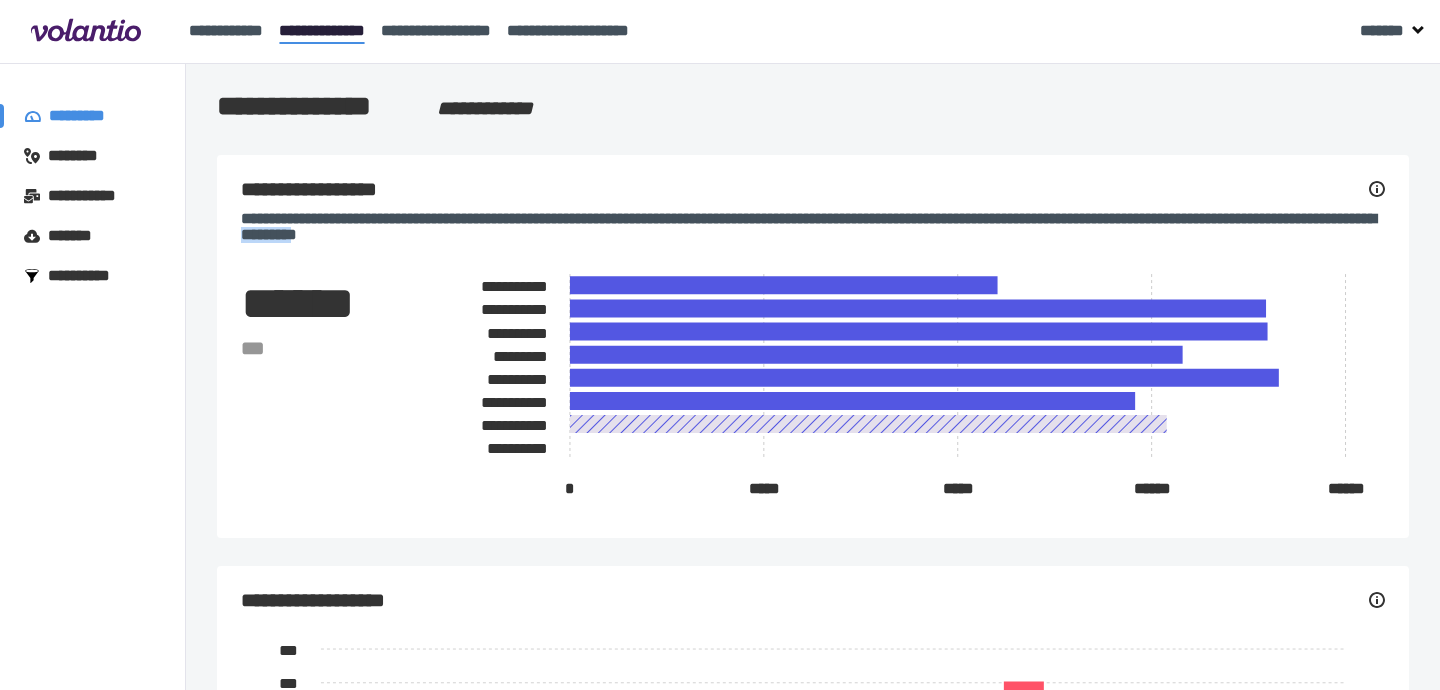 click on "[PASSPORT NUMBER]" at bounding box center (813, 227) 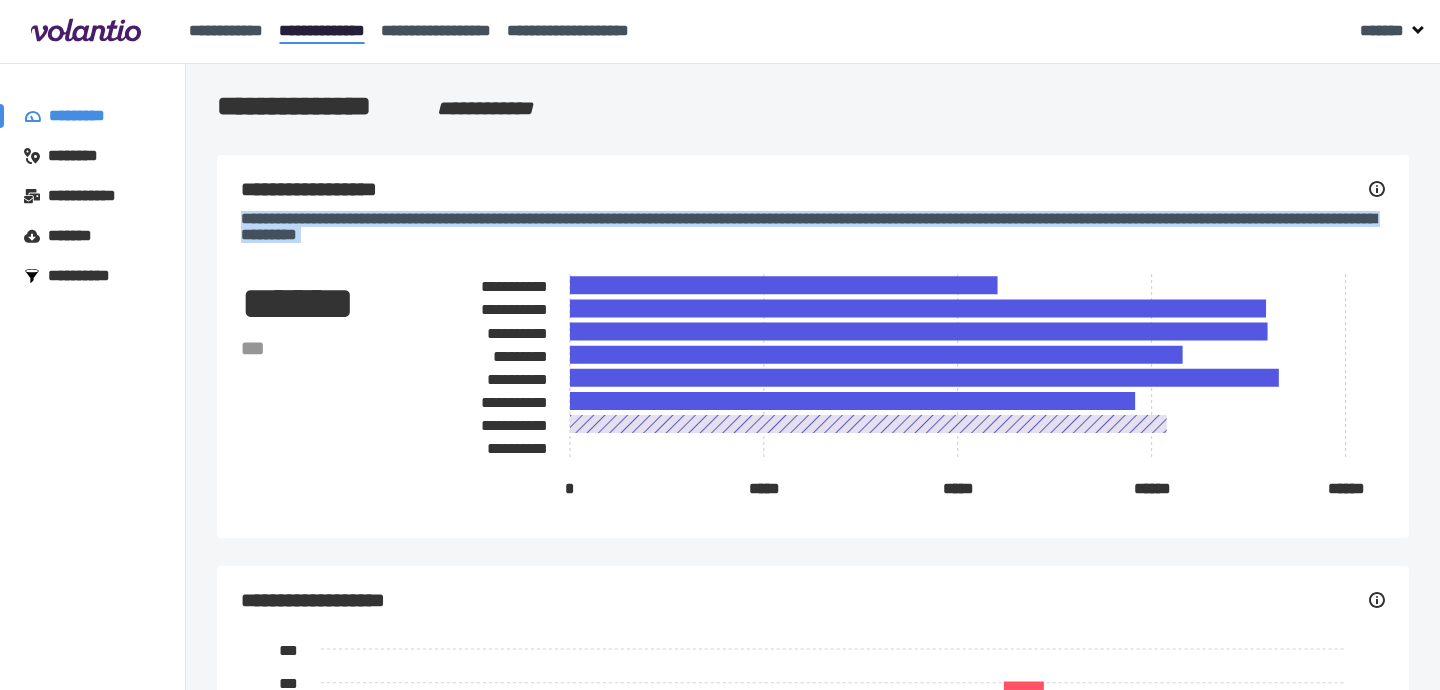 click on "[PASSPORT NUMBER]" at bounding box center (813, 227) 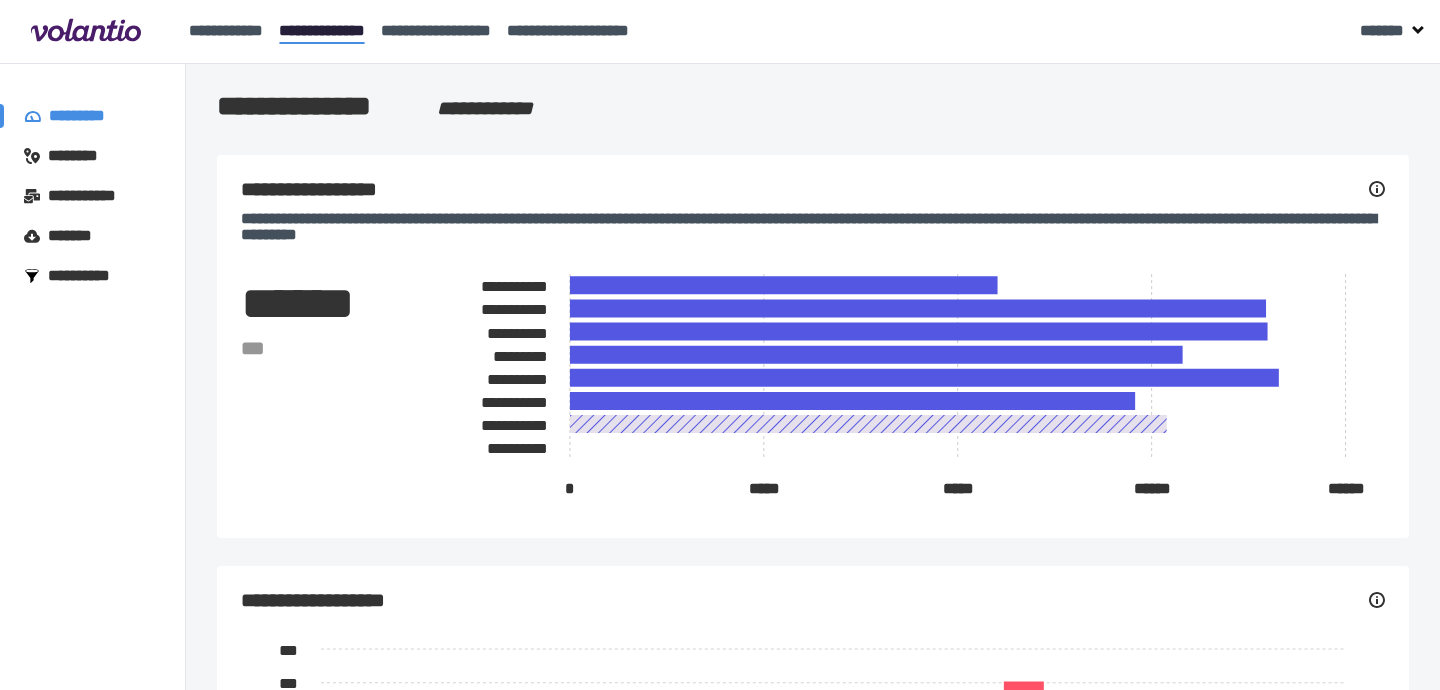 click on "[PASSPORT NUMBER]" at bounding box center [813, 227] 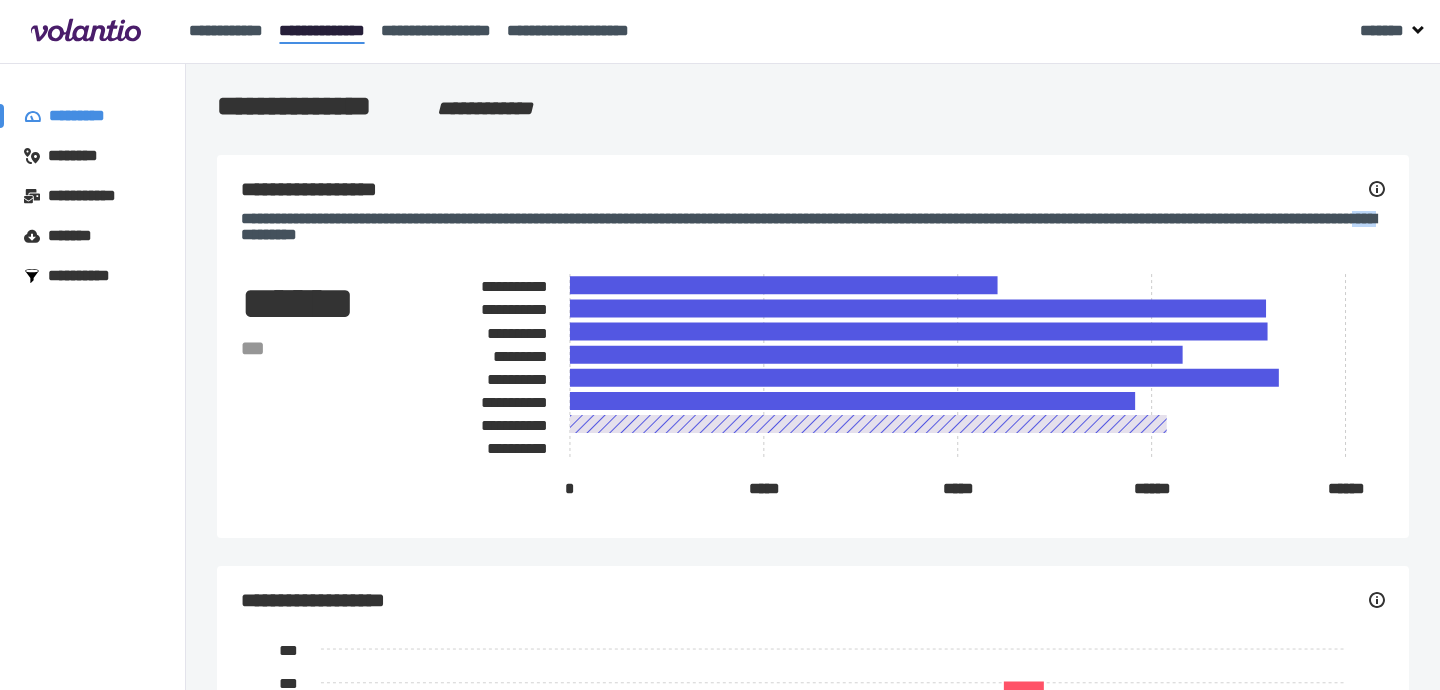click on "[PASSPORT NUMBER]" at bounding box center [813, 227] 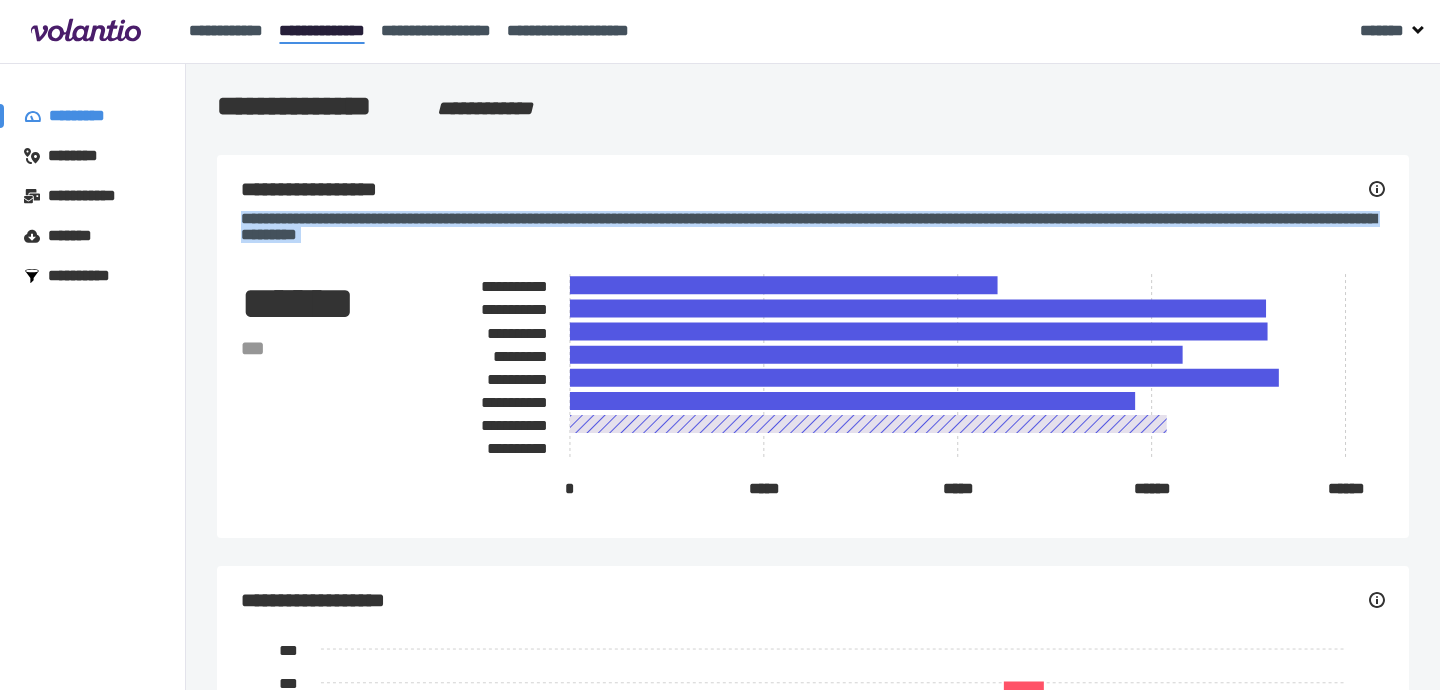 click on "[PASSPORT NUMBER]" at bounding box center [813, 227] 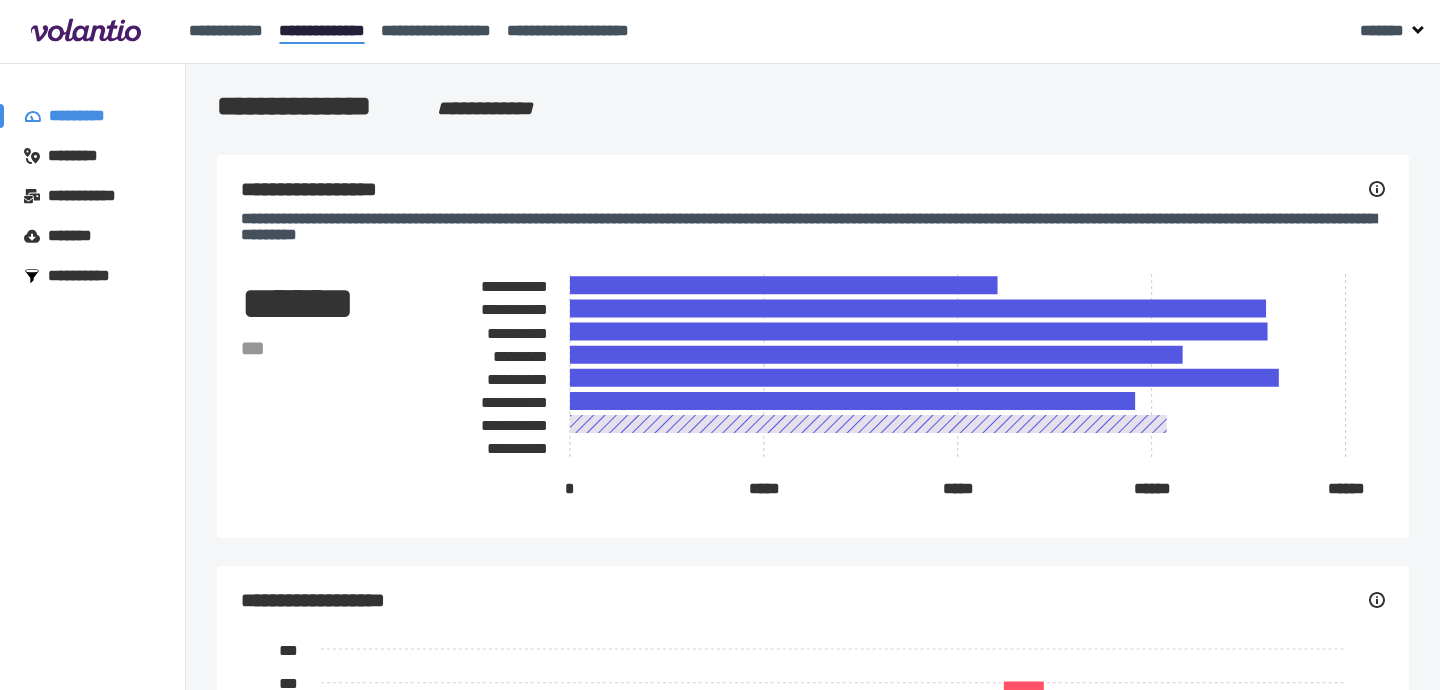 click on "[PASSPORT NUMBER]" at bounding box center [813, 227] 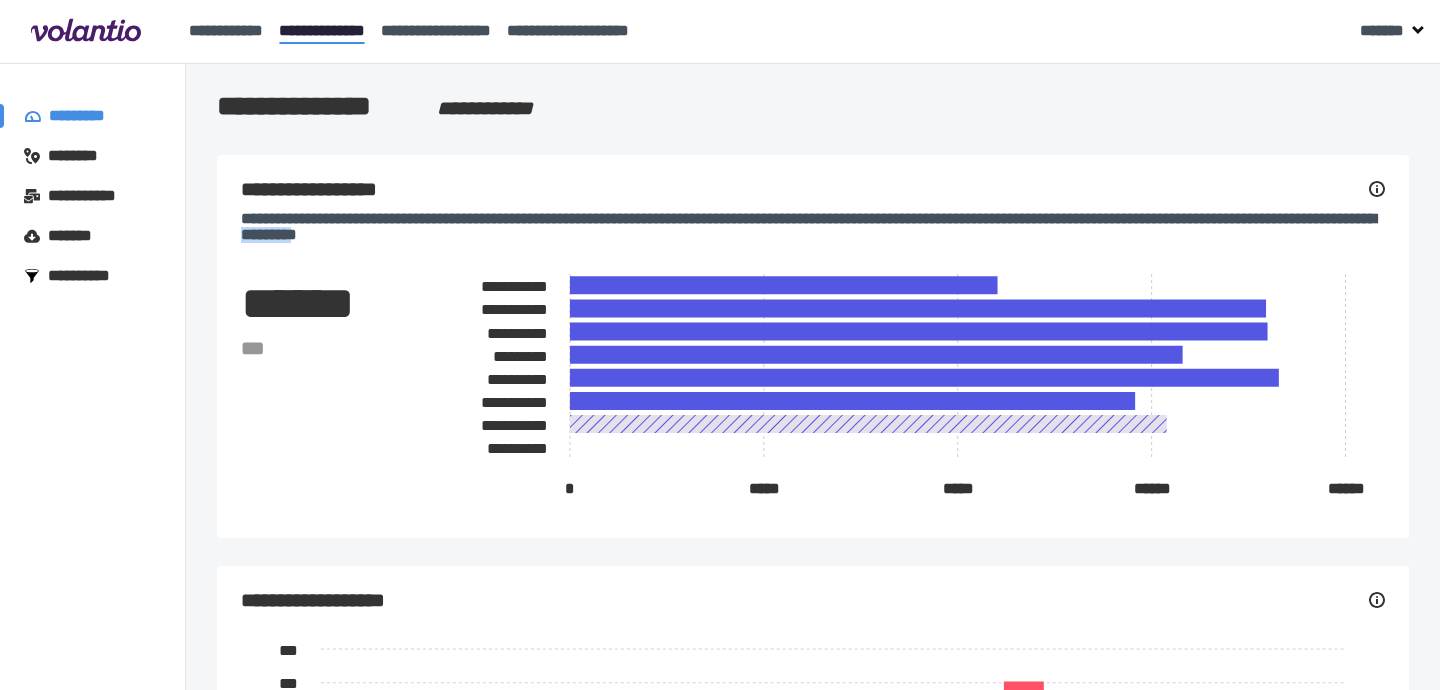 click on "[PASSPORT NUMBER]" at bounding box center (813, 227) 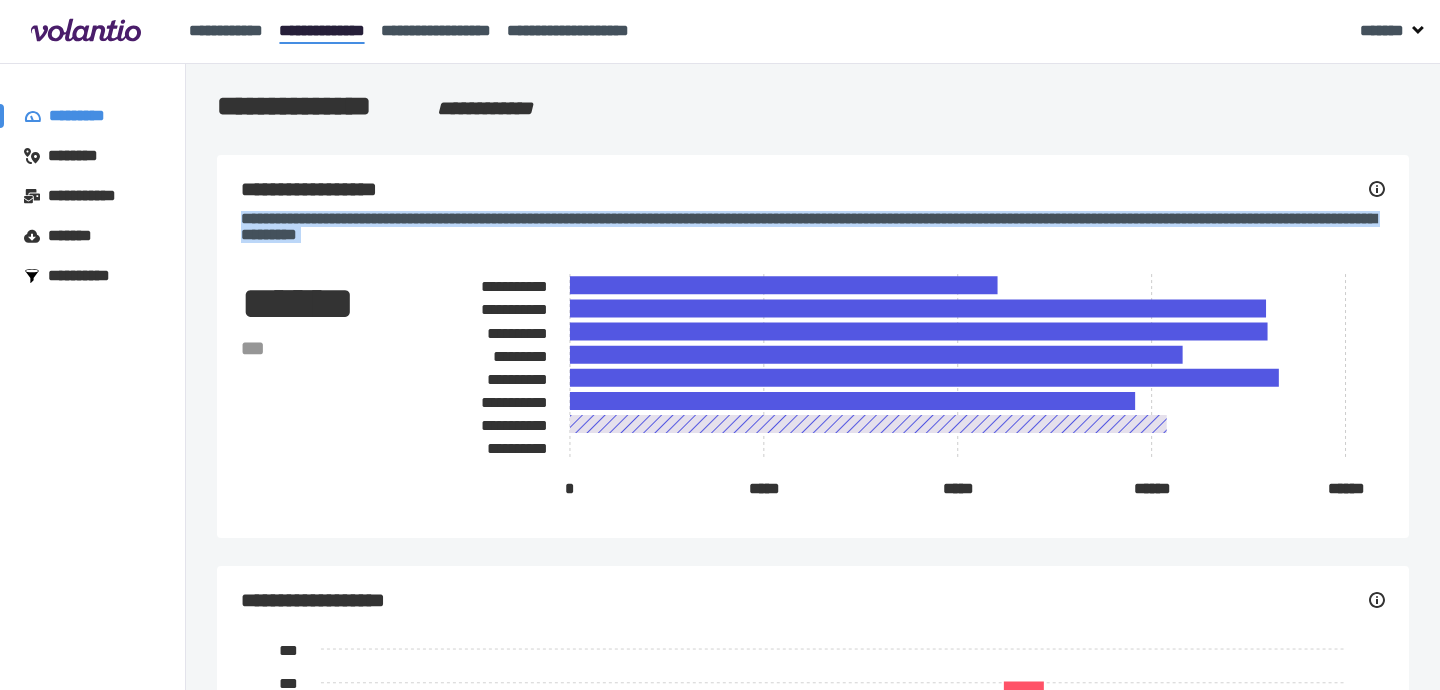 click on "[PASSPORT NUMBER]" at bounding box center (813, 227) 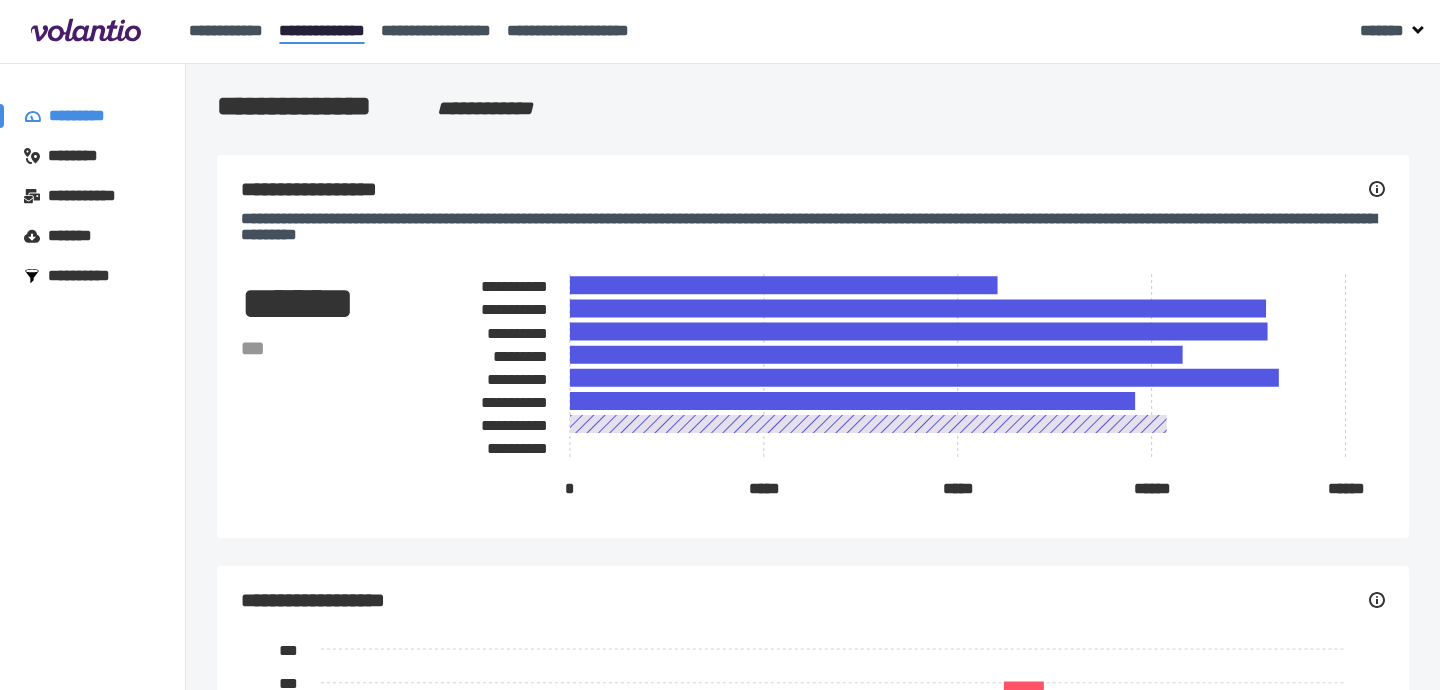 click on "[PASSPORT NUMBER]" at bounding box center (813, 227) 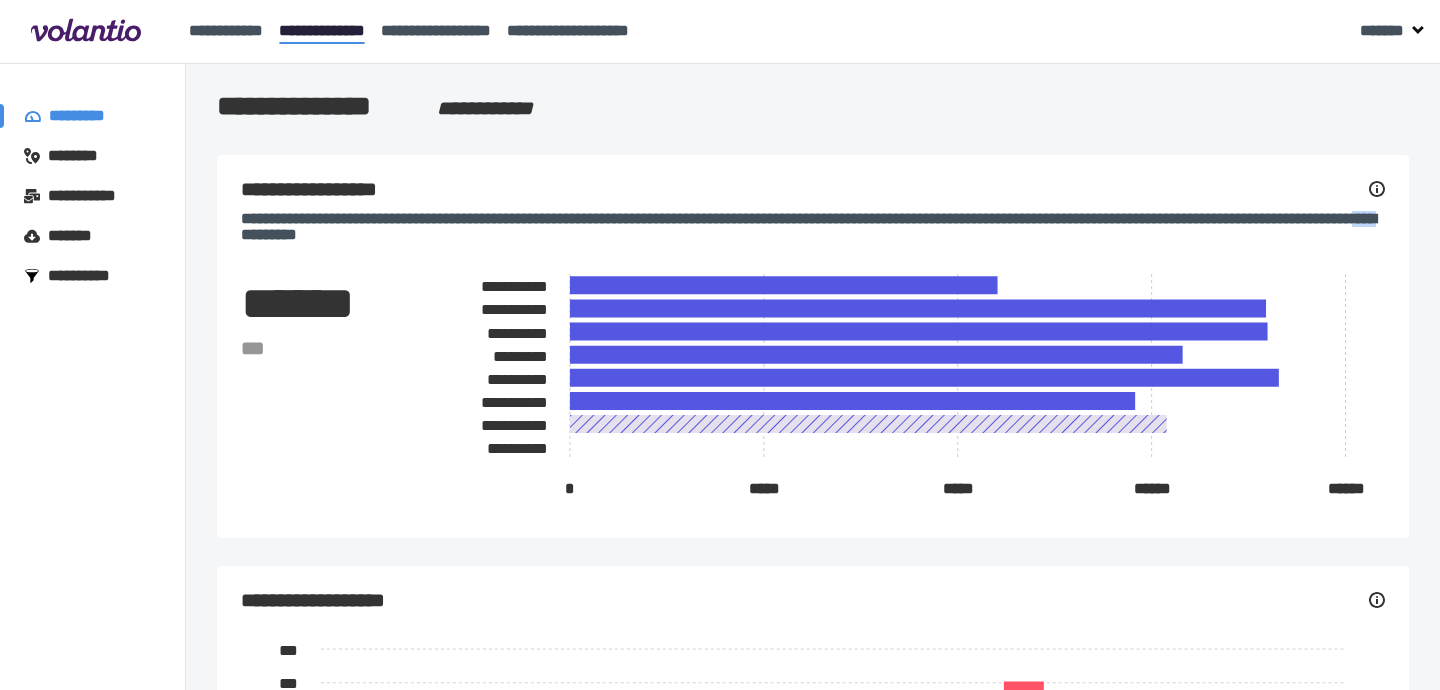 click on "[PASSPORT NUMBER]" at bounding box center [813, 227] 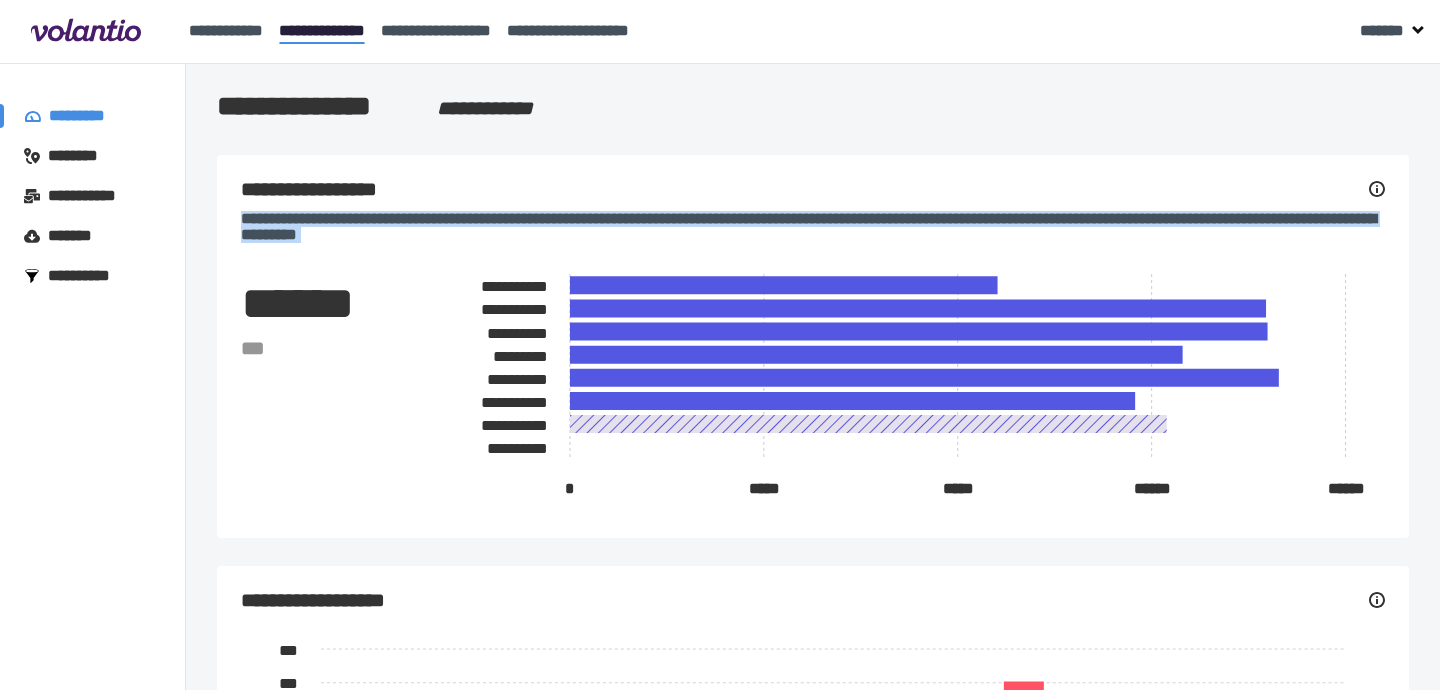 click on "[PASSPORT NUMBER]" at bounding box center (813, 227) 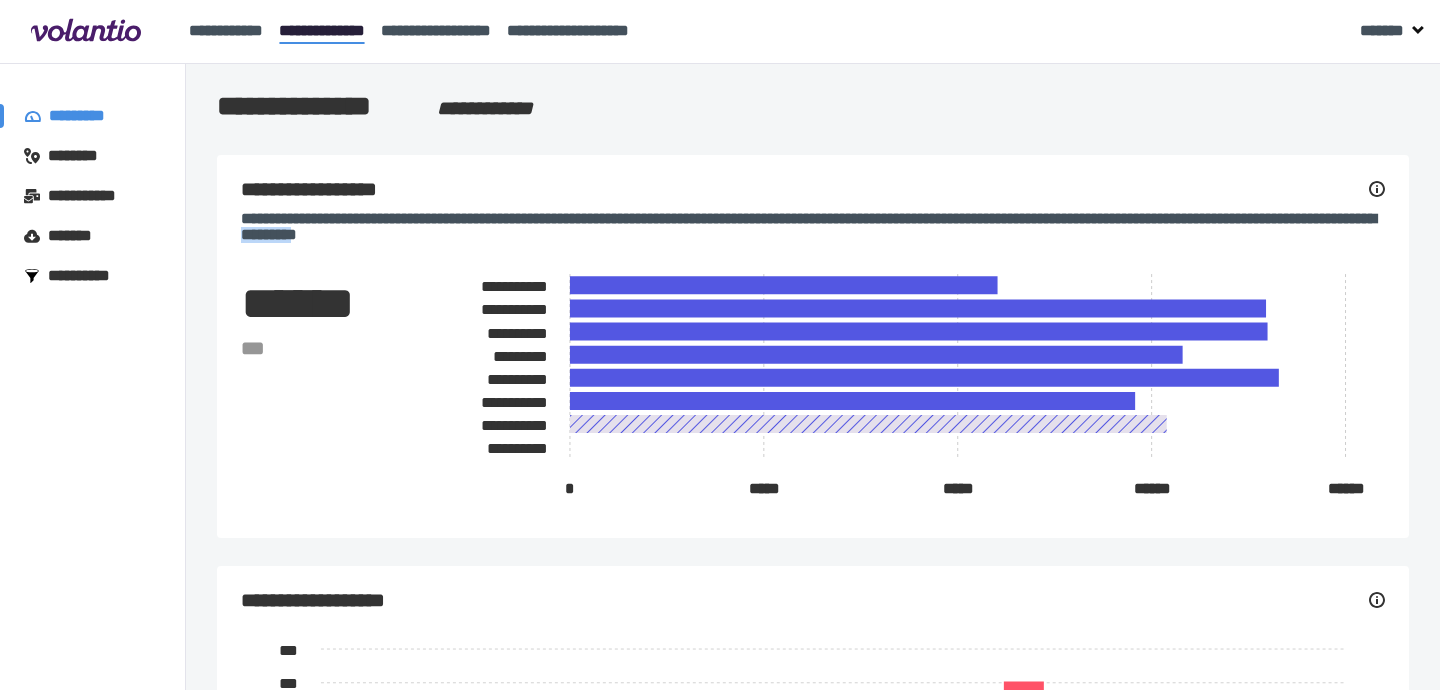 click on "[PASSPORT NUMBER]" at bounding box center [813, 227] 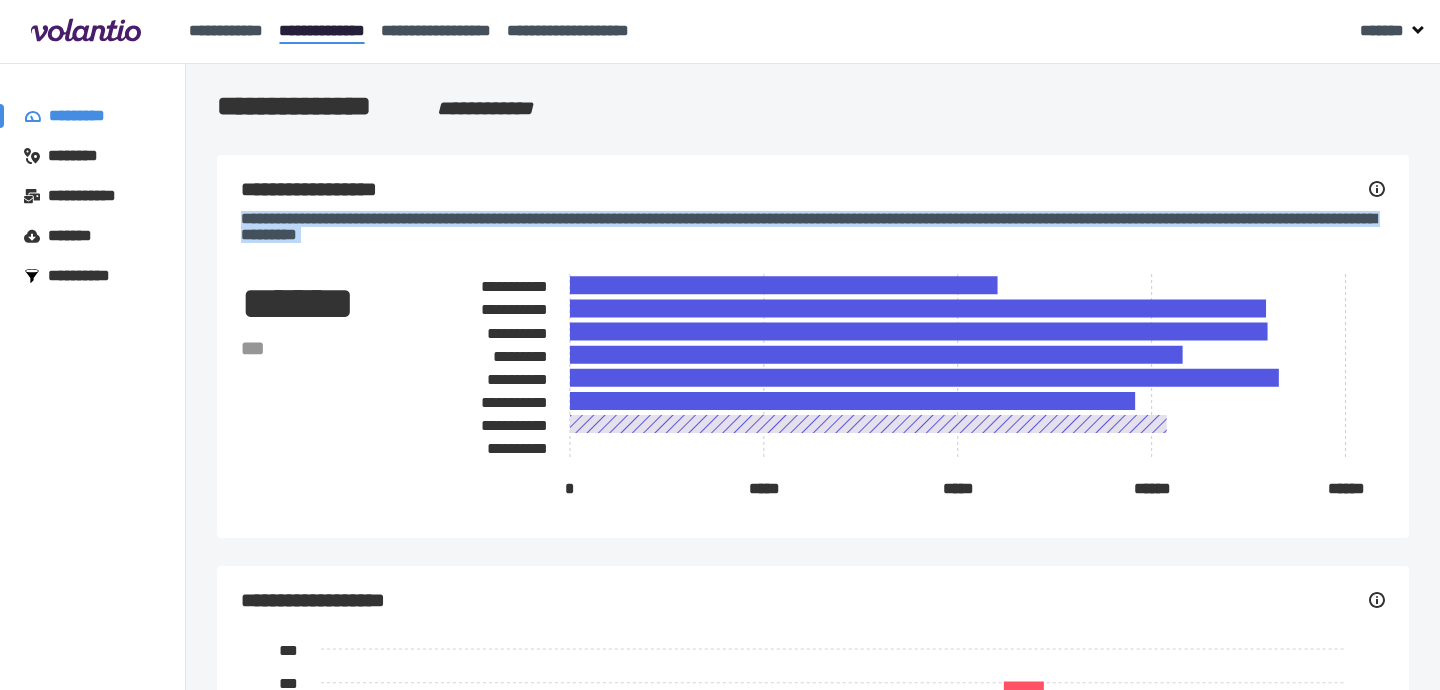 click on "[PASSPORT NUMBER]" at bounding box center [813, 227] 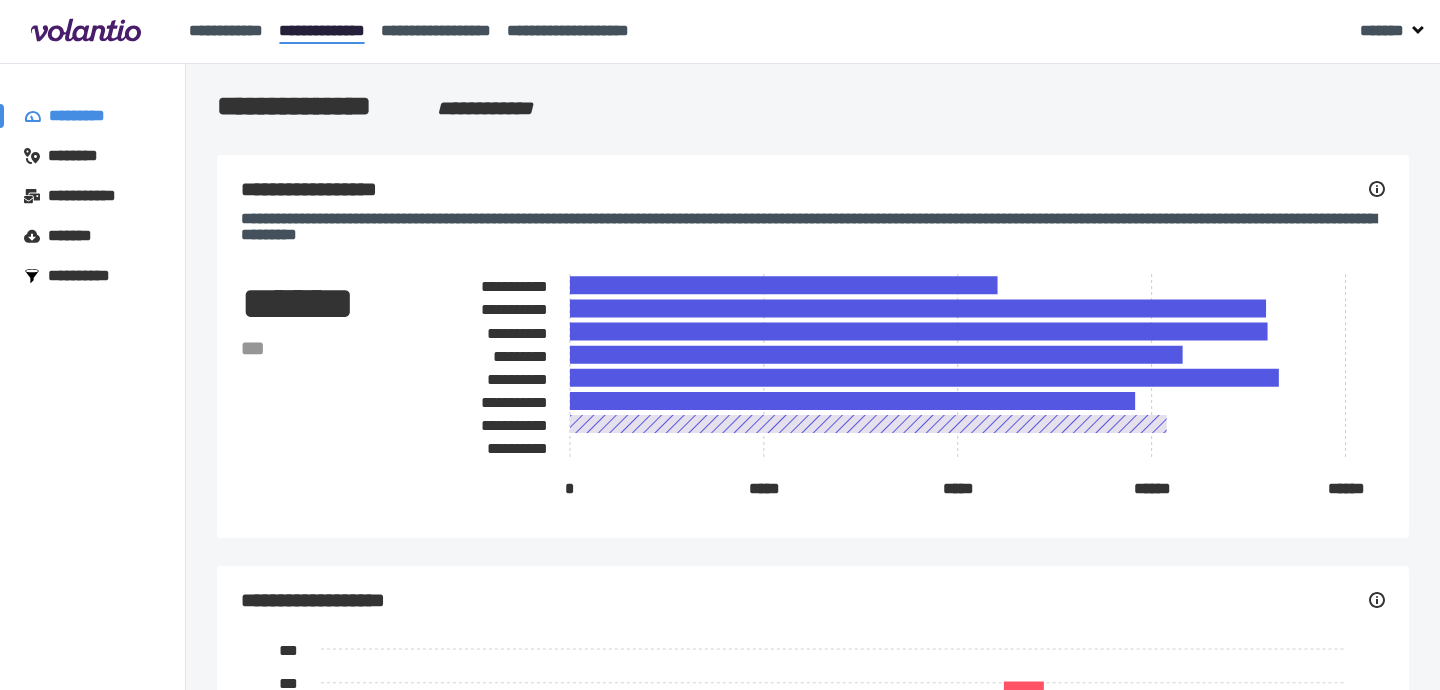 click on "[PASSPORT NUMBER]" at bounding box center [813, 227] 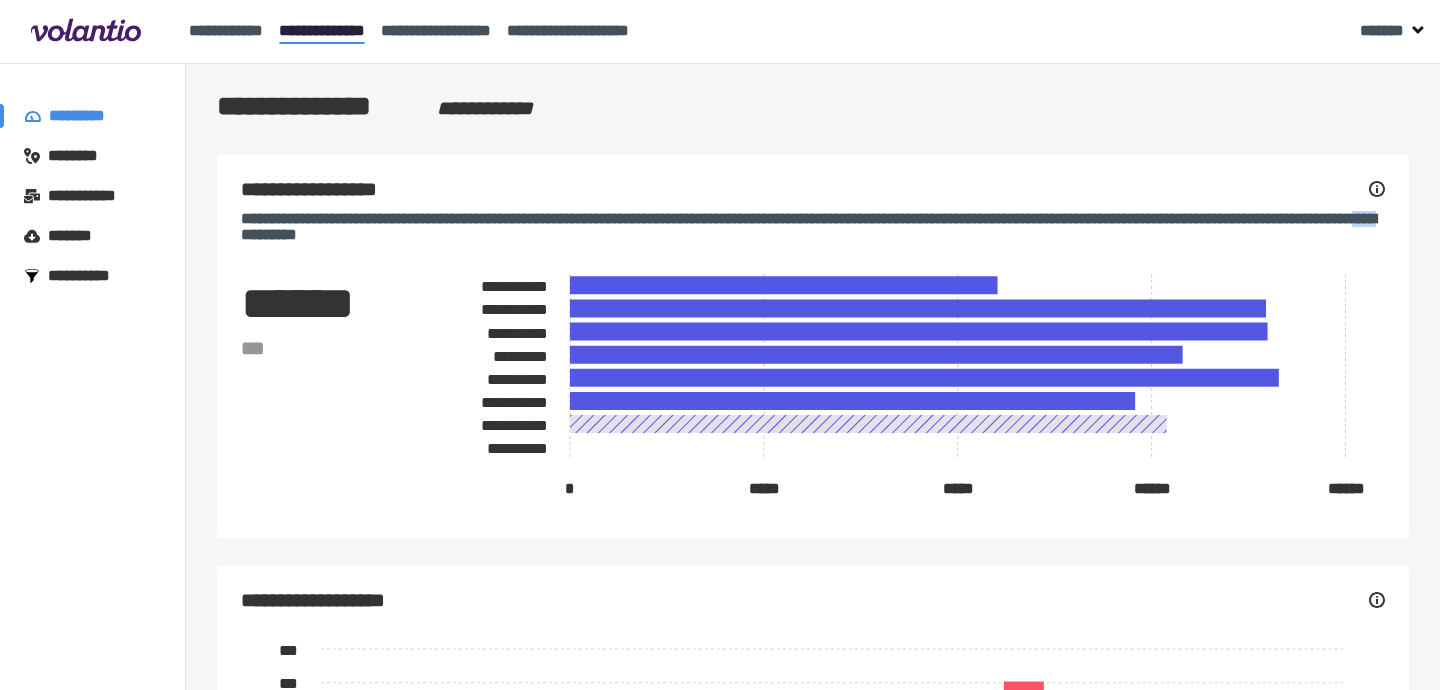 click on "[PASSPORT NUMBER]" at bounding box center [813, 227] 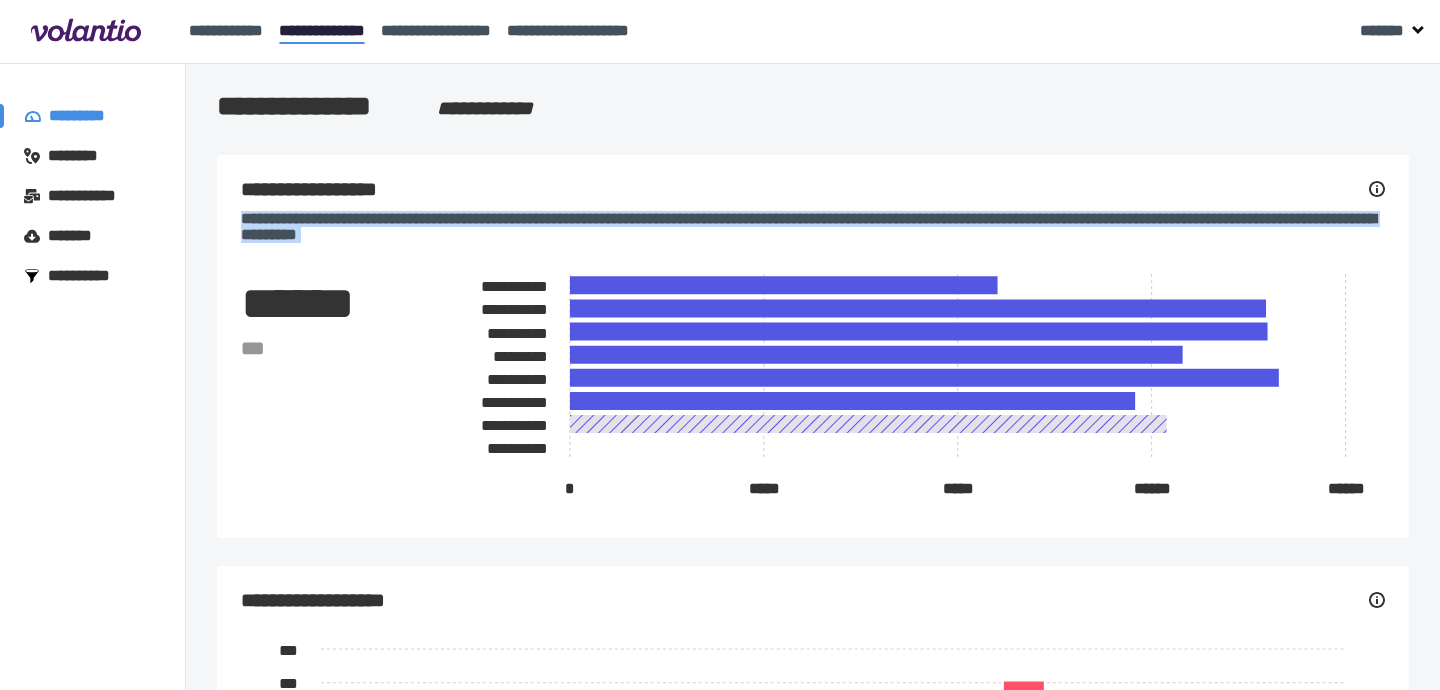 click on "[PASSPORT NUMBER]" at bounding box center (813, 227) 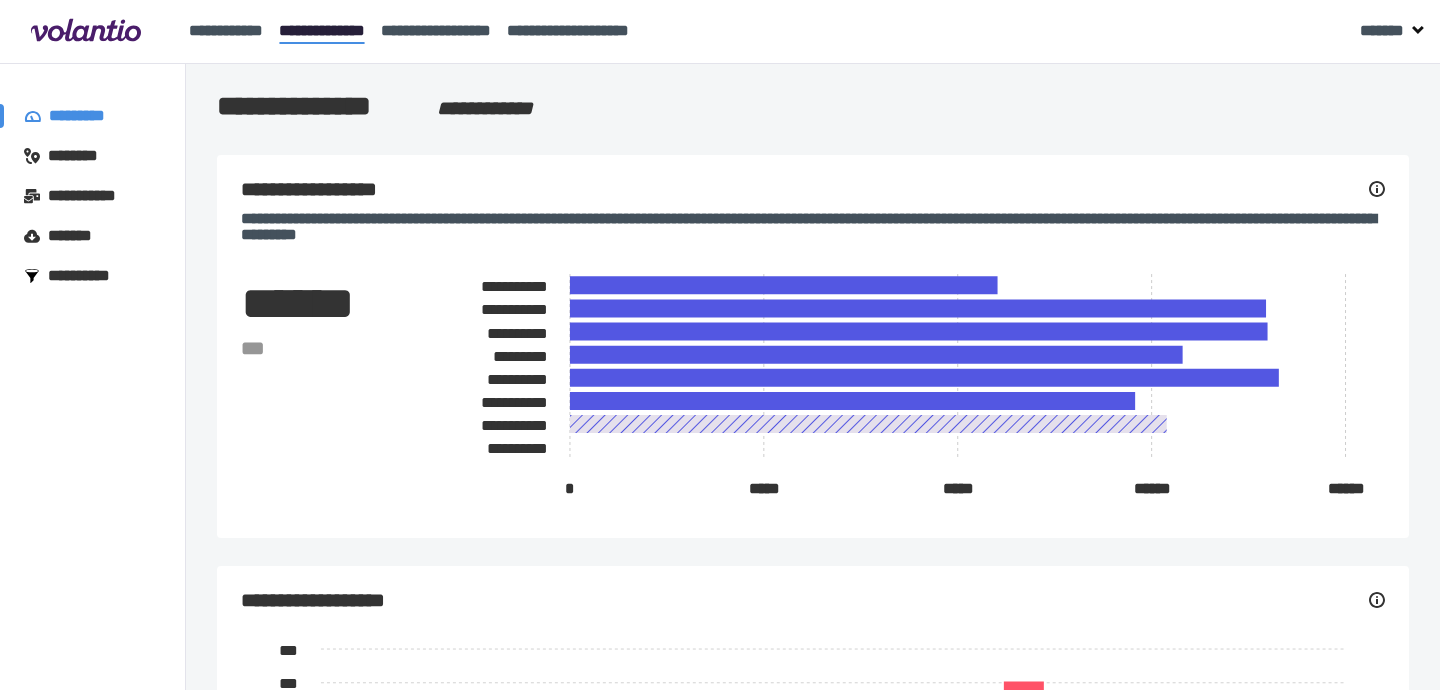 click on "[PASSPORT NUMBER]" at bounding box center (813, 227) 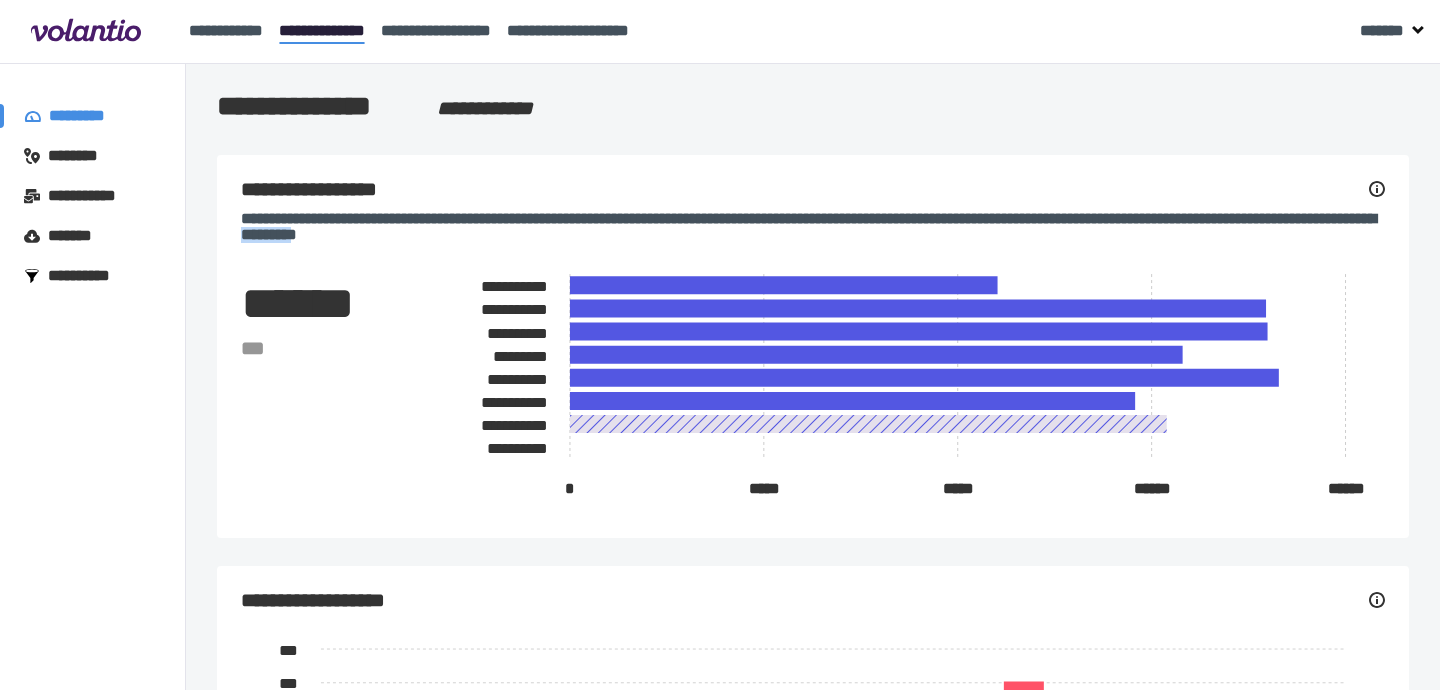 click on "[PASSPORT NUMBER]" at bounding box center [813, 227] 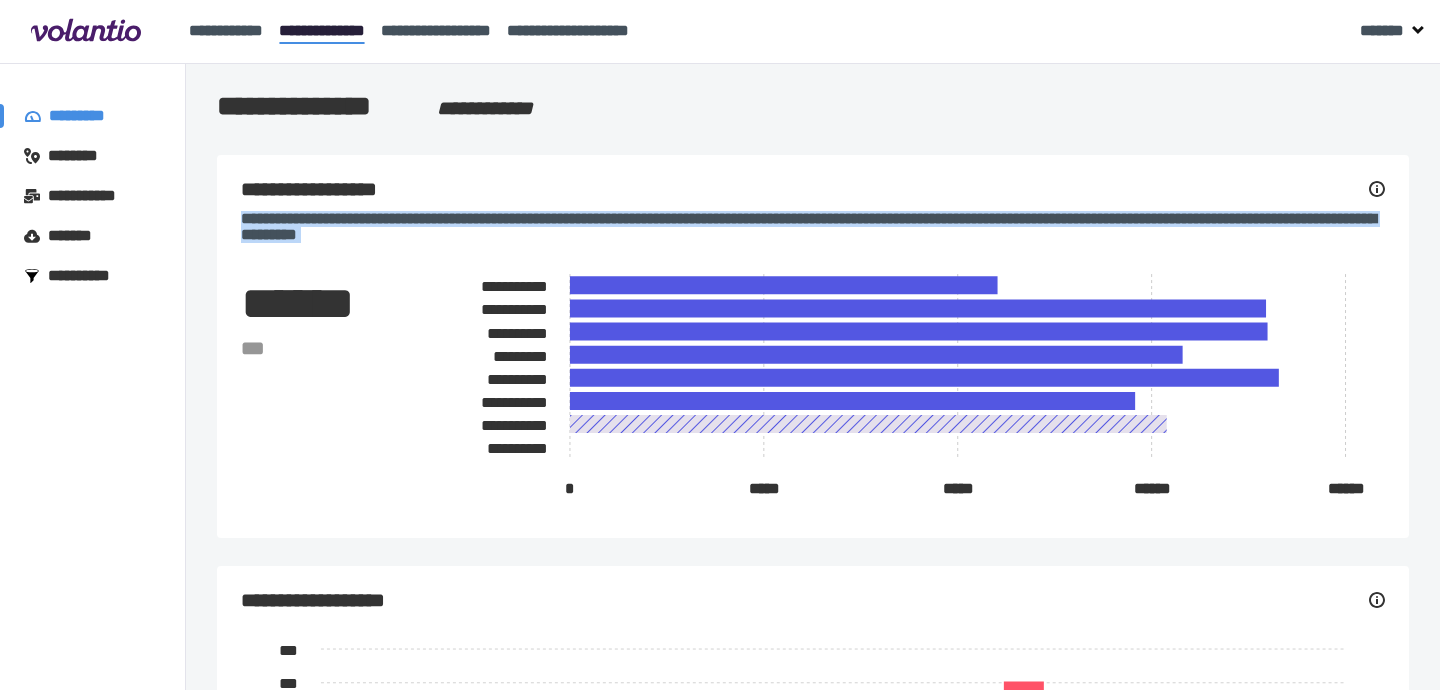 click on "[PASSPORT NUMBER]" at bounding box center (813, 227) 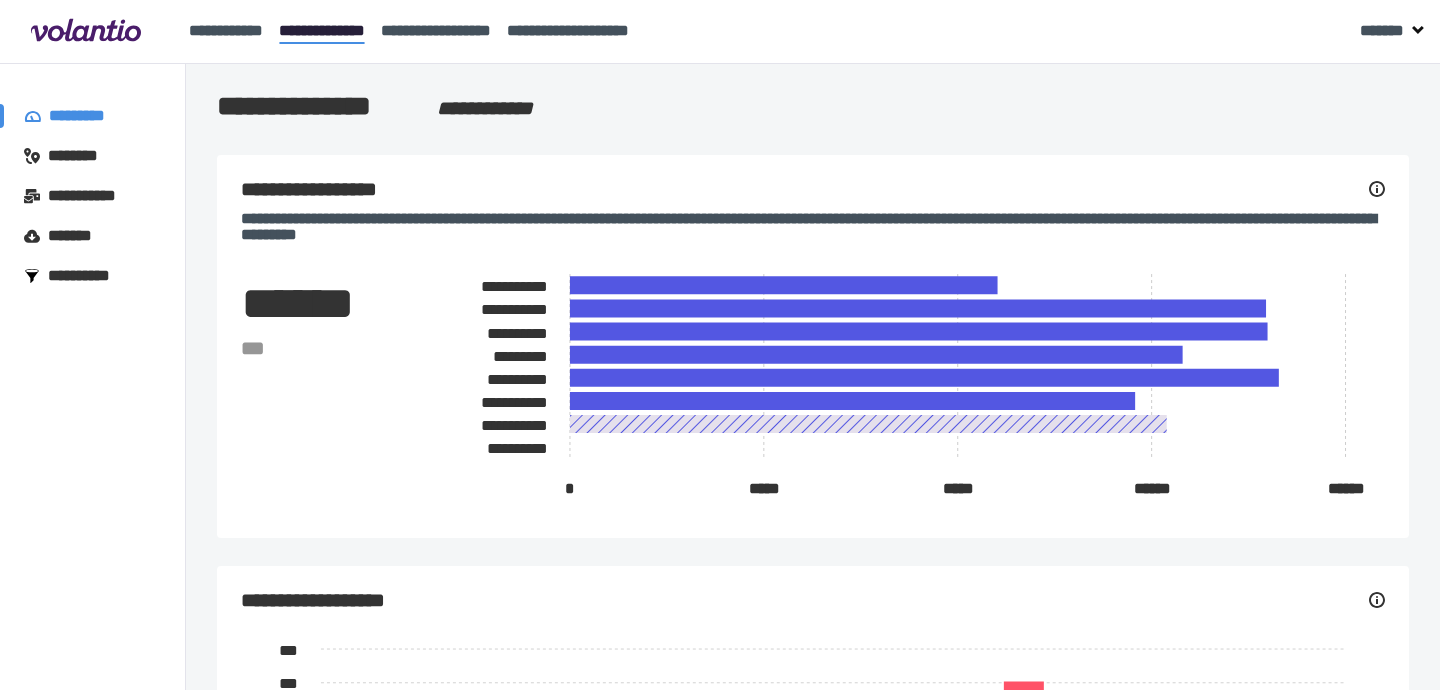 click on "[PASSPORT NUMBER]" at bounding box center [813, 227] 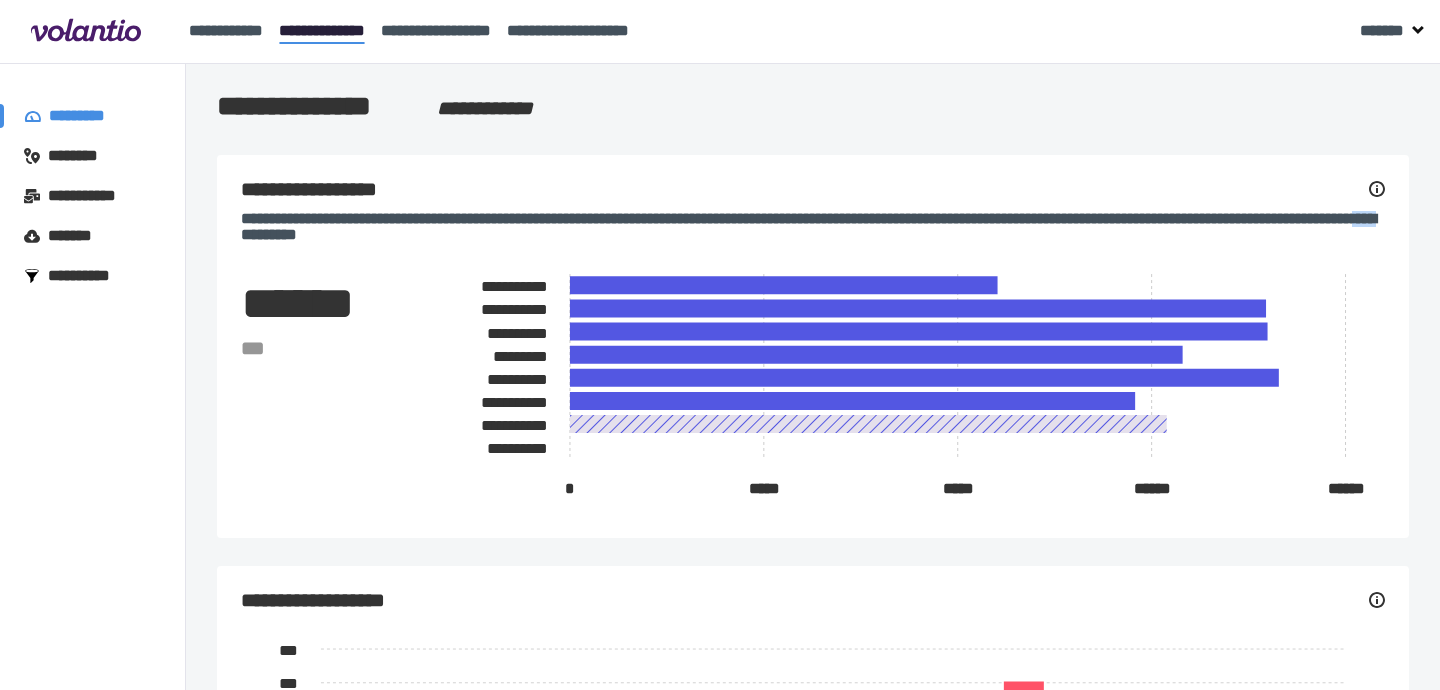 click on "[PASSPORT NUMBER]" at bounding box center (813, 227) 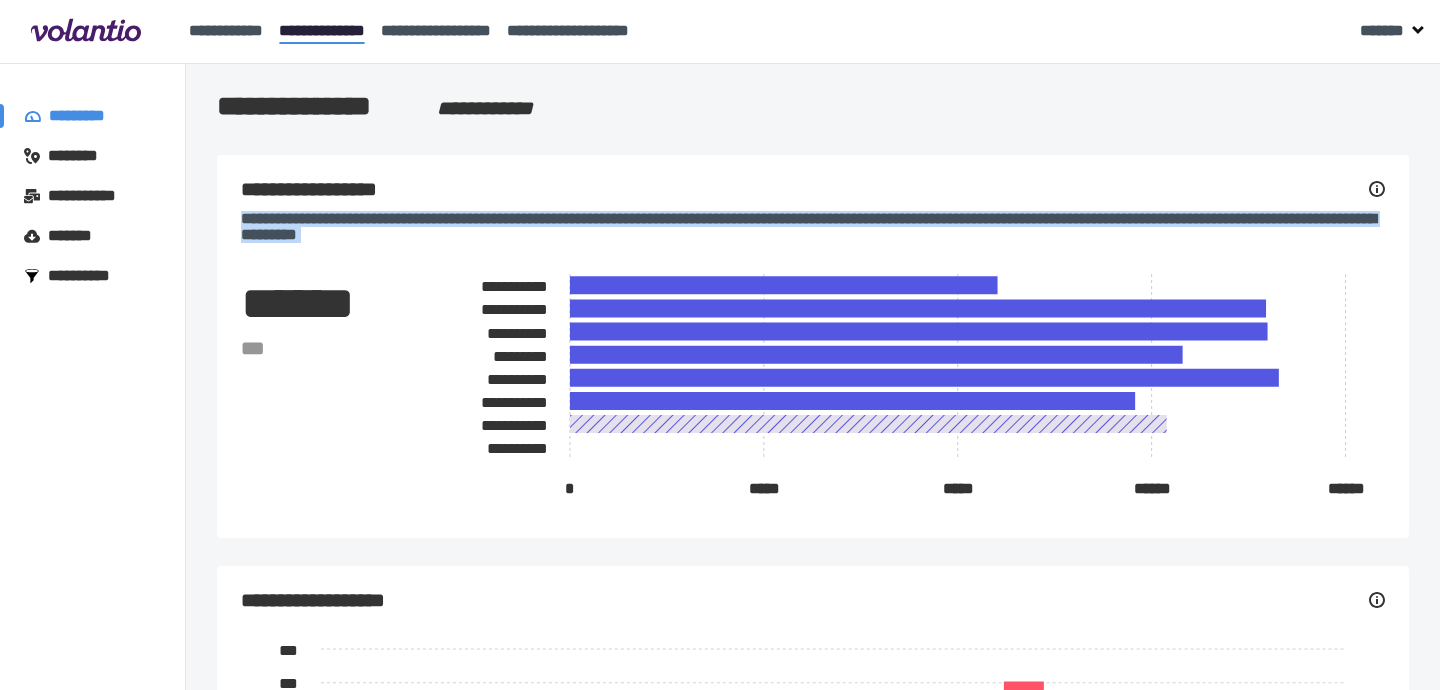 click on "[PASSPORT NUMBER]" at bounding box center (813, 227) 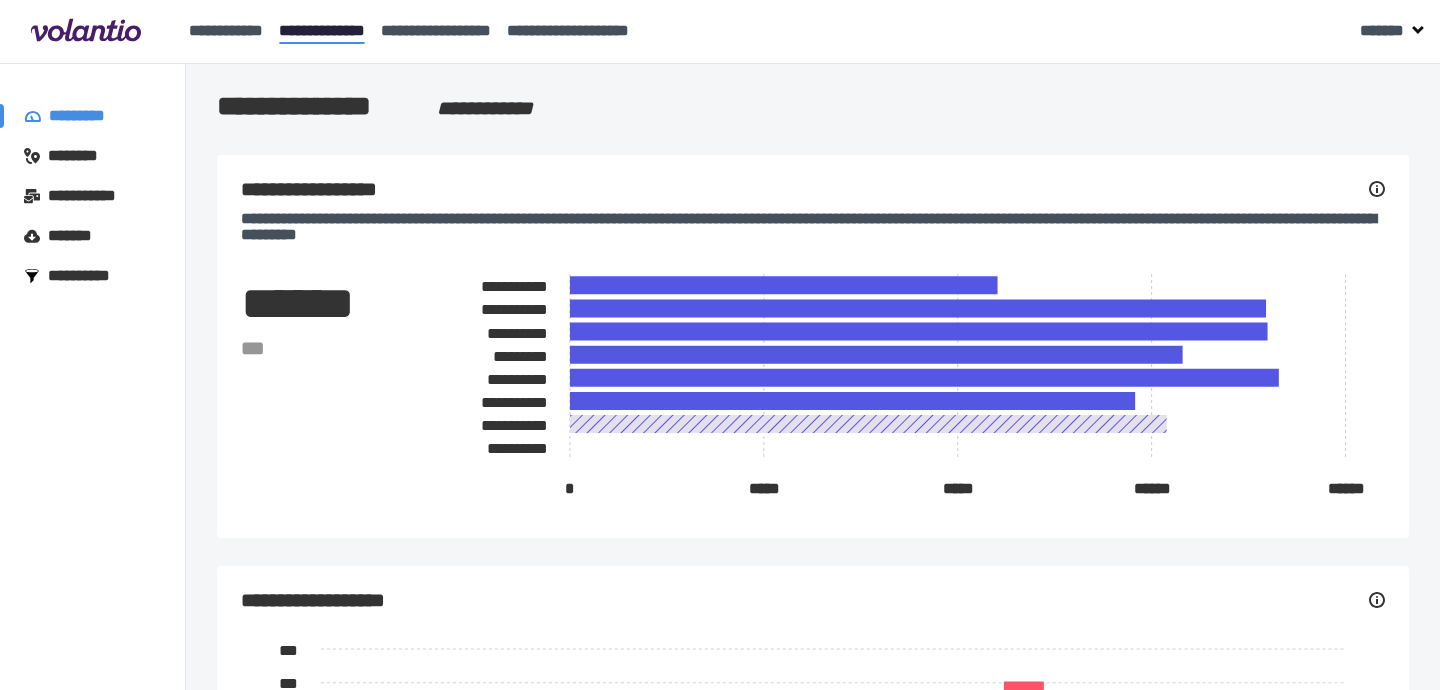 click on "[PASSPORT NUMBER]" at bounding box center [813, 227] 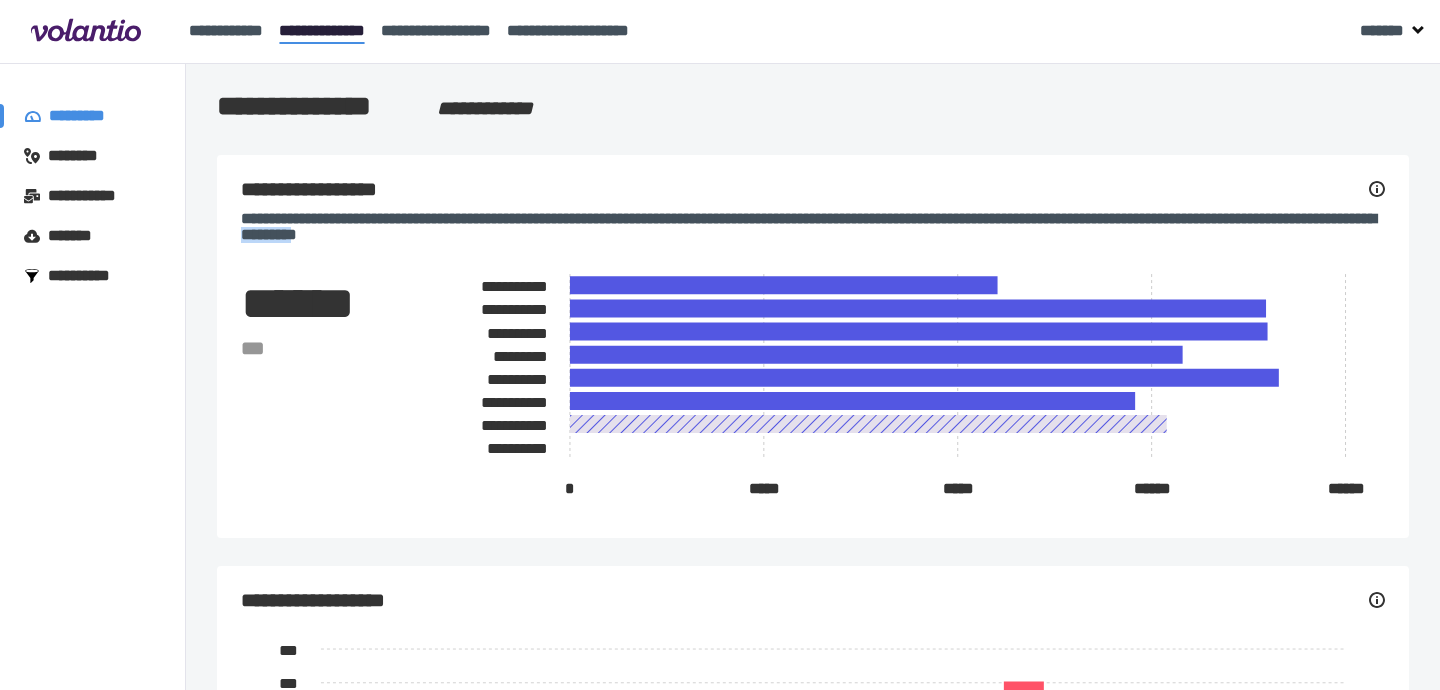 click on "[PASSPORT NUMBER]" at bounding box center (813, 227) 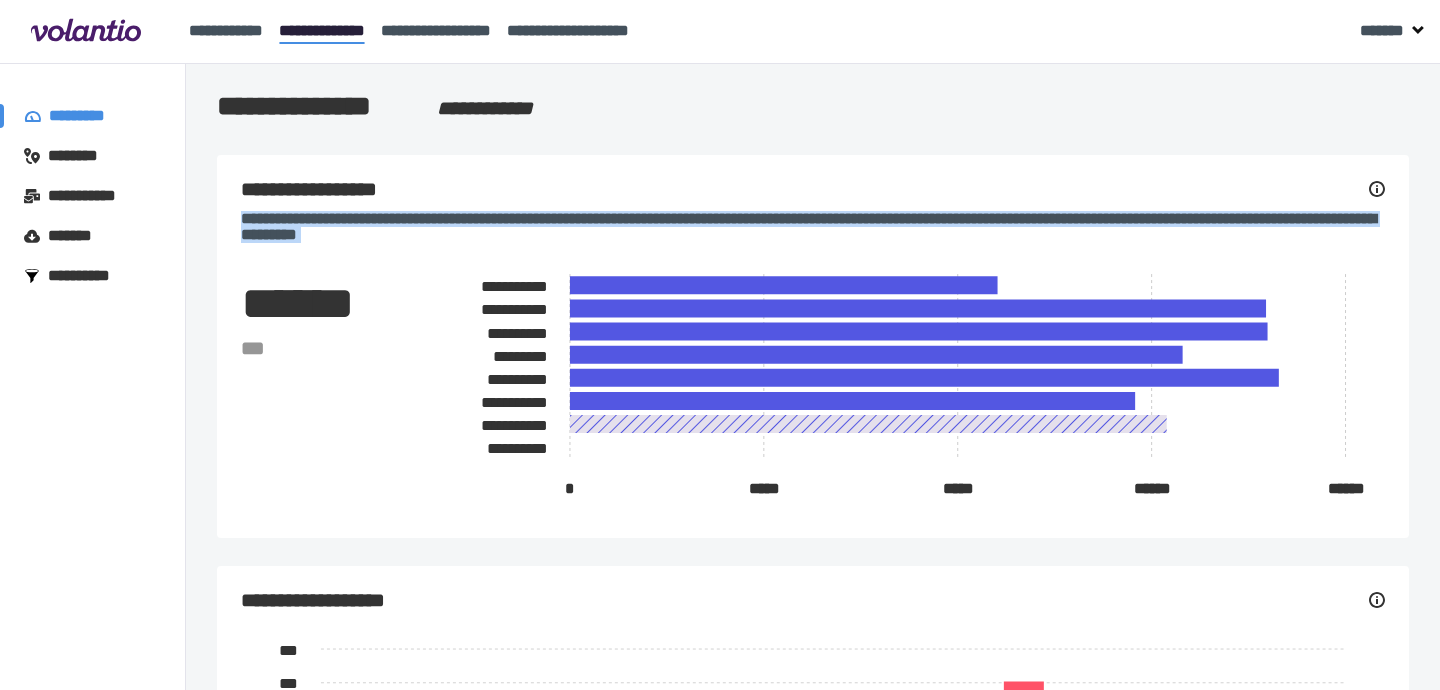 click on "[PASSPORT NUMBER]" at bounding box center [813, 227] 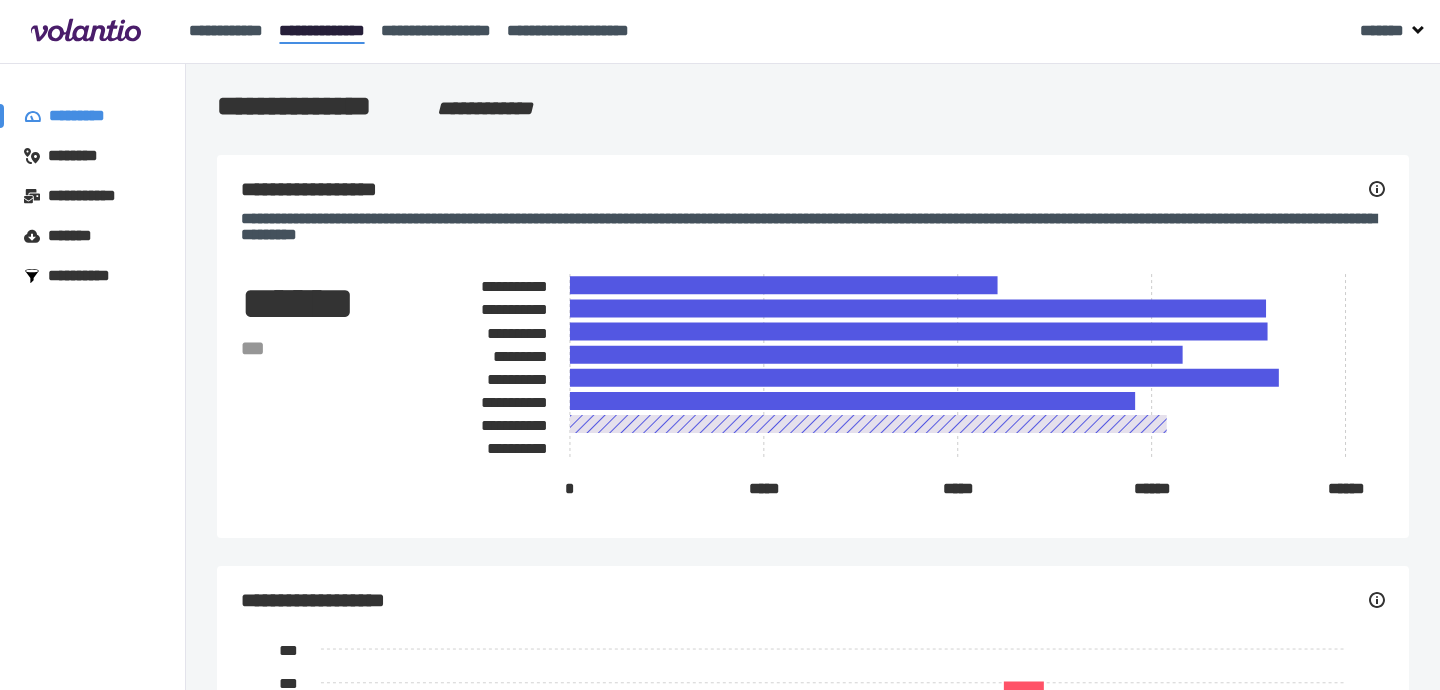 click on "[PASSPORT NUMBER]" at bounding box center [813, 227] 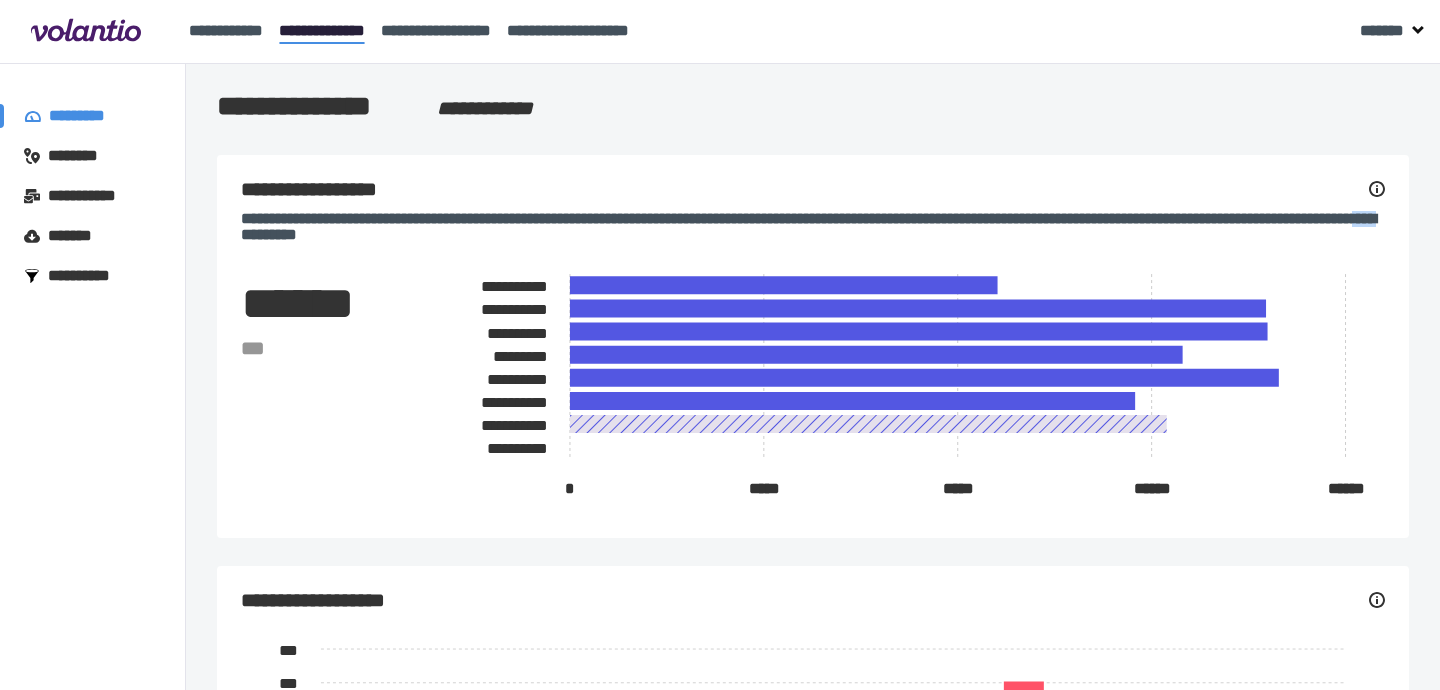 click on "[PASSPORT NUMBER]" at bounding box center [813, 227] 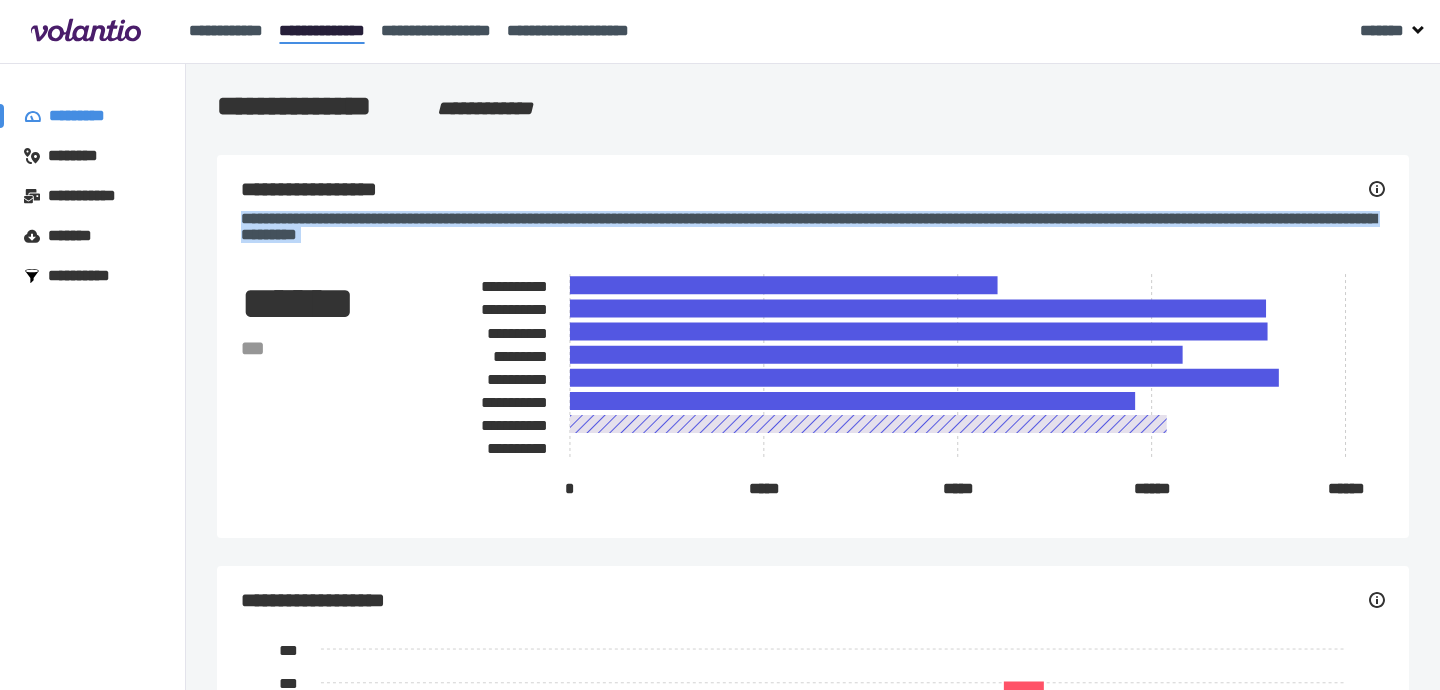 click on "[PASSPORT NUMBER]" at bounding box center (813, 227) 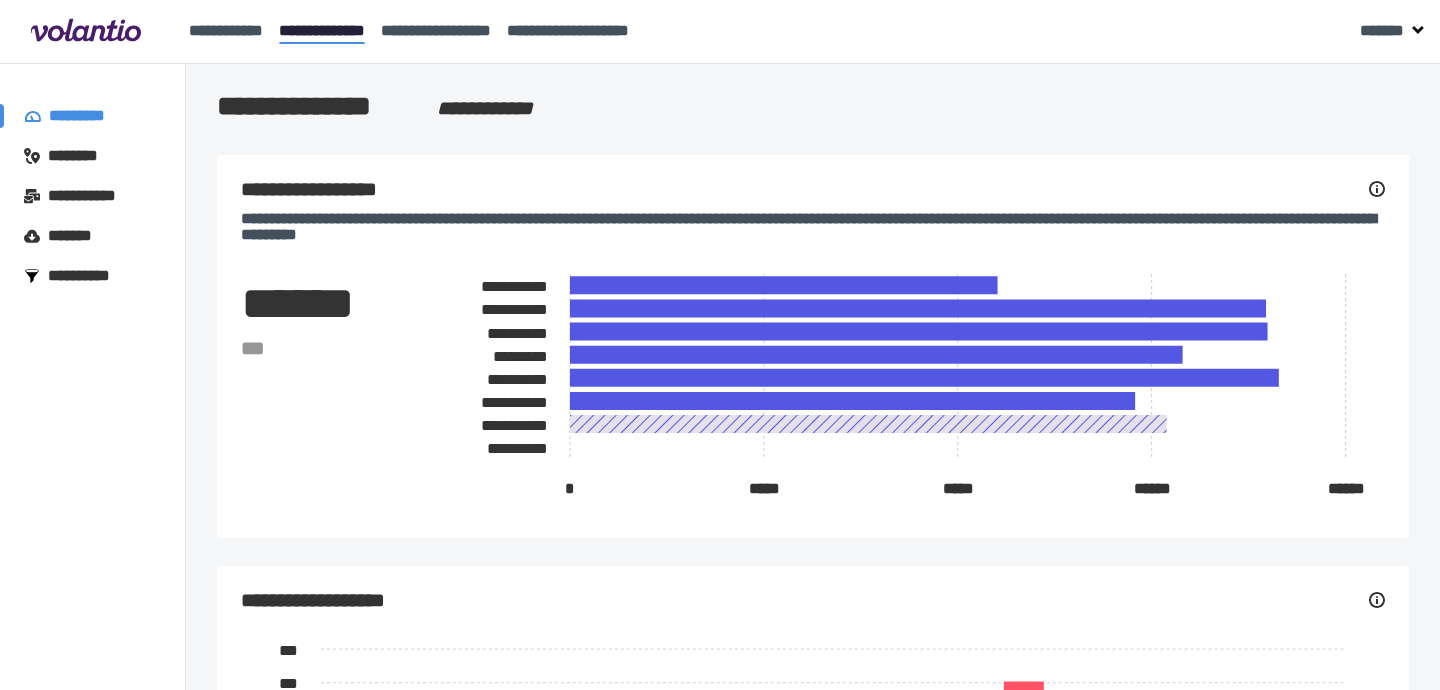 click on "[PASSPORT NUMBER]" at bounding box center (813, 227) 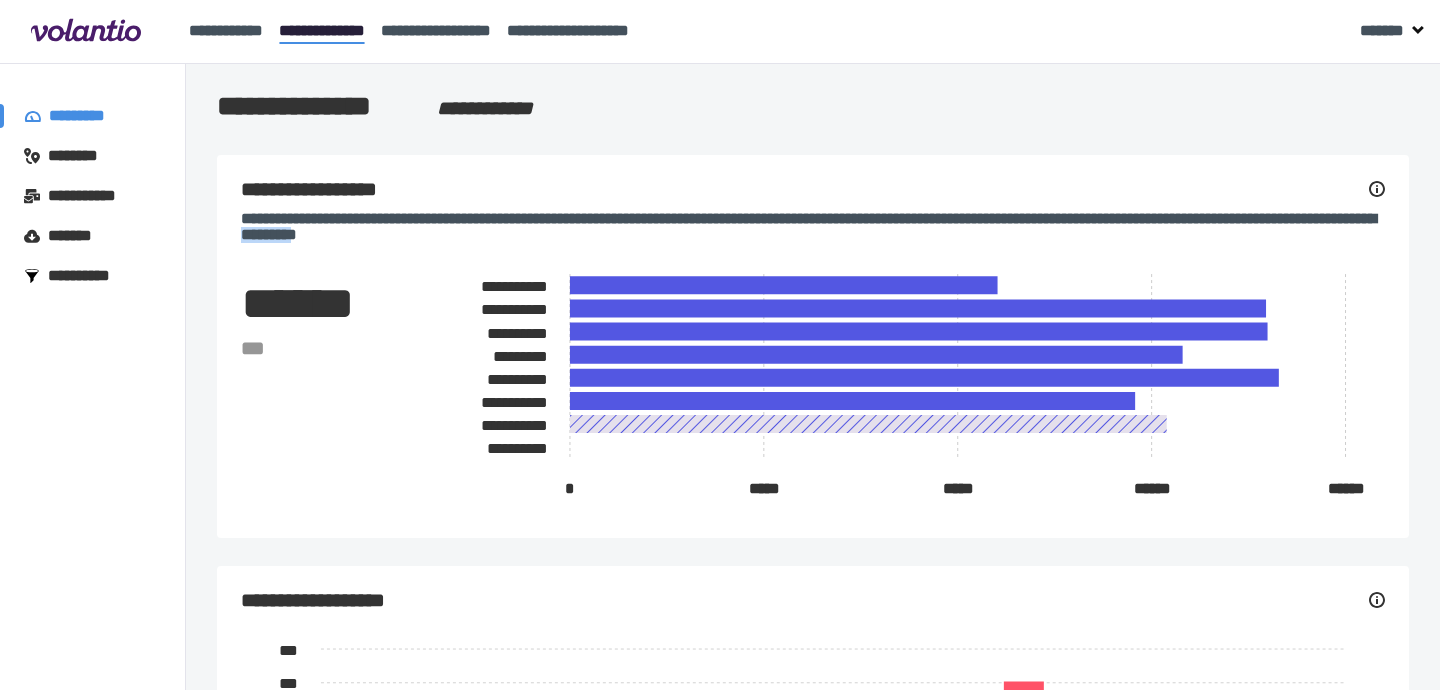 click on "[PASSPORT NUMBER]" at bounding box center (813, 227) 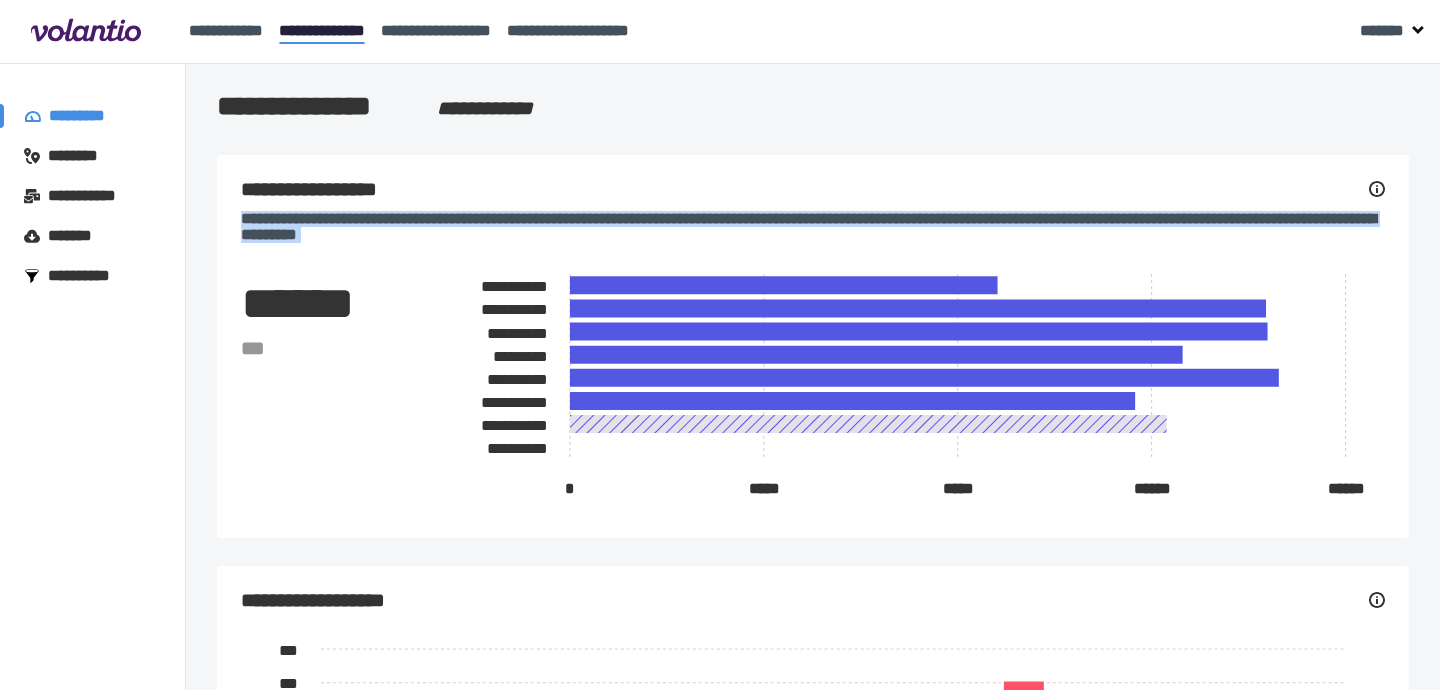 click on "[PASSPORT NUMBER]" at bounding box center [813, 227] 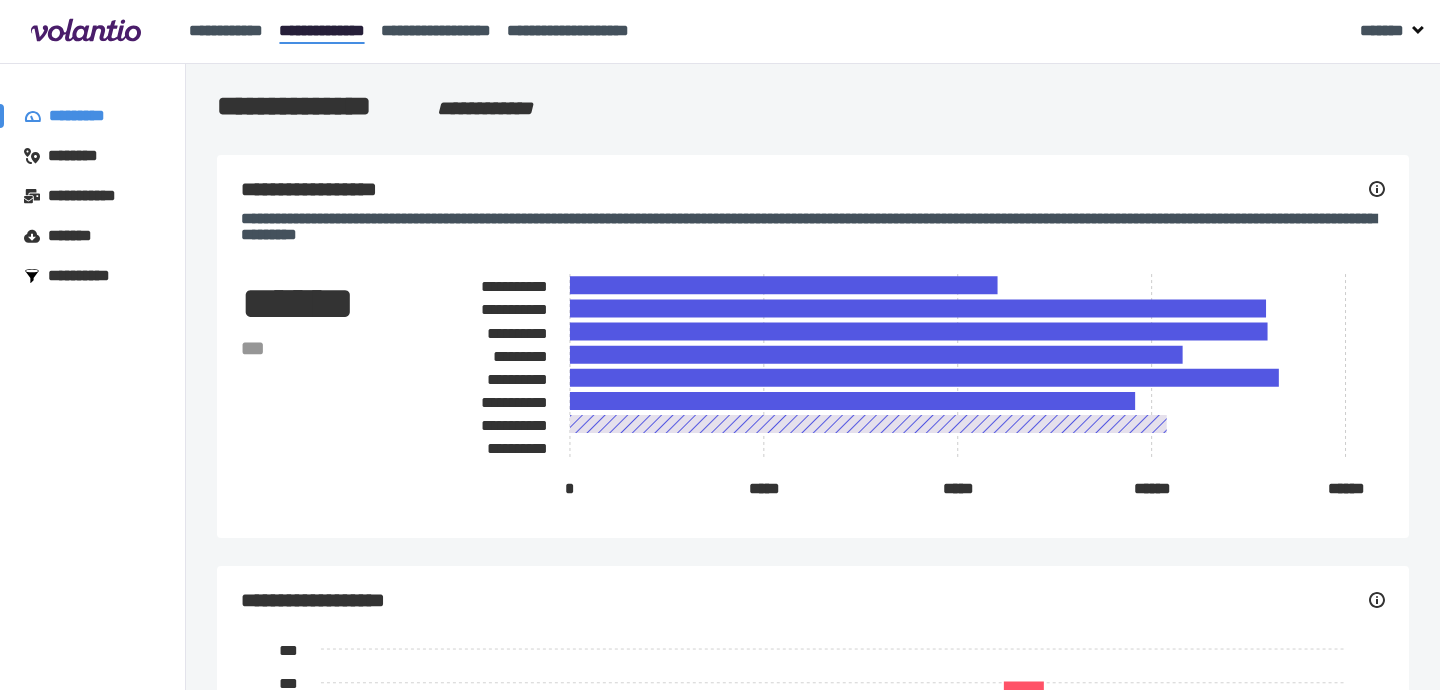 click on "[PASSPORT NUMBER]" at bounding box center [813, 227] 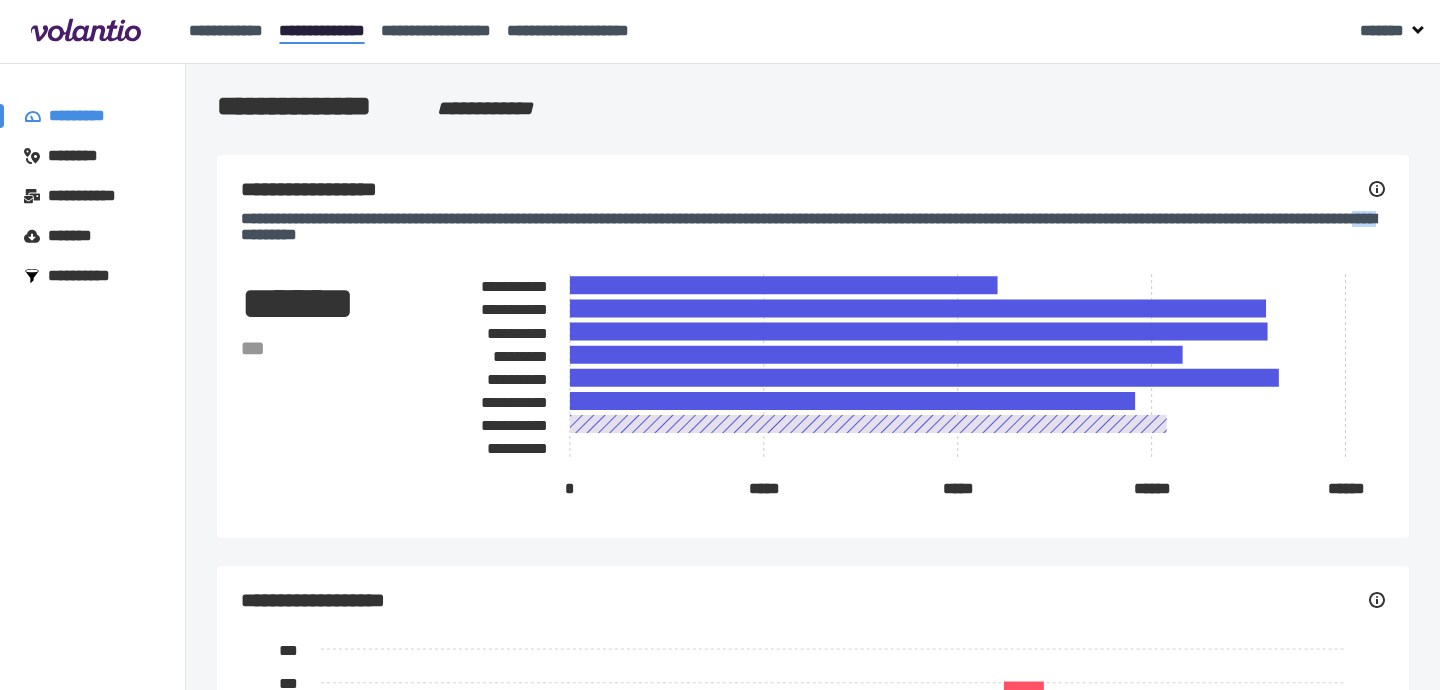 click on "[PASSPORT NUMBER]" at bounding box center [813, 227] 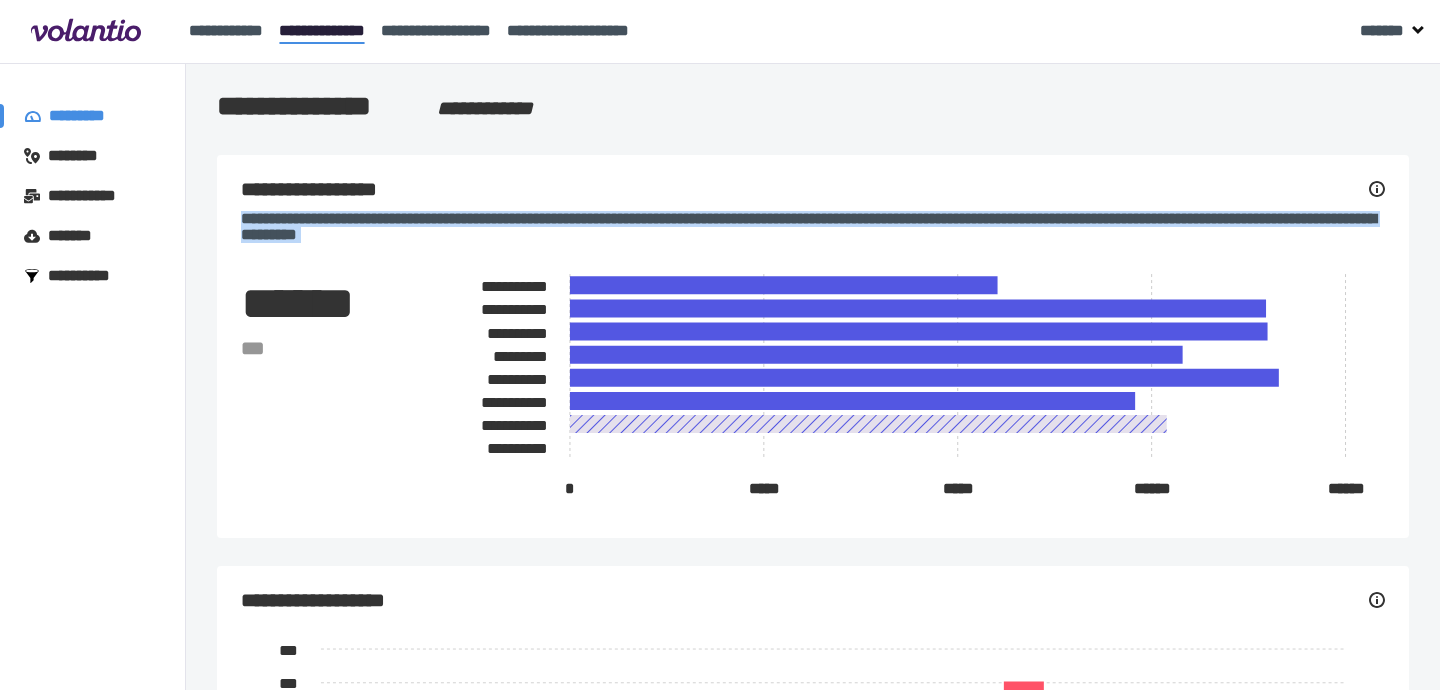 click on "[PASSPORT NUMBER]" at bounding box center (813, 227) 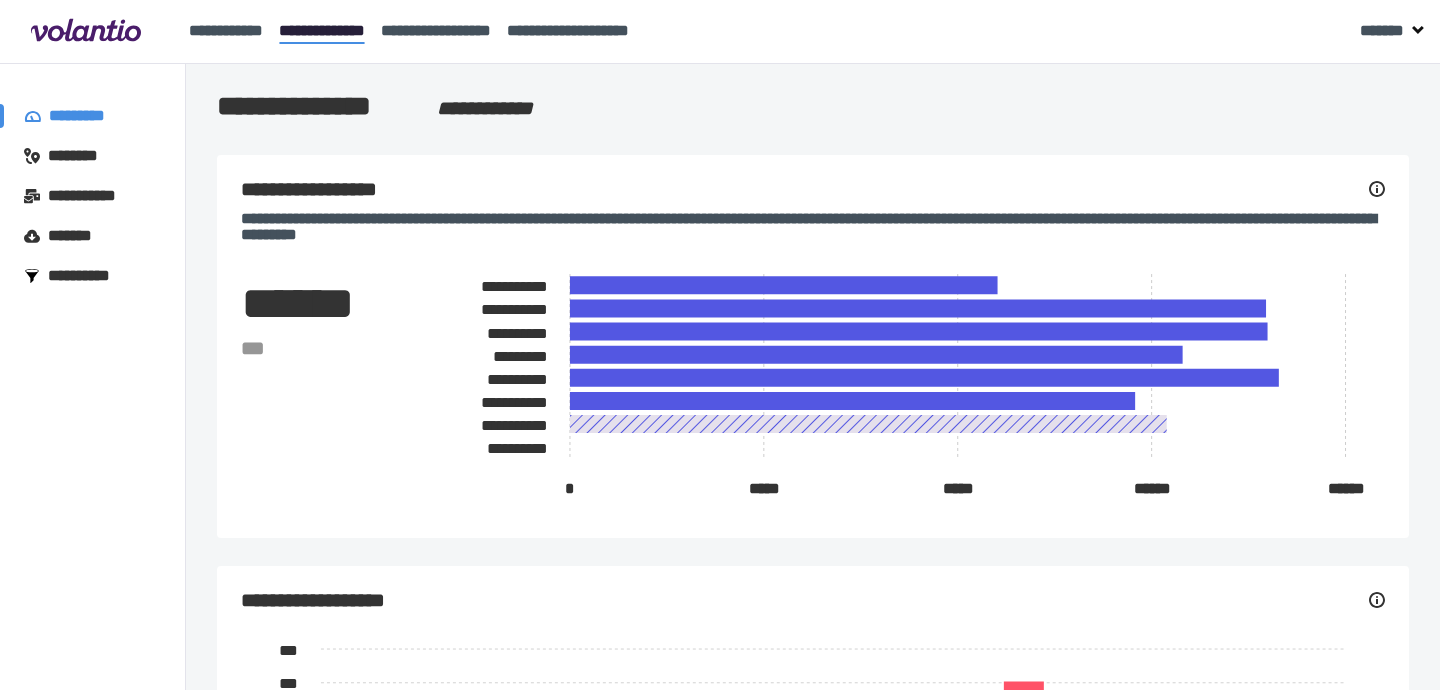 click on "[PASSPORT NUMBER]" at bounding box center (813, 227) 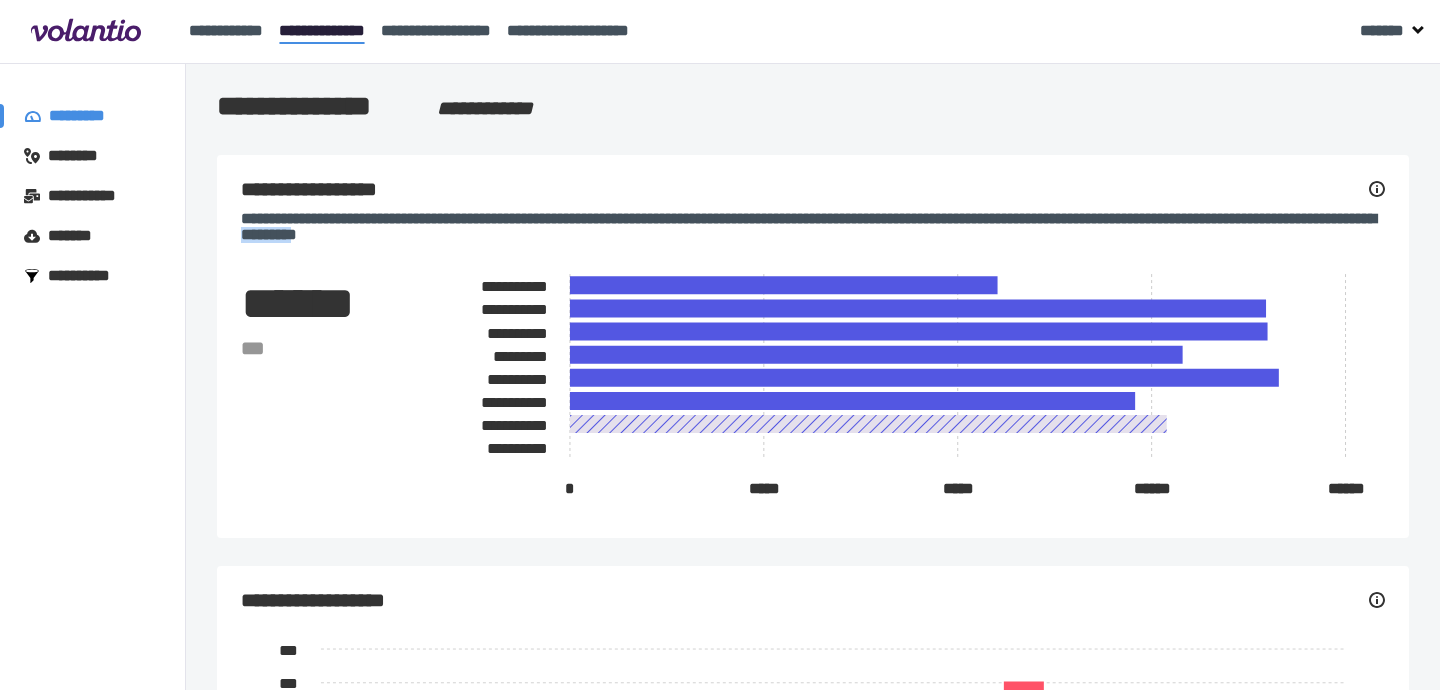 click on "[PASSPORT NUMBER]" at bounding box center (813, 227) 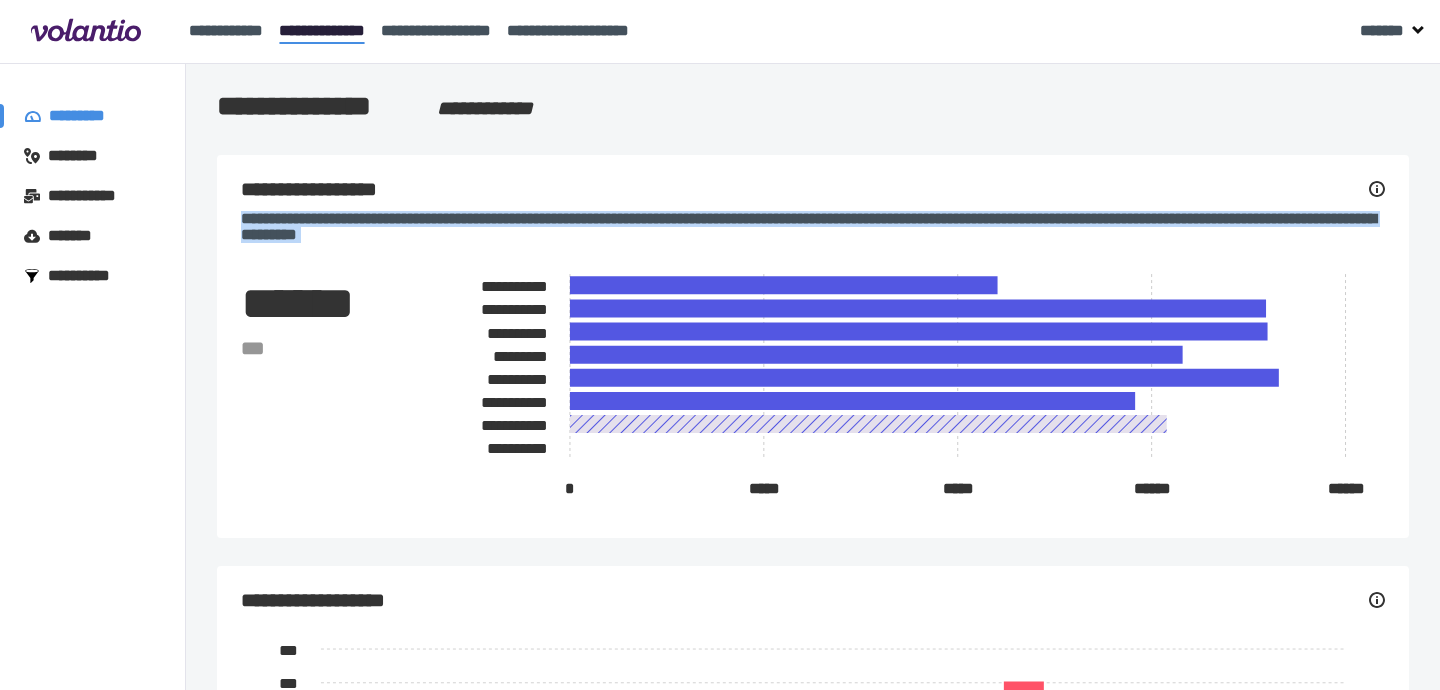 click on "[PASSPORT NUMBER]" at bounding box center [813, 227] 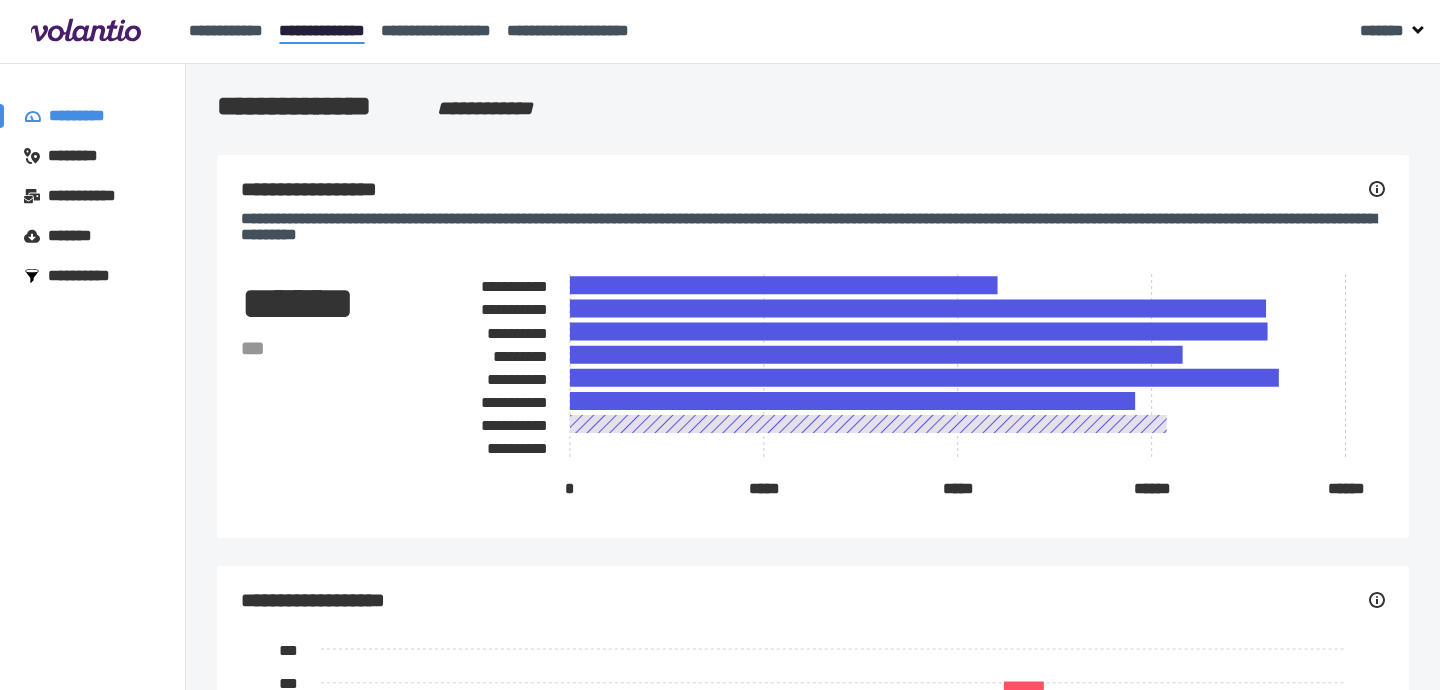 click on "[PASSPORT NUMBER]" at bounding box center [813, 227] 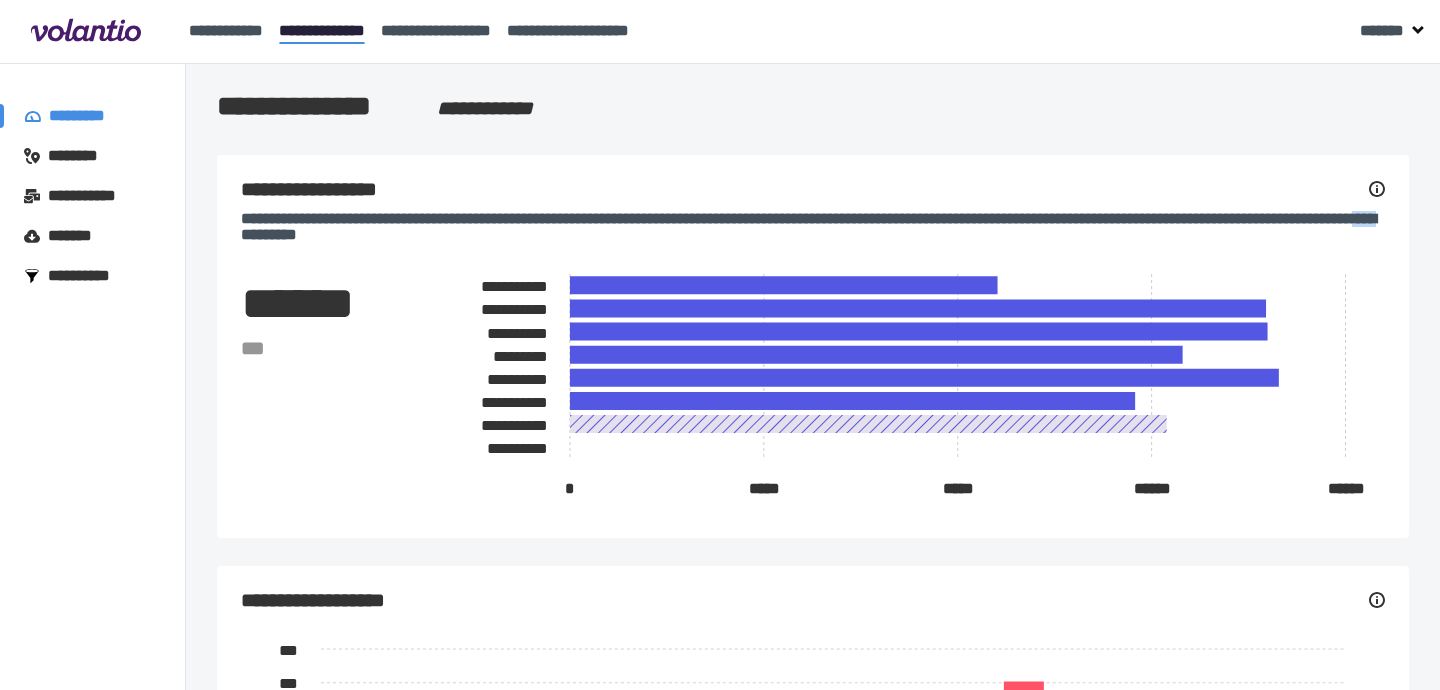 click on "[PASSPORT NUMBER]" at bounding box center [813, 227] 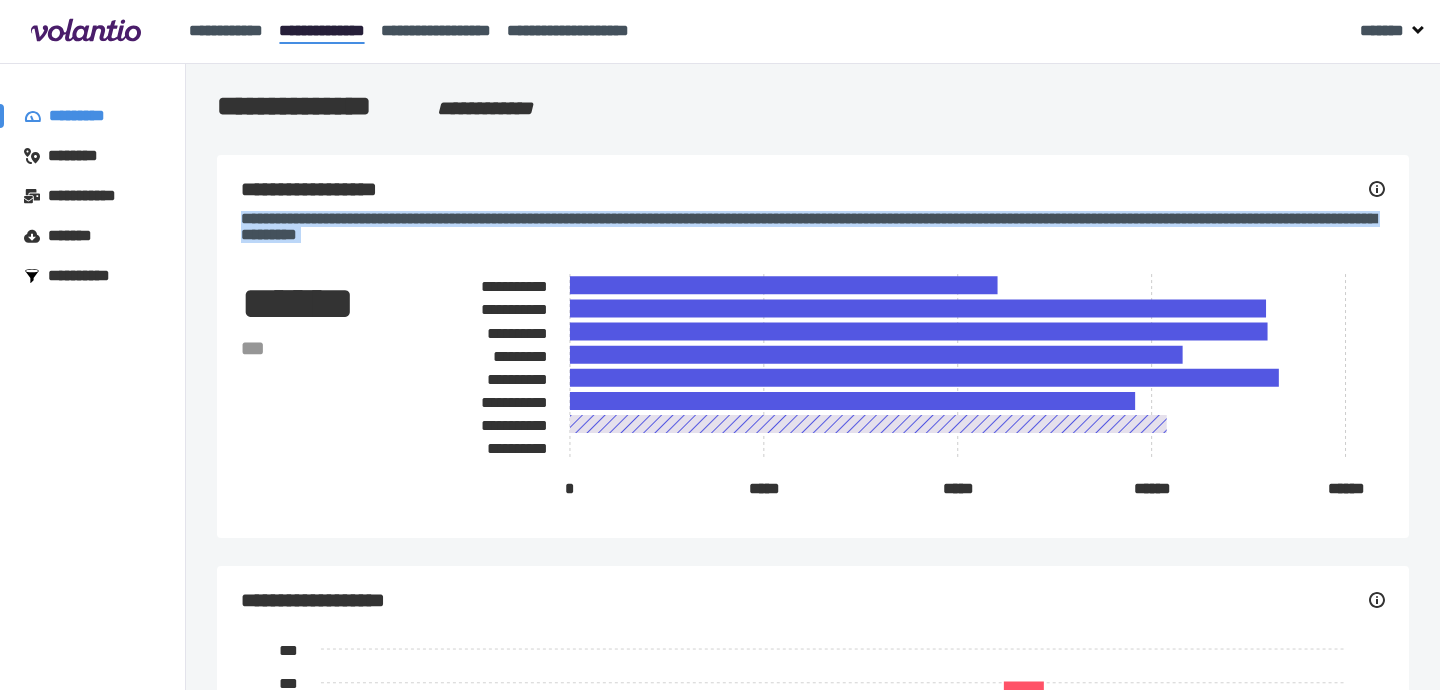 click on "[PASSPORT NUMBER]" at bounding box center [813, 227] 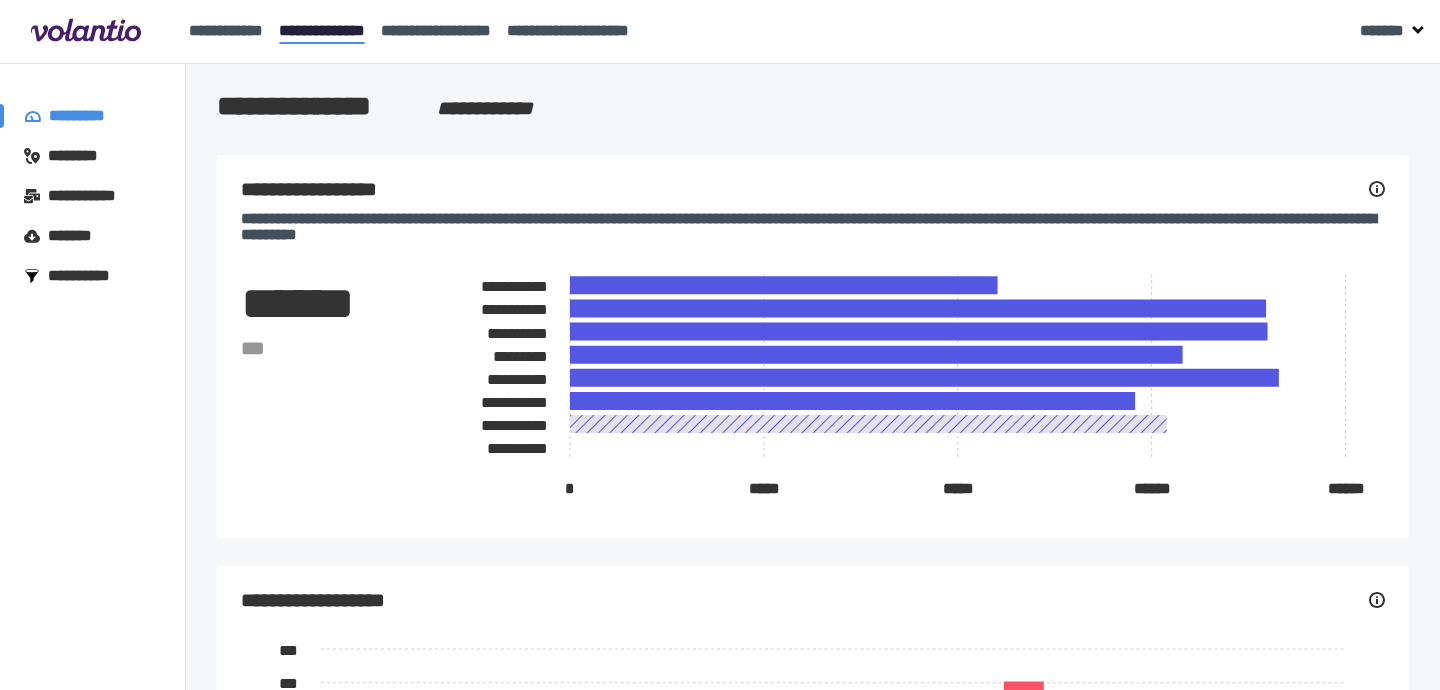 click on "[PASSPORT NUMBER]" at bounding box center [813, 227] 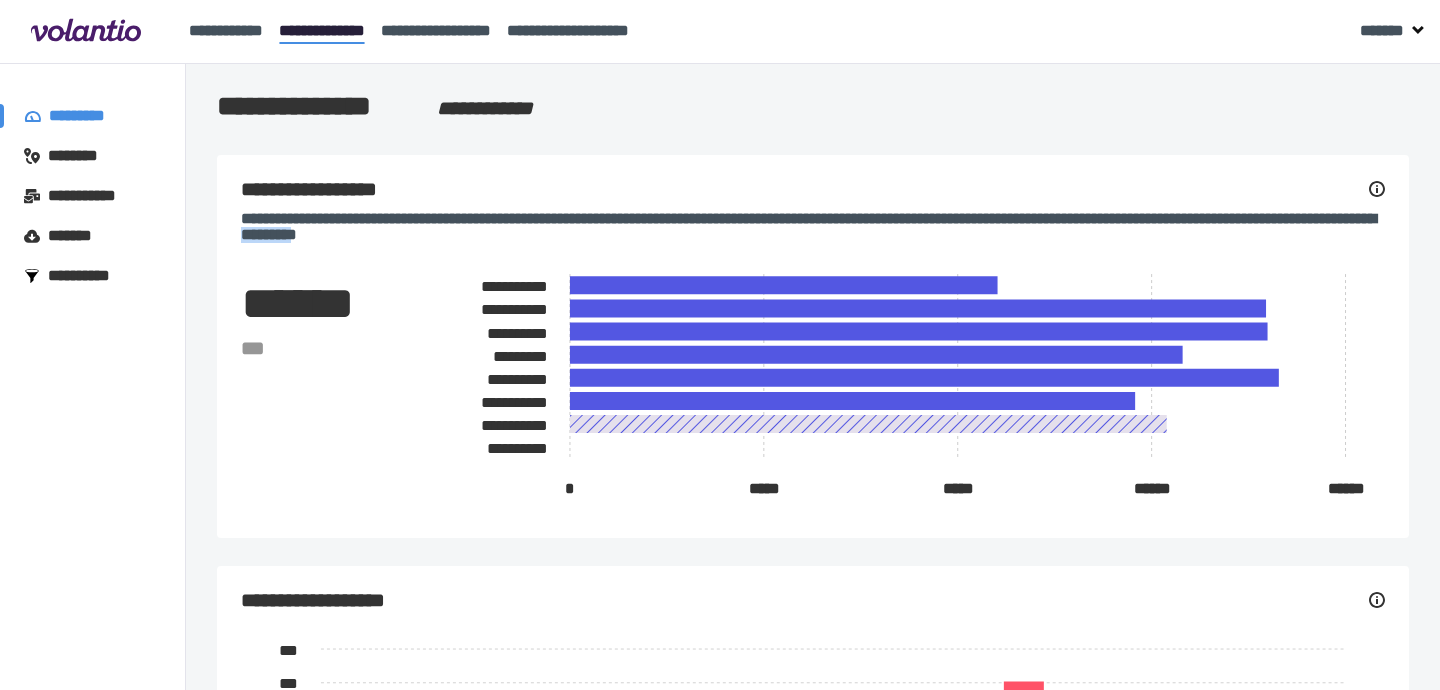 click on "[PASSPORT NUMBER]" at bounding box center [813, 227] 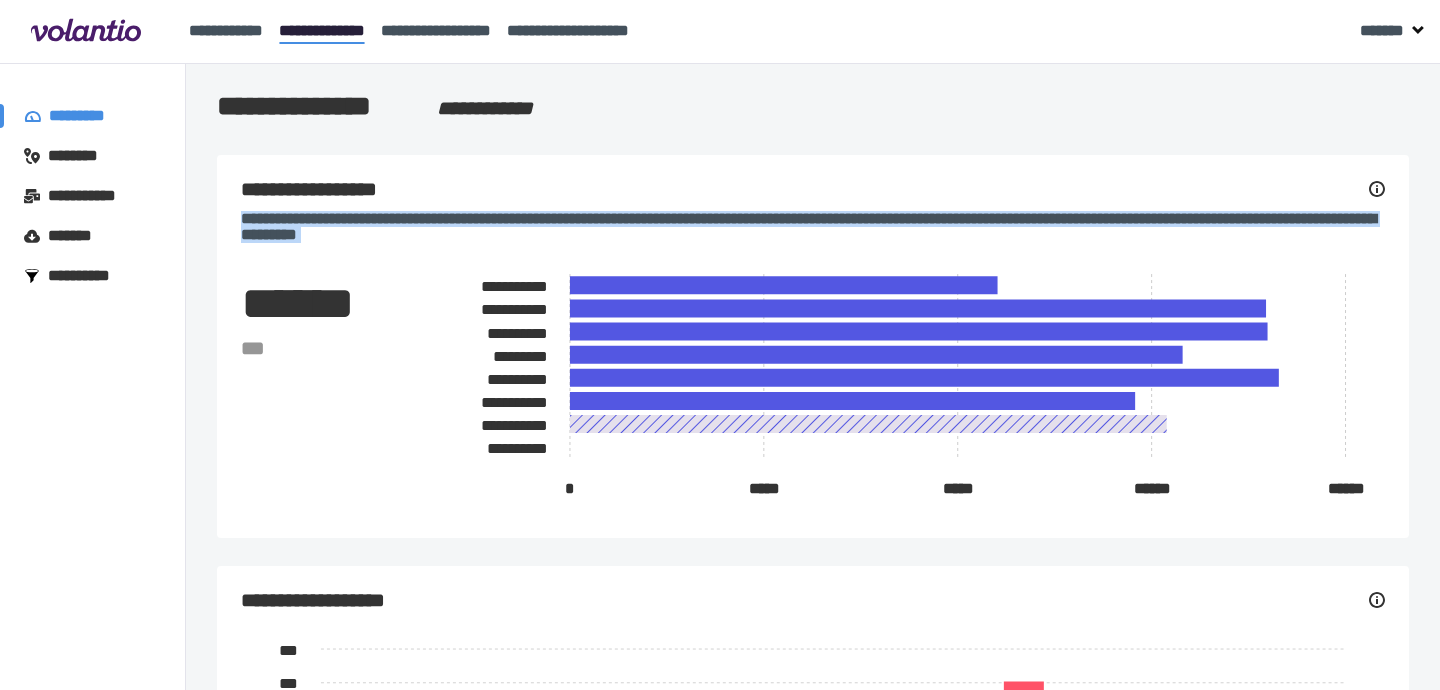 click on "[PASSPORT NUMBER]" at bounding box center [813, 227] 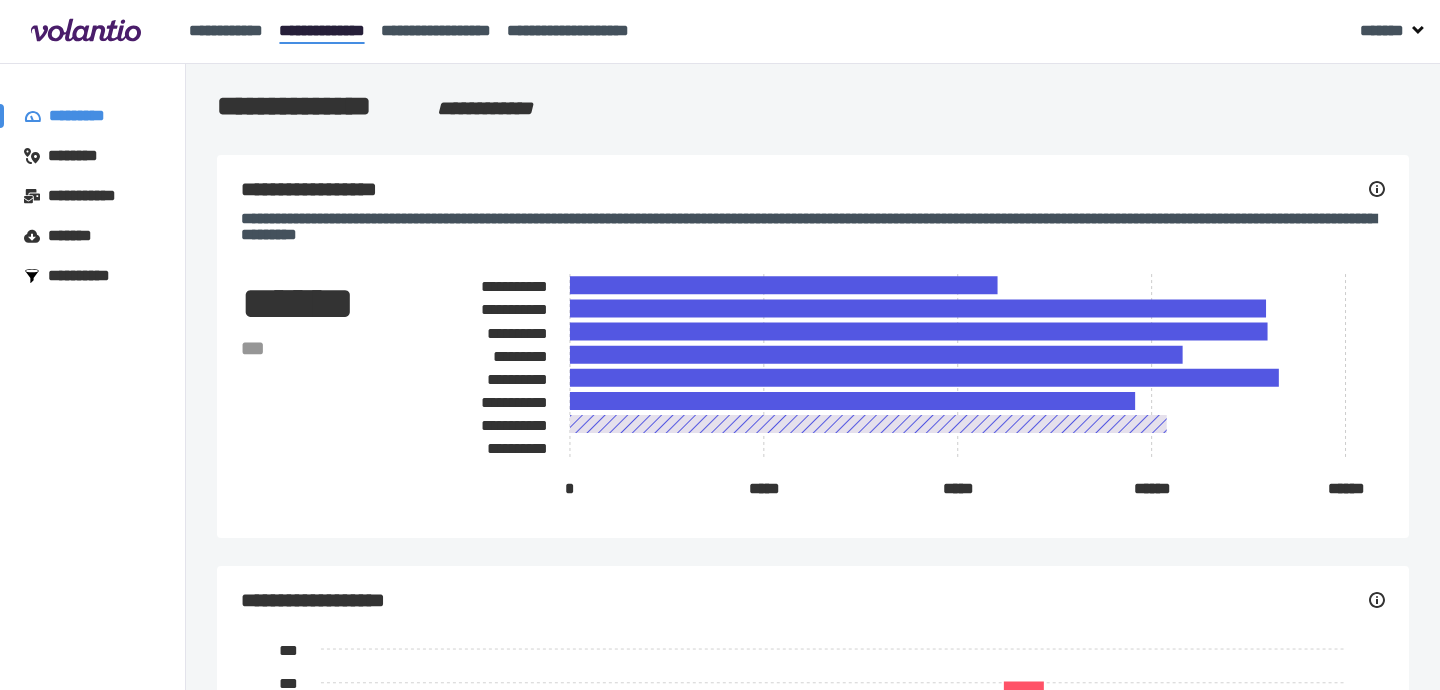 click on "[PASSPORT NUMBER]" at bounding box center (813, 227) 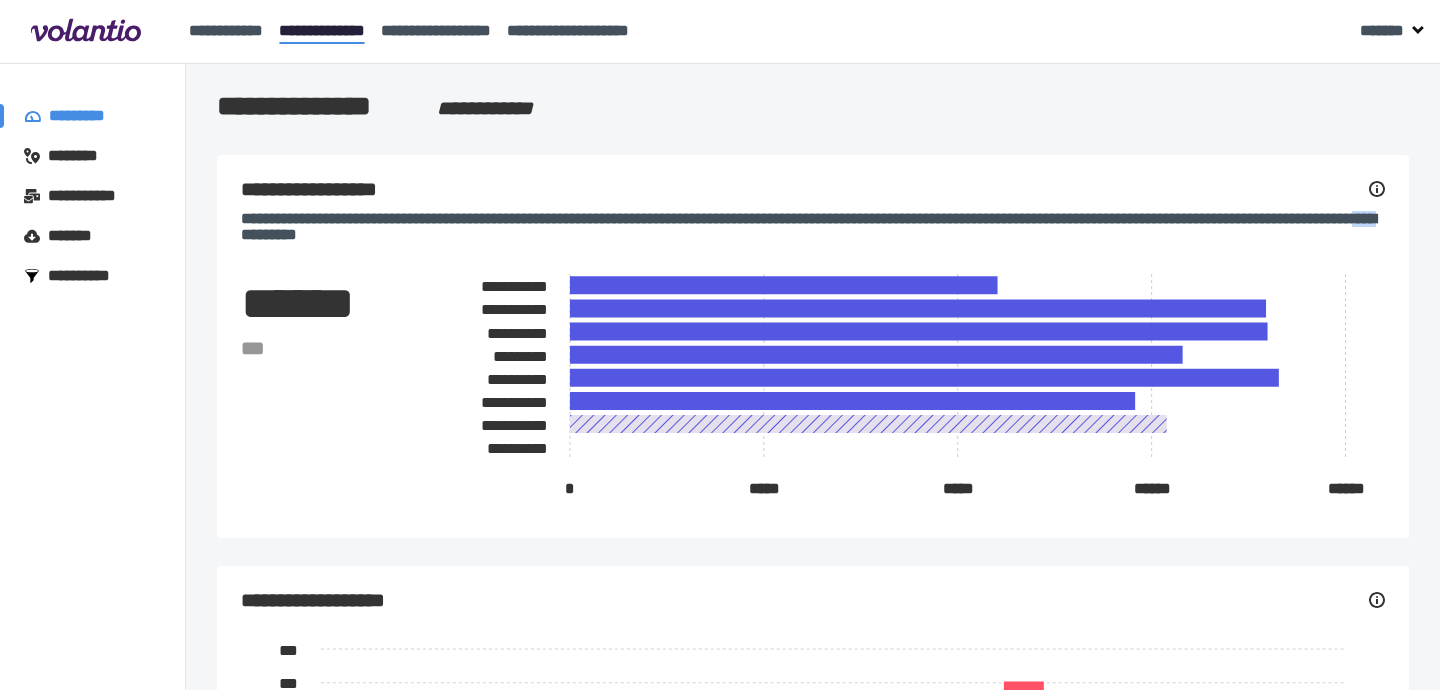 click on "[PASSPORT NUMBER]" at bounding box center [813, 227] 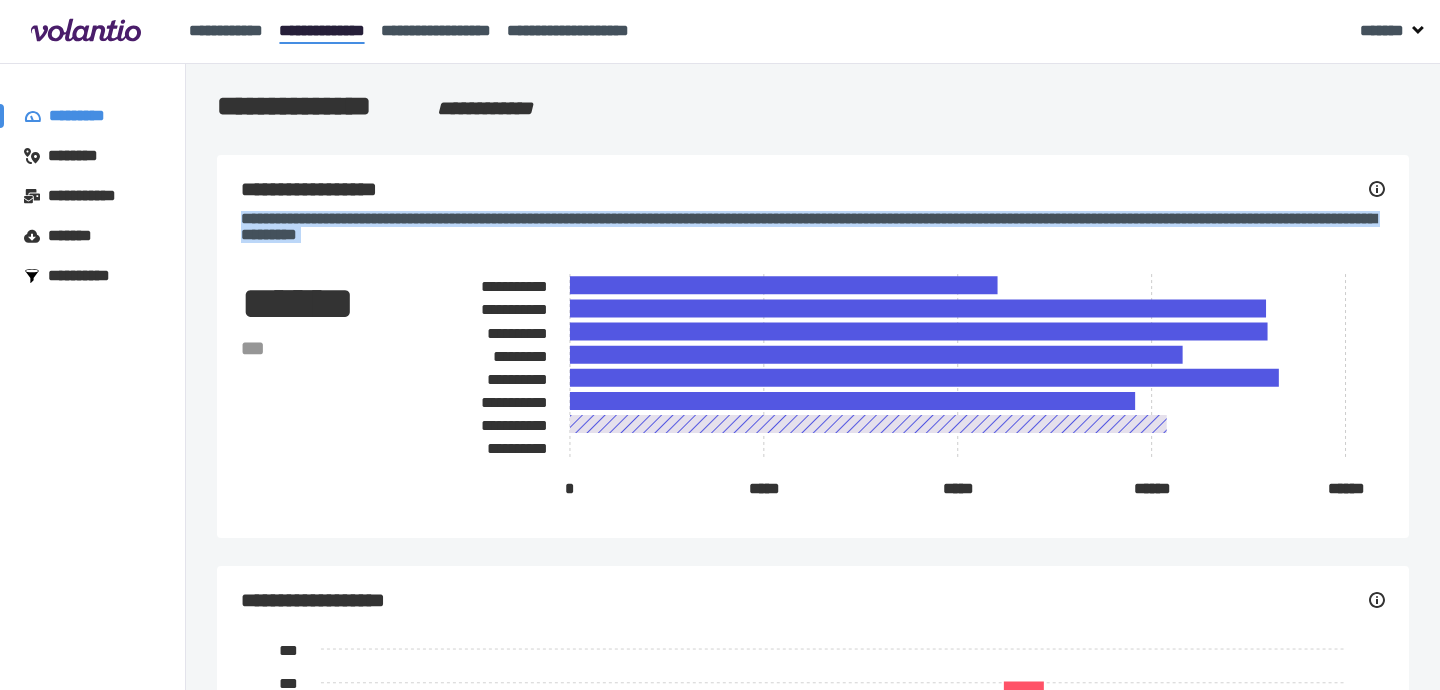click on "[PASSPORT NUMBER]" at bounding box center [813, 227] 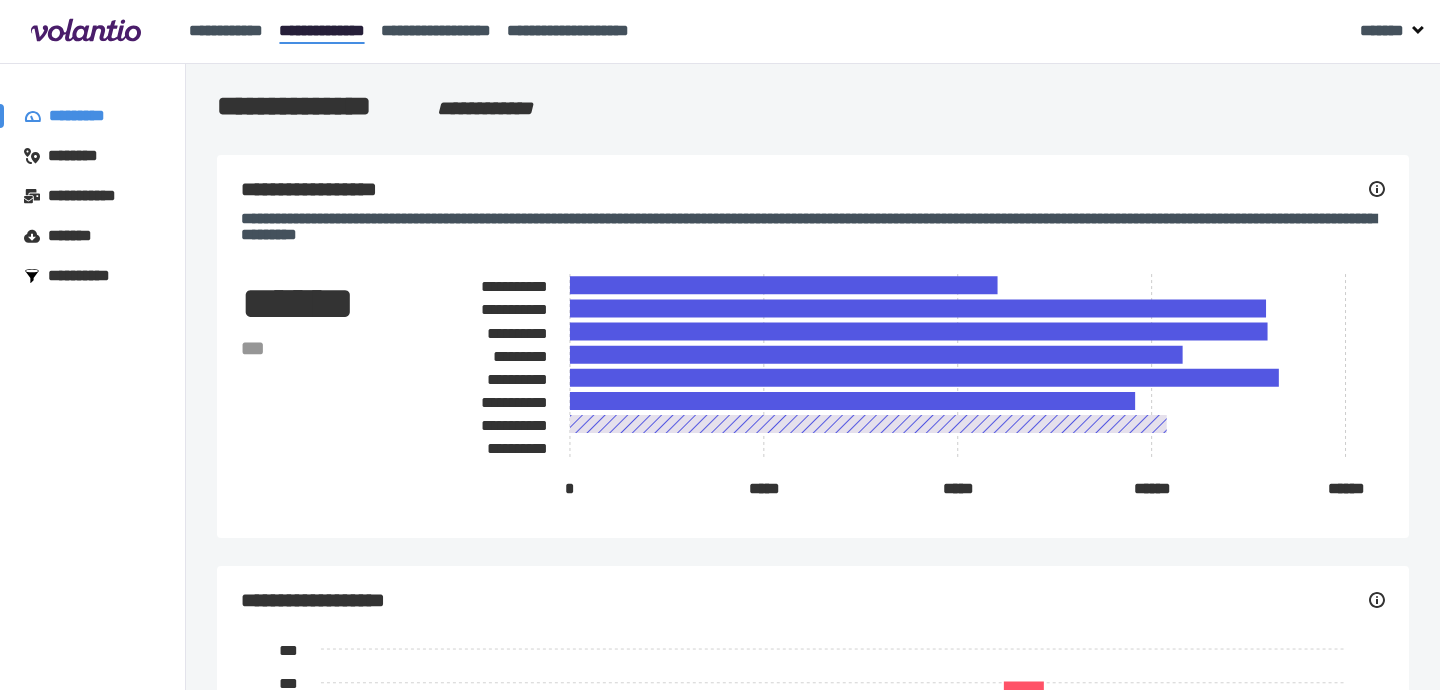 click on "[PASSPORT NUMBER]" at bounding box center [813, 227] 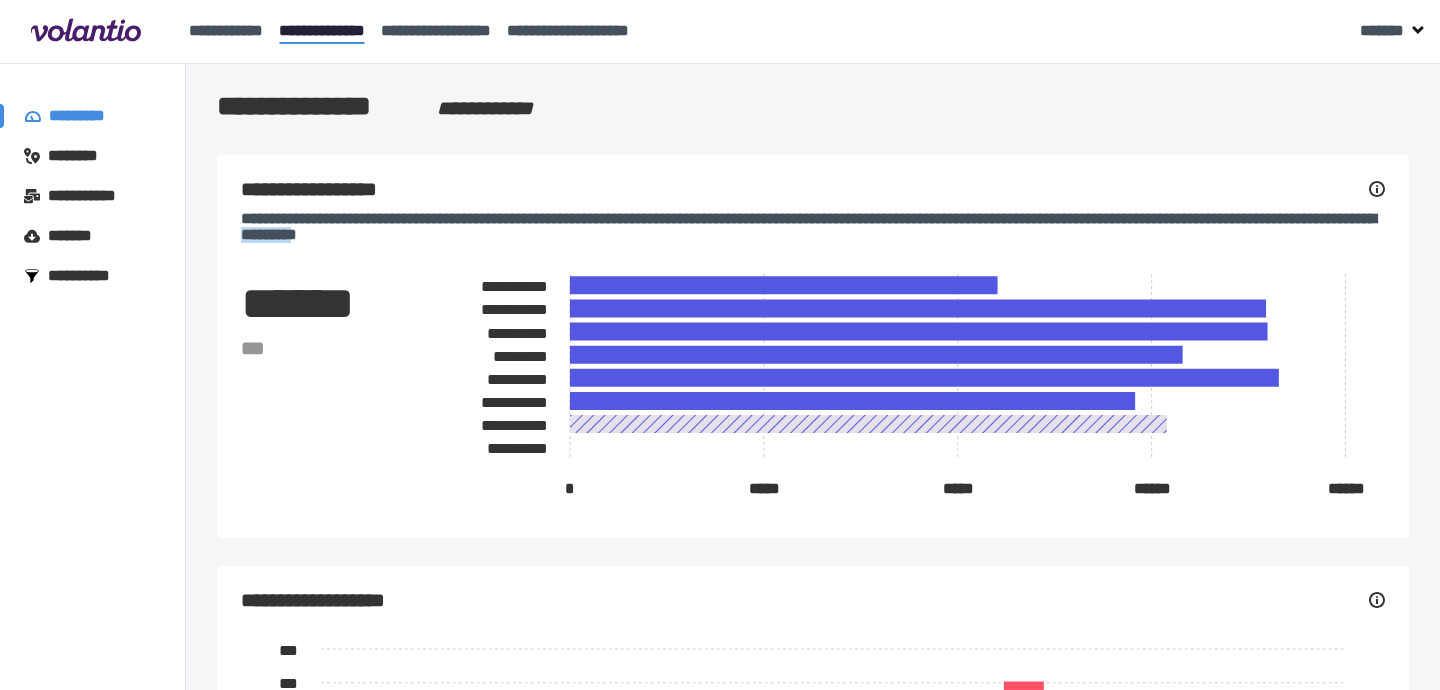 click on "[PASSPORT NUMBER]" at bounding box center (813, 227) 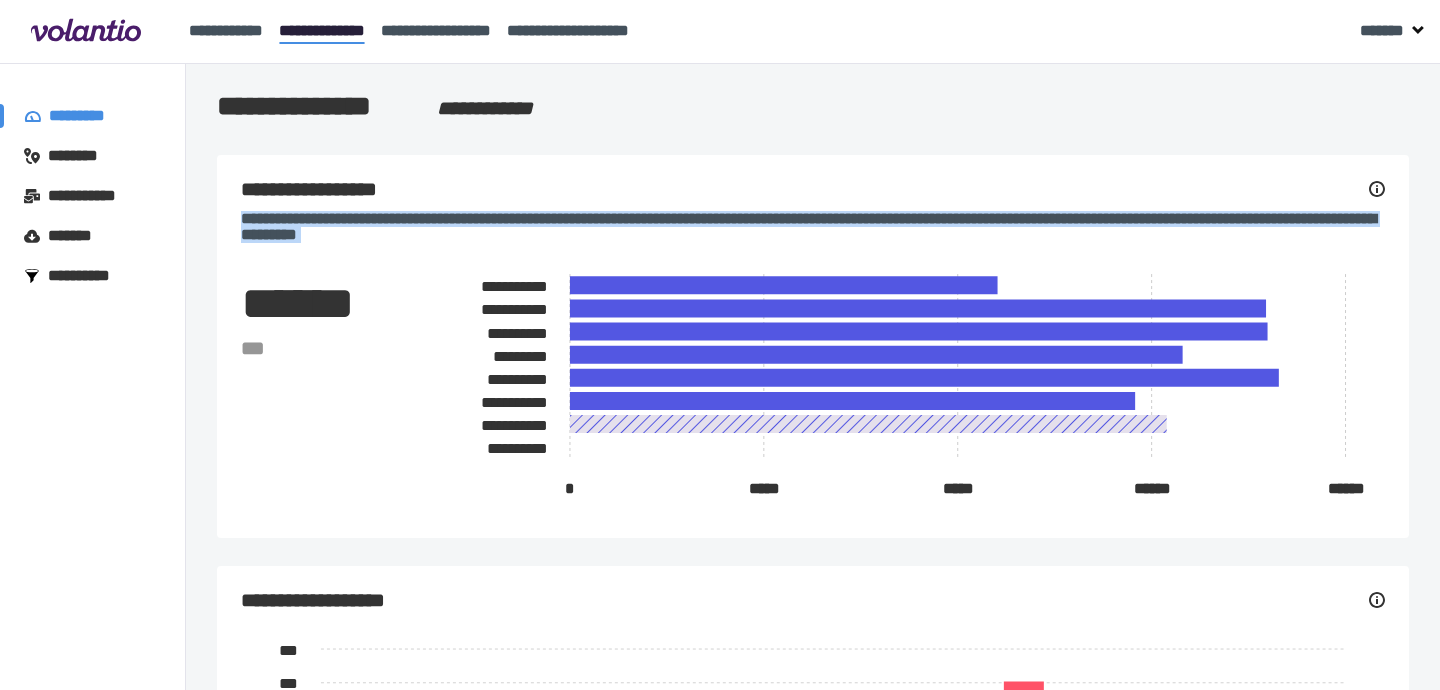 click on "[PASSPORT NUMBER]" at bounding box center (813, 227) 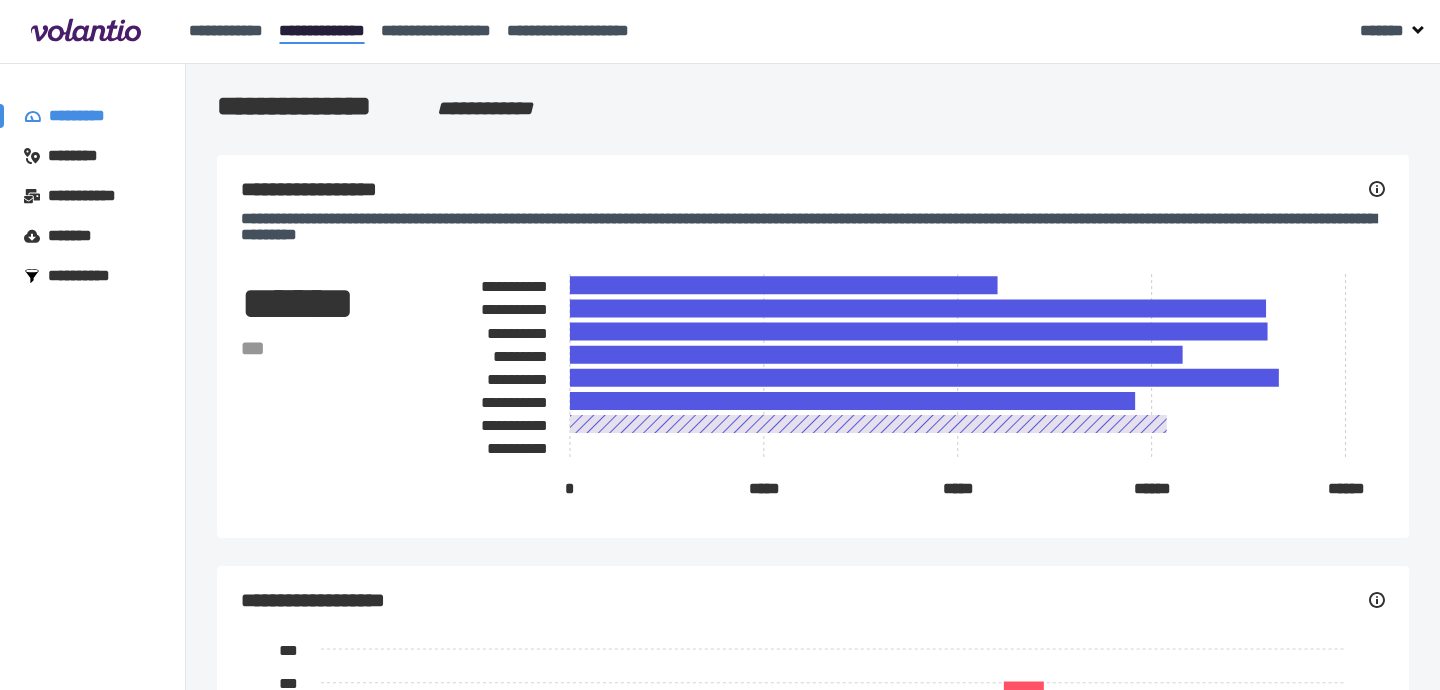 click on "[PASSPORT NUMBER]" at bounding box center [813, 227] 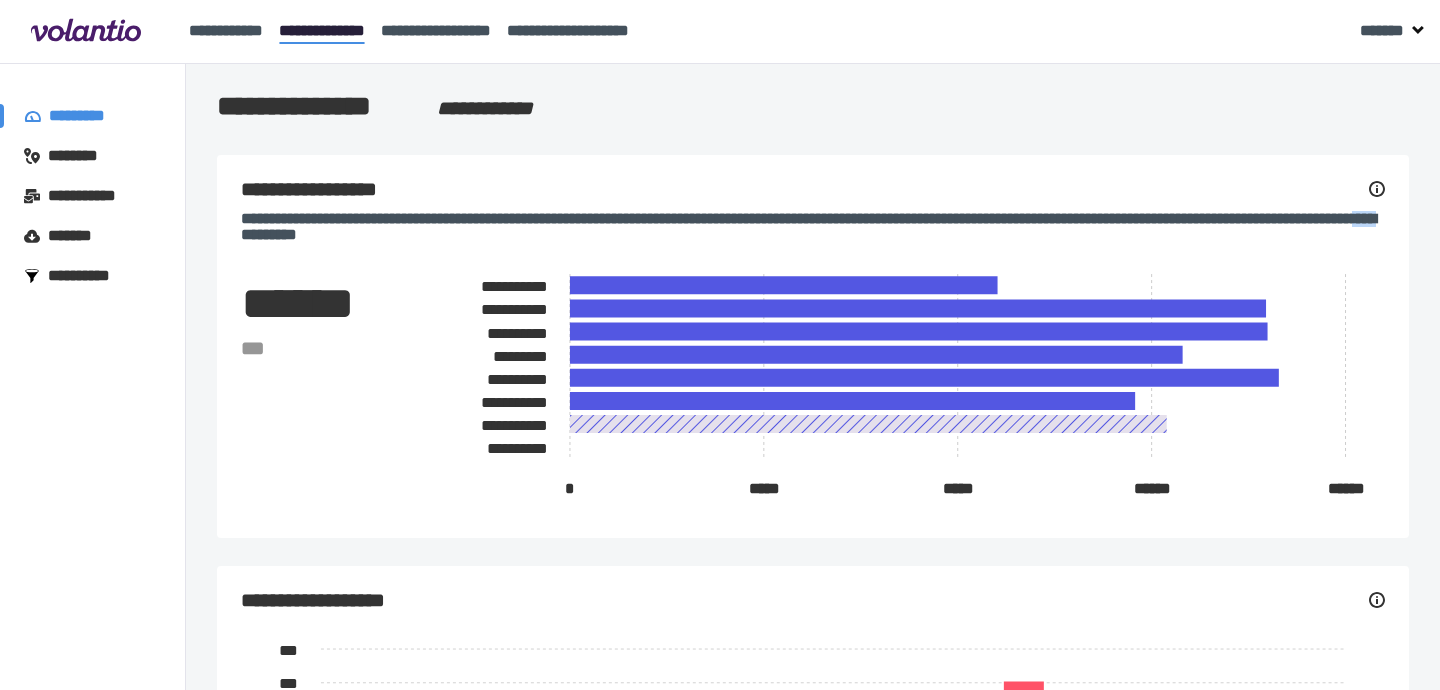 click on "[PASSPORT NUMBER]" at bounding box center [813, 227] 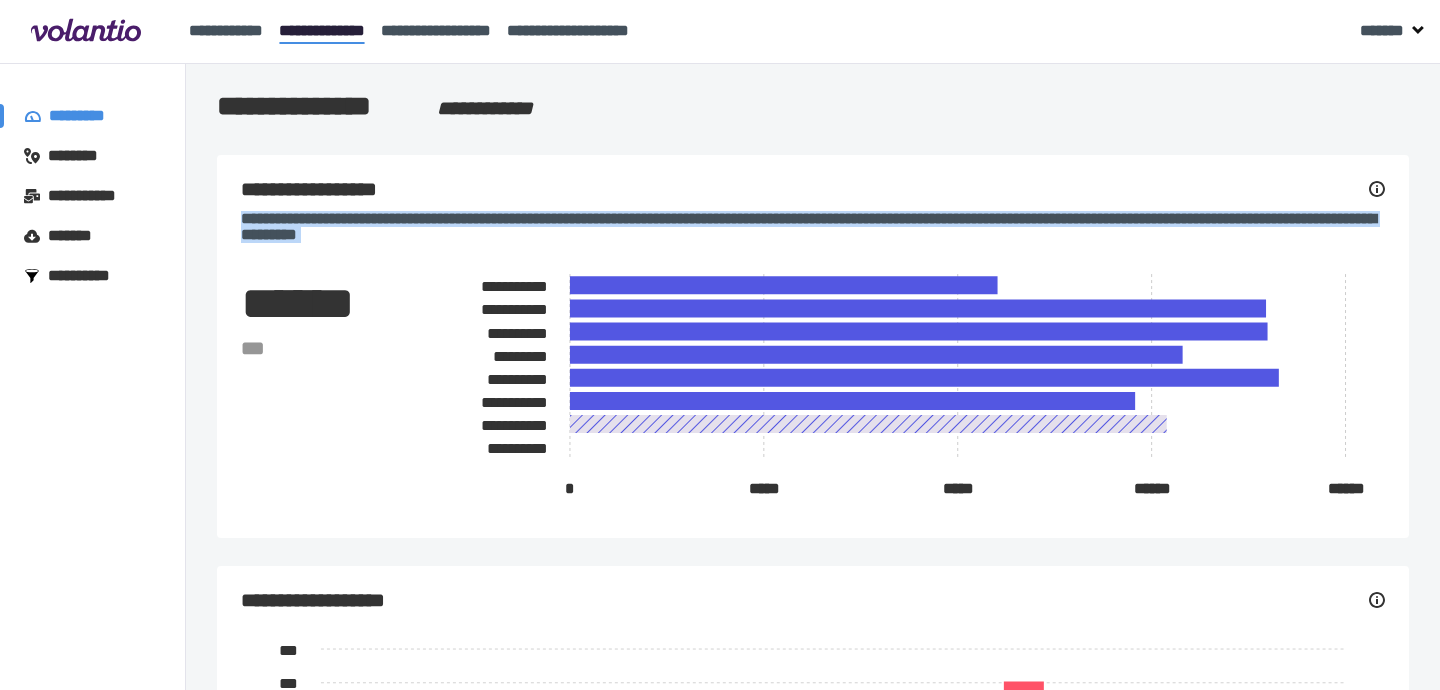 click on "[PASSPORT NUMBER]" at bounding box center [813, 227] 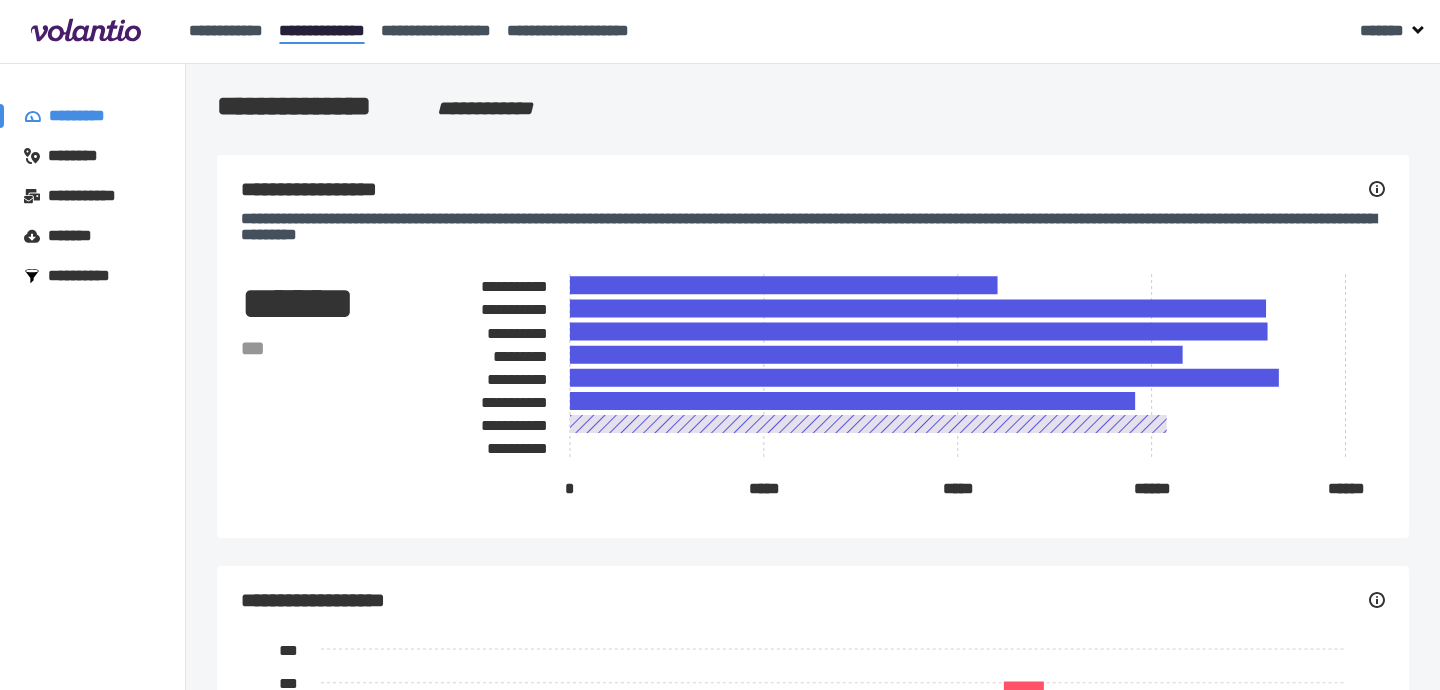 click on "[PASSPORT NUMBER]" at bounding box center (813, 227) 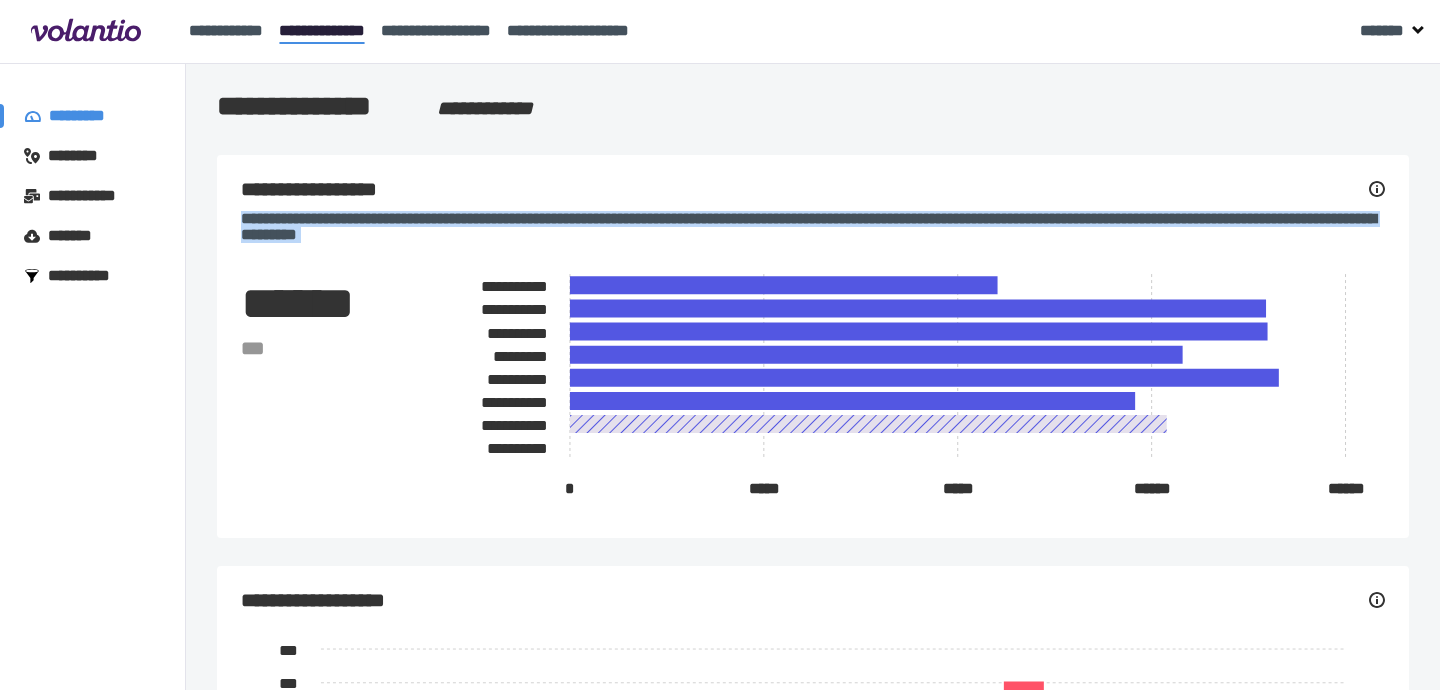 click on "[PASSPORT NUMBER]" at bounding box center [813, 227] 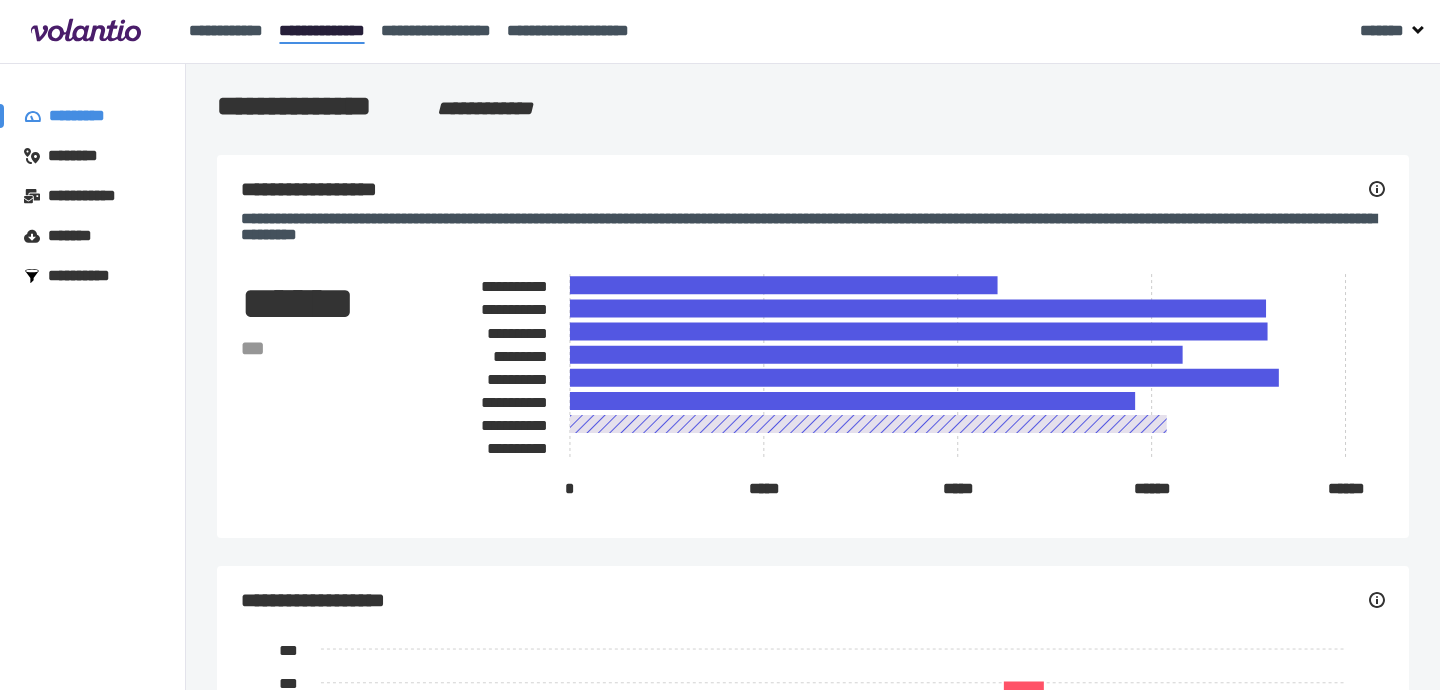 click on "[PASSPORT NUMBER]" at bounding box center (813, 227) 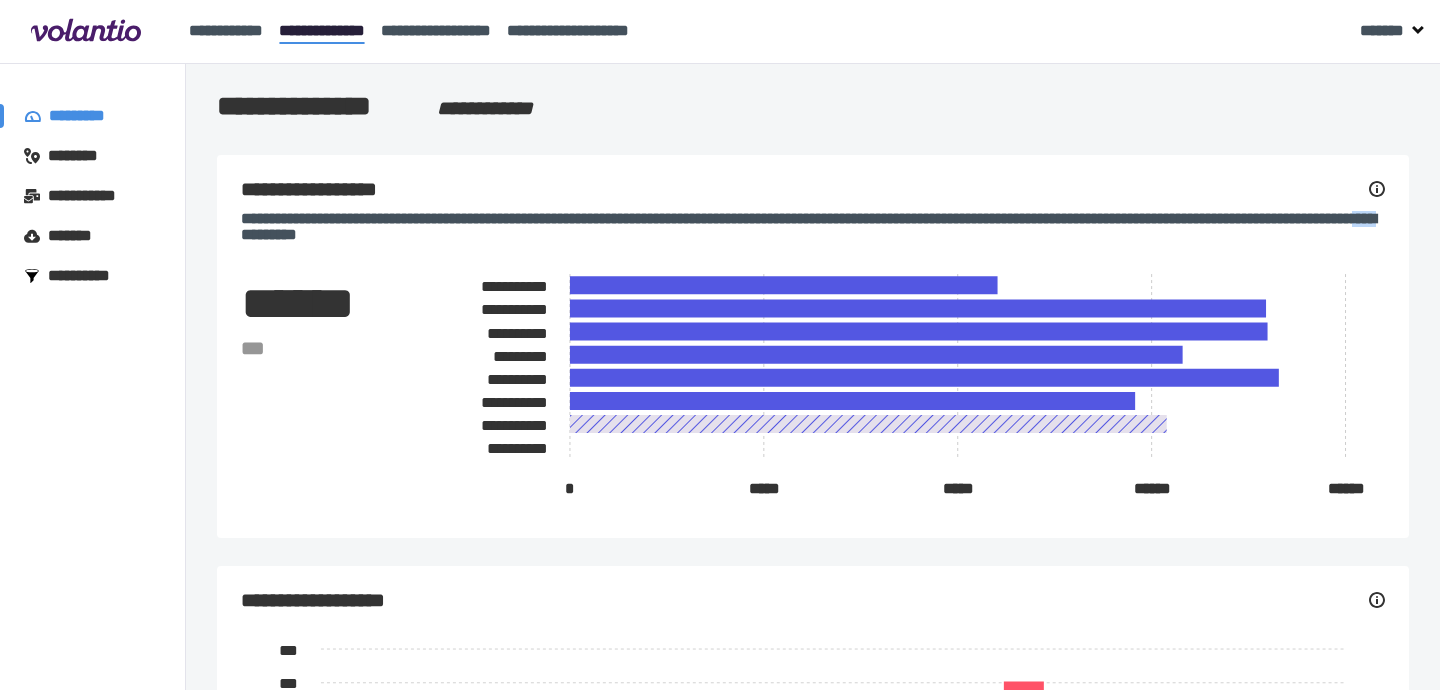 click on "[PASSPORT NUMBER]" at bounding box center [813, 227] 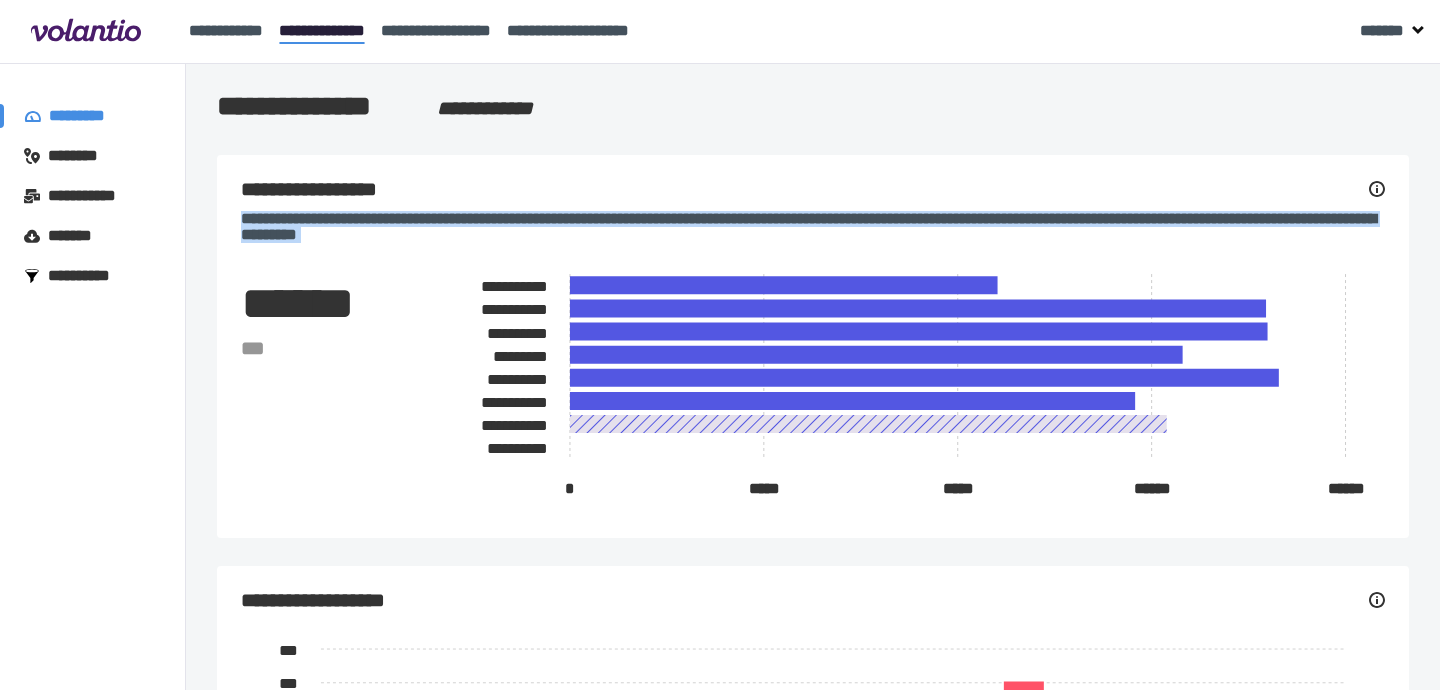 click on "[PASSPORT NUMBER]" at bounding box center [813, 227] 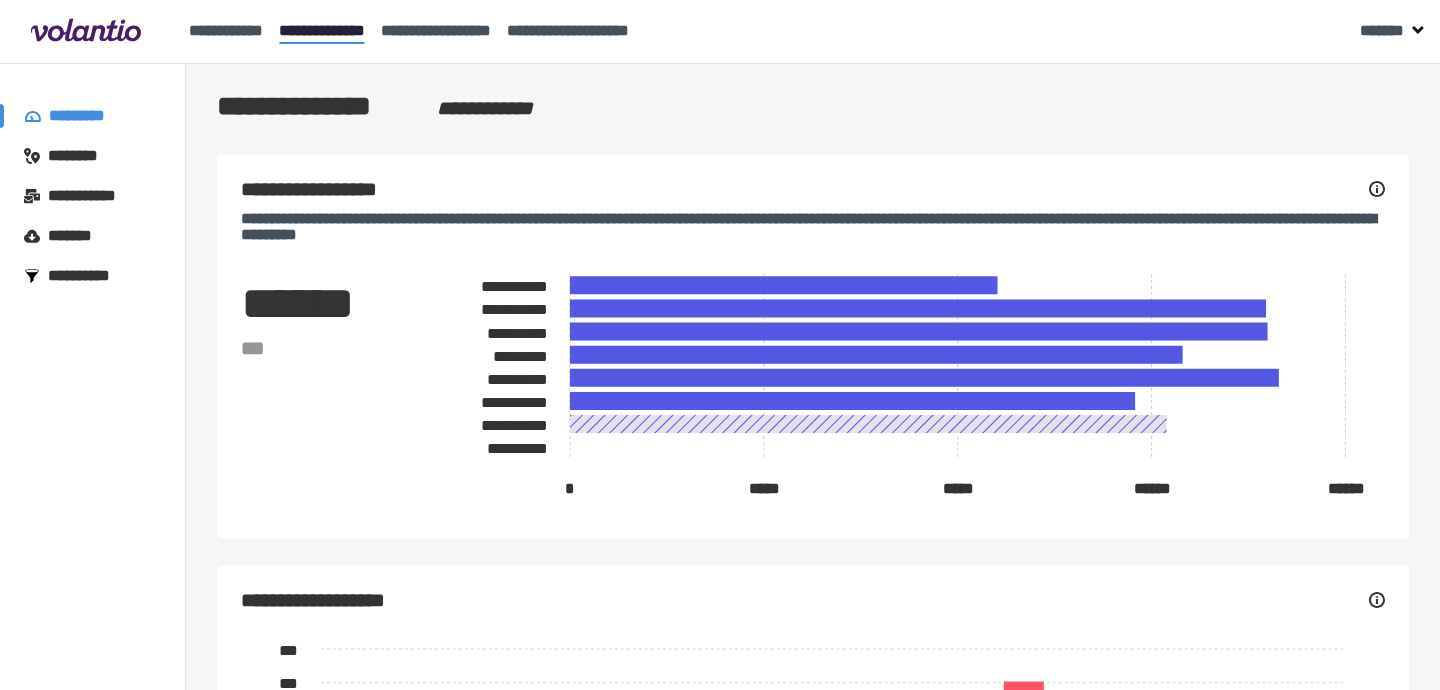 click on "[PASSPORT NUMBER]" at bounding box center [813, 227] 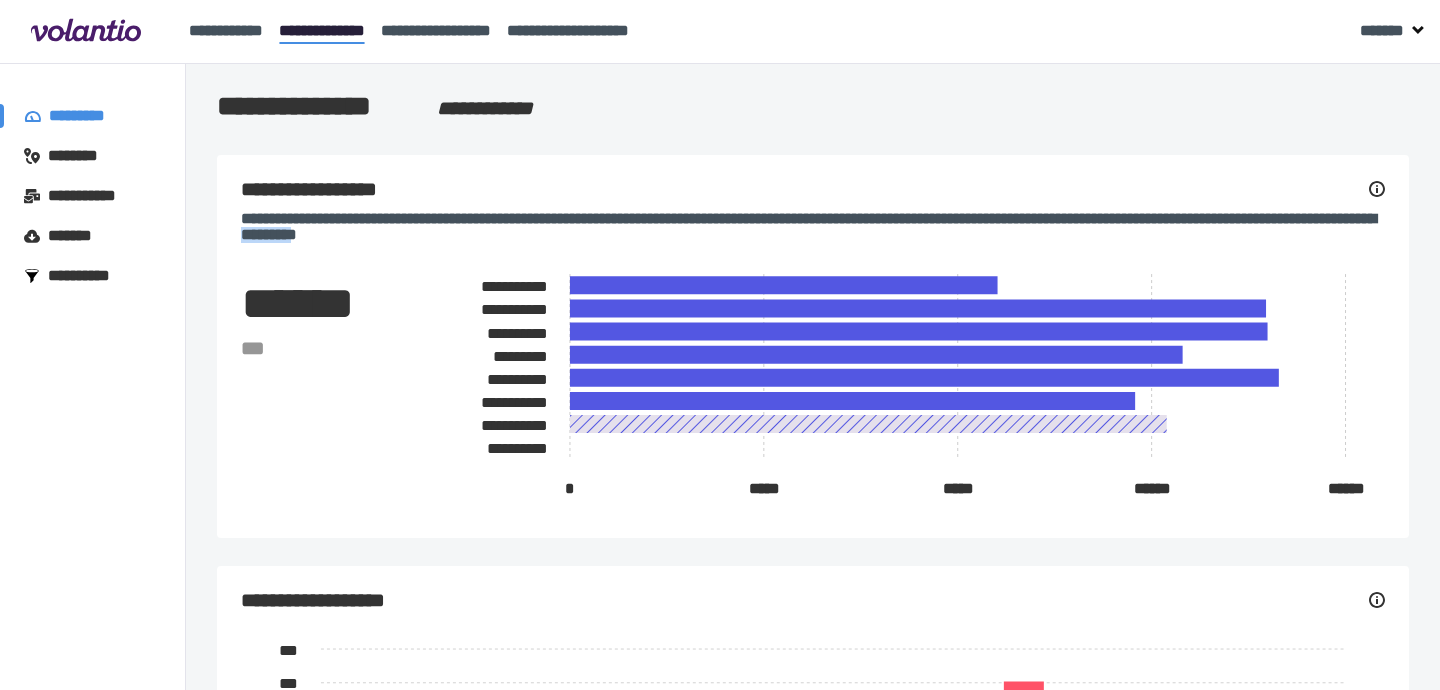 click on "[PASSPORT NUMBER]" at bounding box center (813, 227) 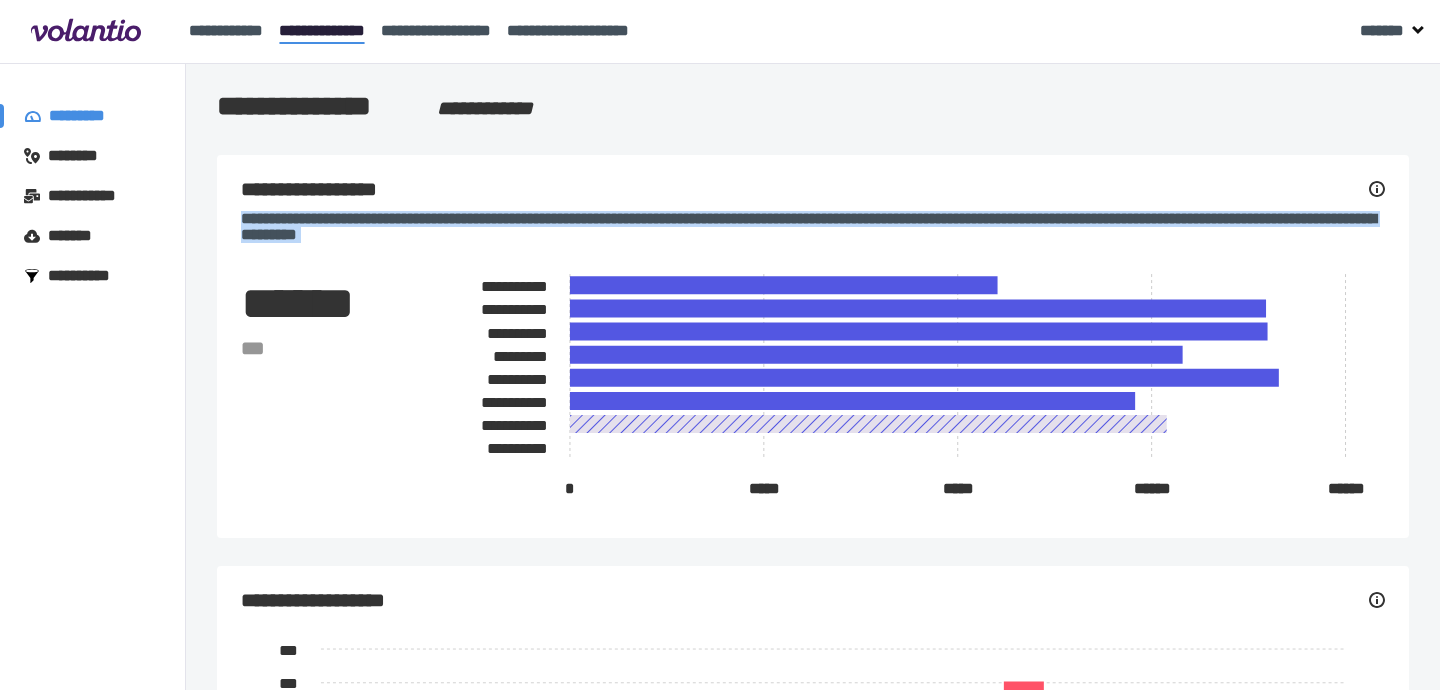 click on "[PASSPORT NUMBER]" at bounding box center (813, 227) 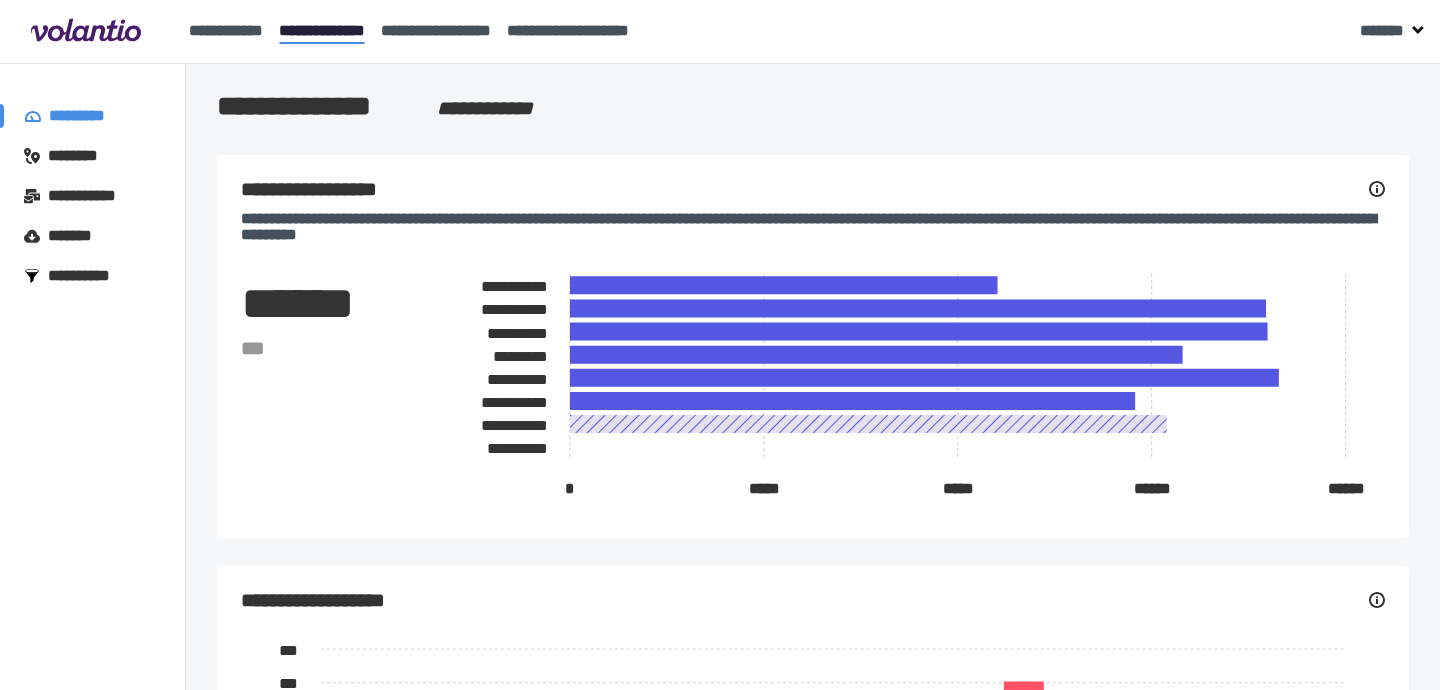 click on "[PASSPORT NUMBER]" at bounding box center (813, 227) 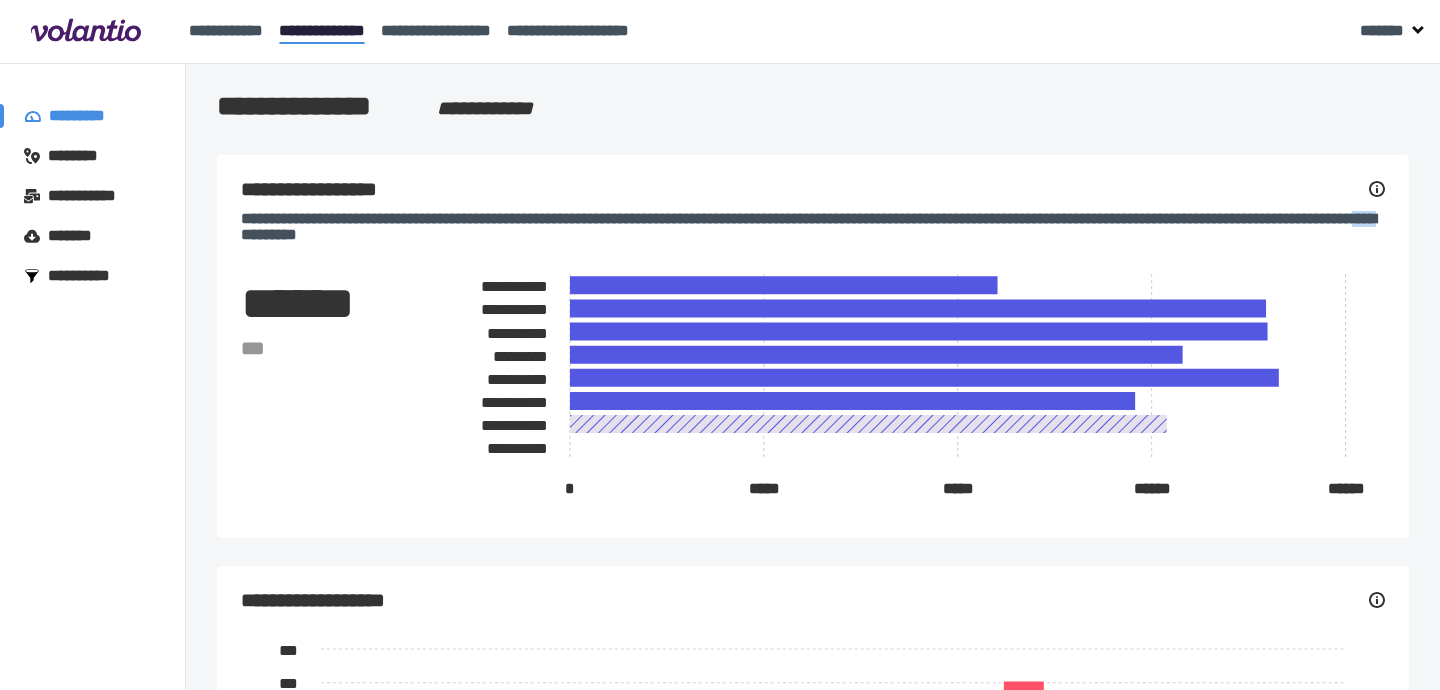 click on "[PASSPORT NUMBER]" at bounding box center (813, 227) 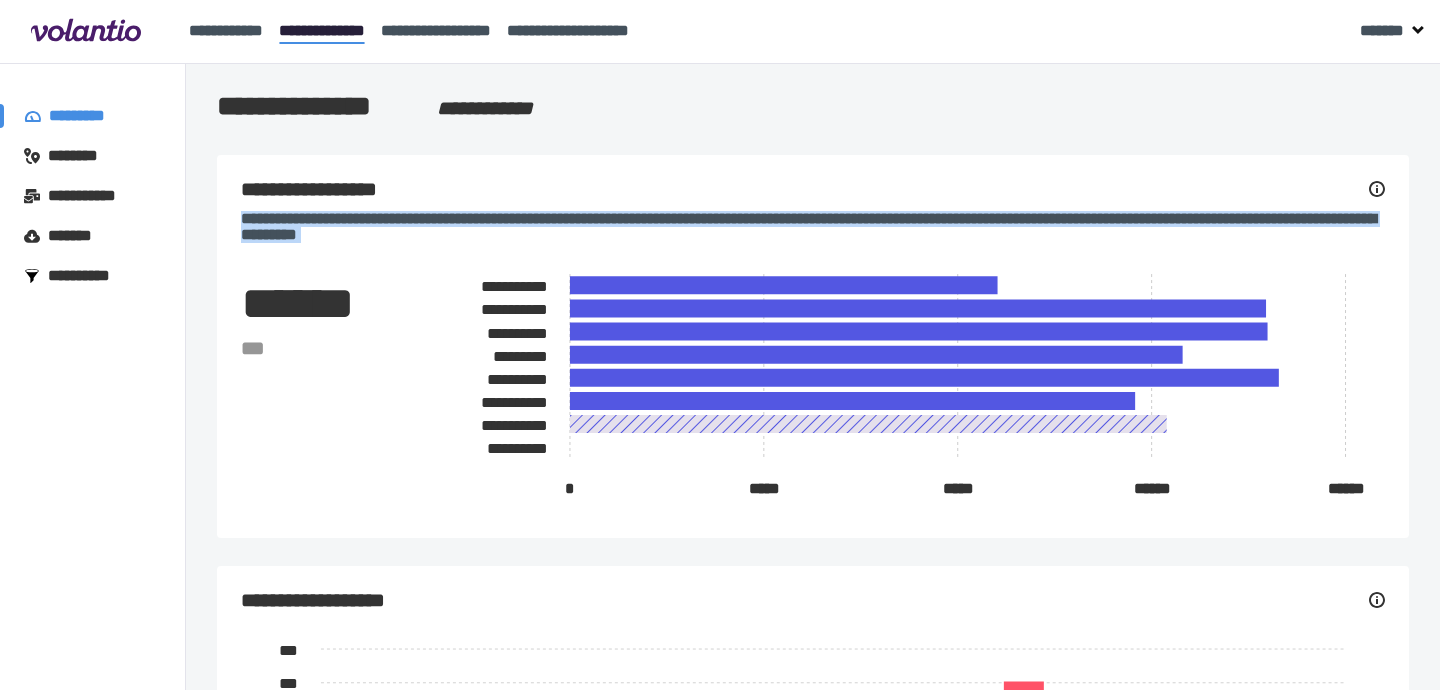 click on "[PASSPORT NUMBER]" at bounding box center (813, 227) 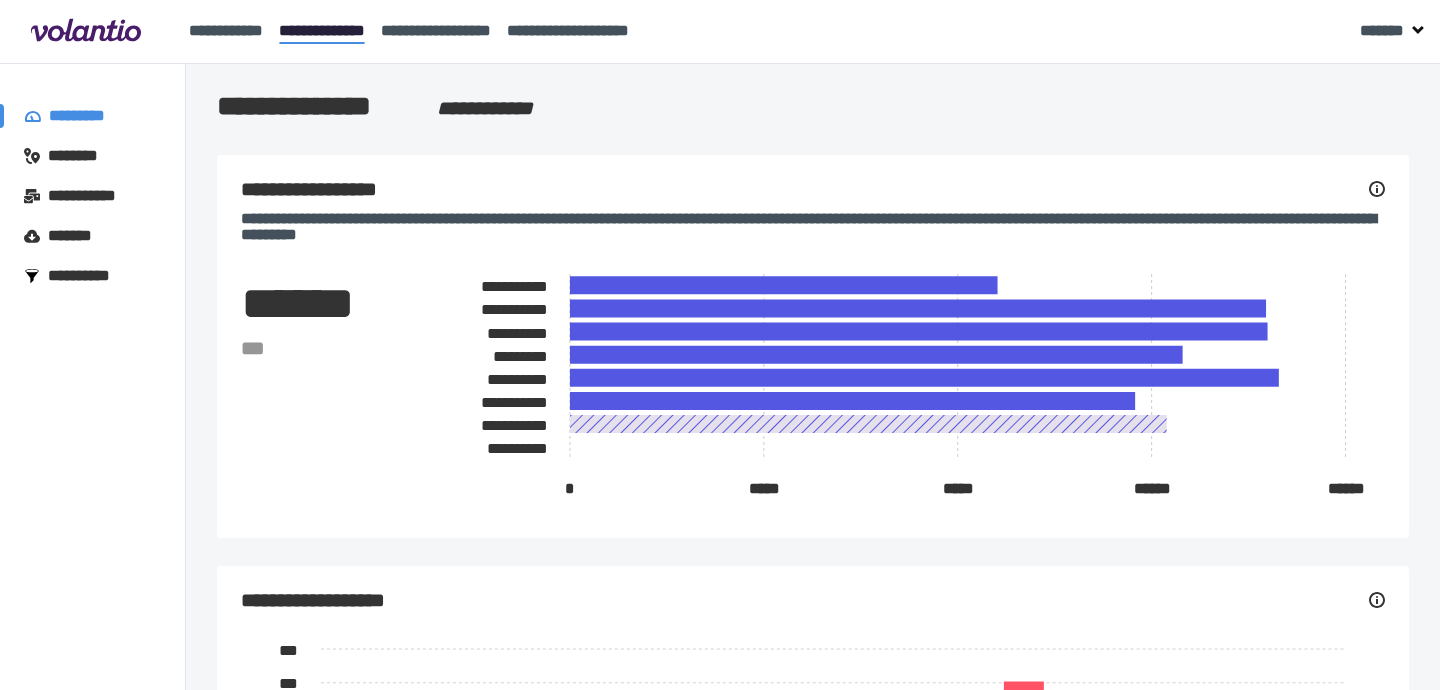click on "[PASSPORT NUMBER]" at bounding box center [813, 227] 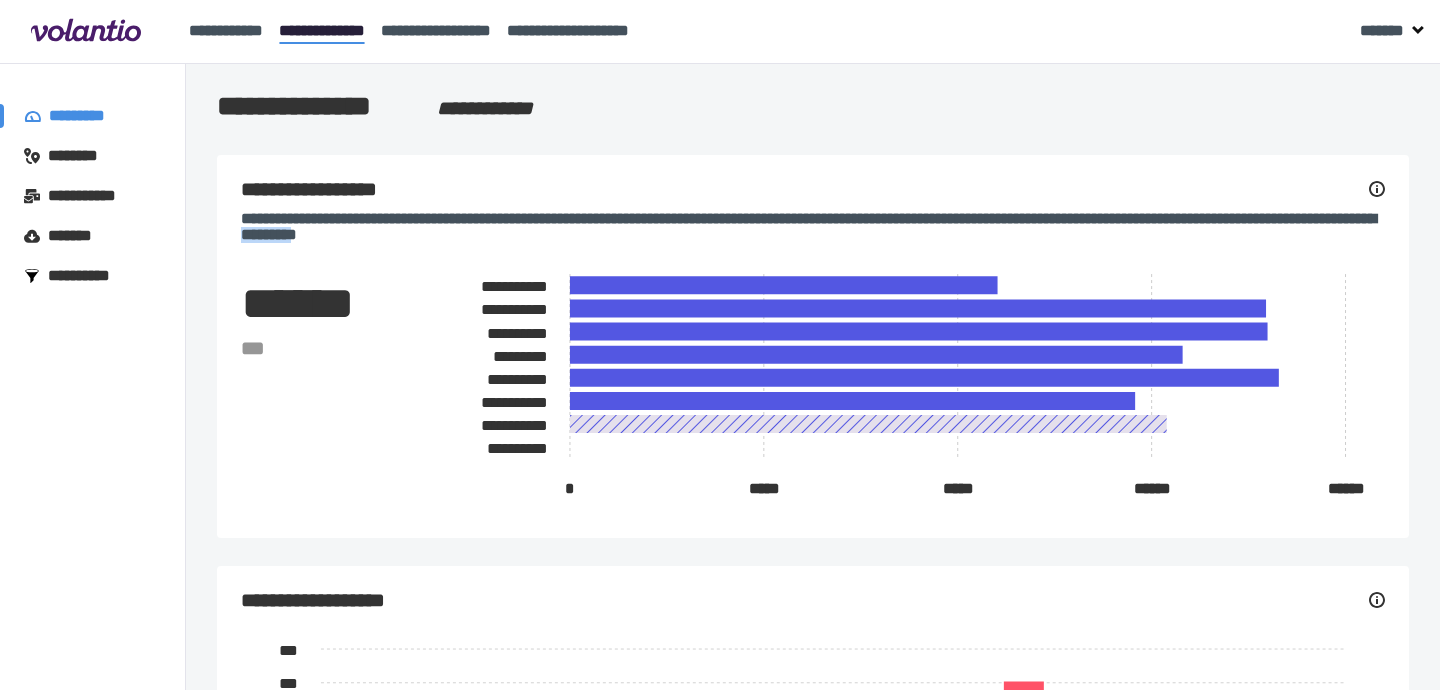 click on "[PASSPORT NUMBER]" at bounding box center [813, 227] 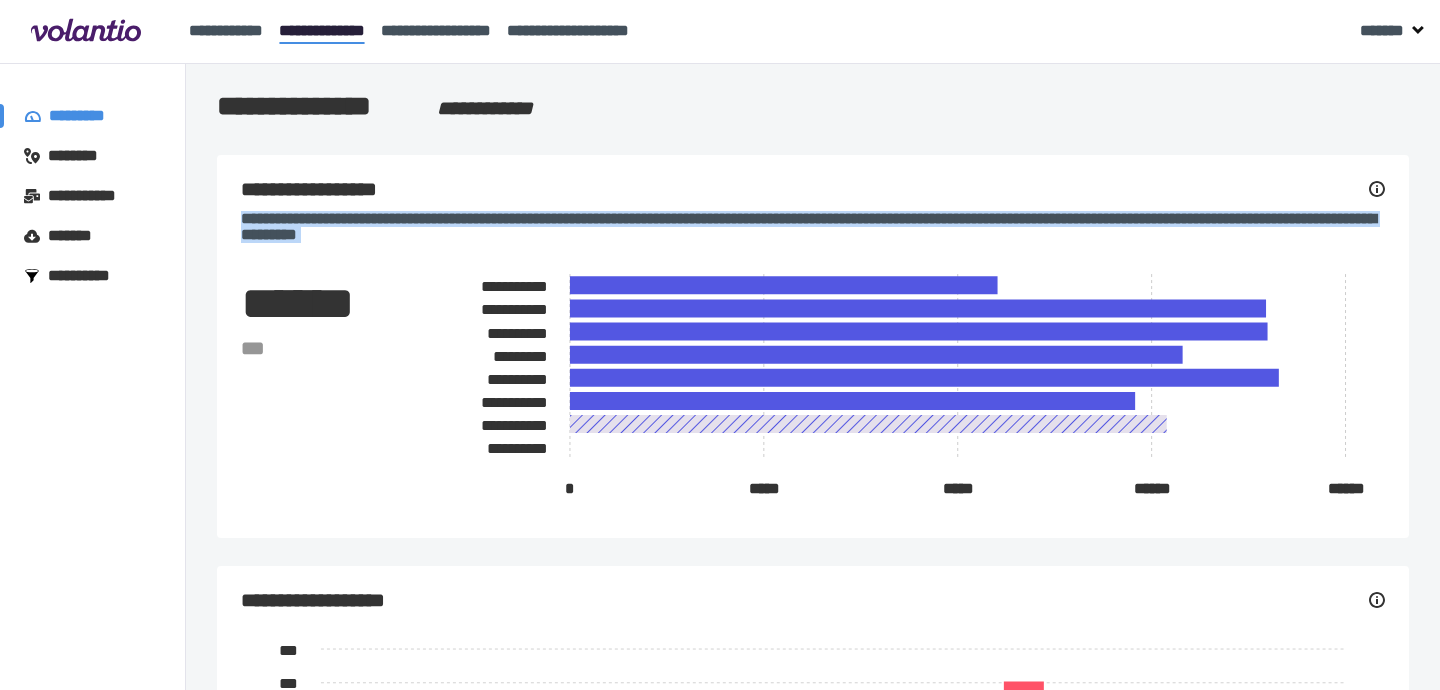 click on "[PASSPORT NUMBER]" at bounding box center (813, 227) 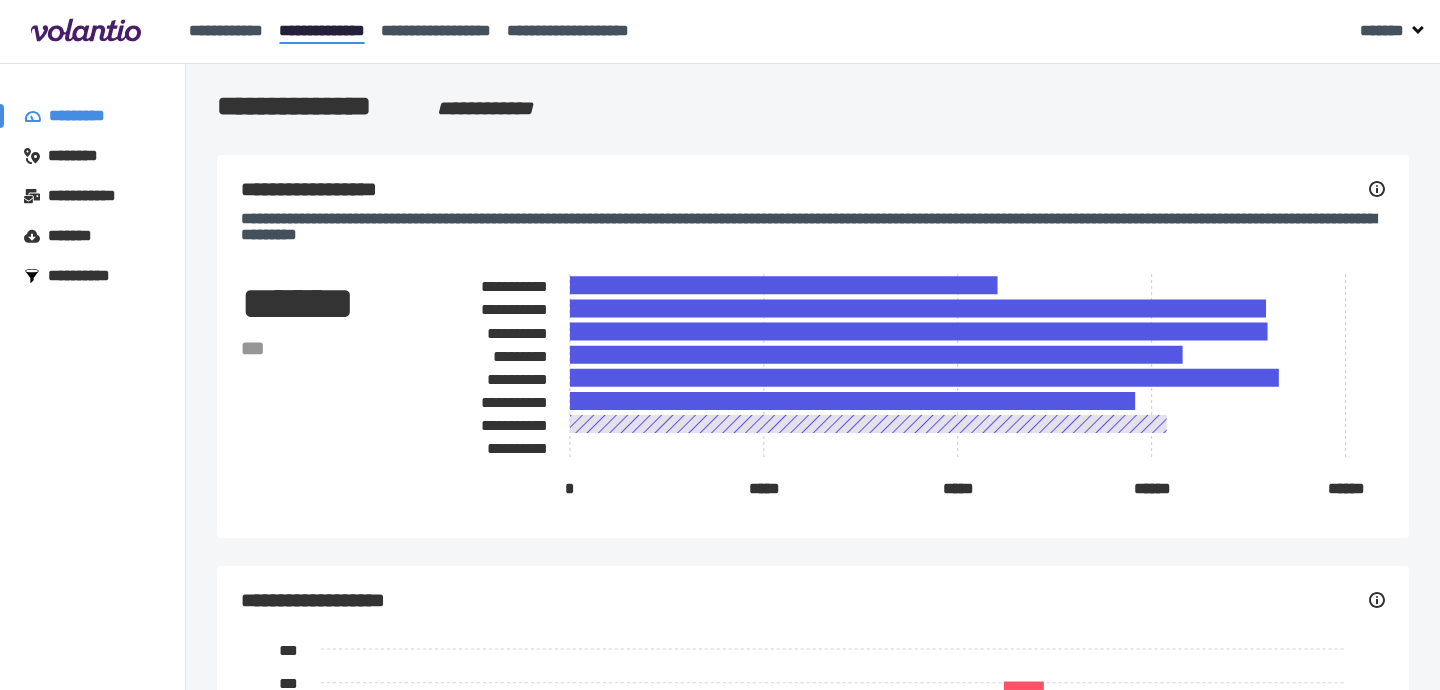 click on "[PASSPORT NUMBER]" at bounding box center (813, 227) 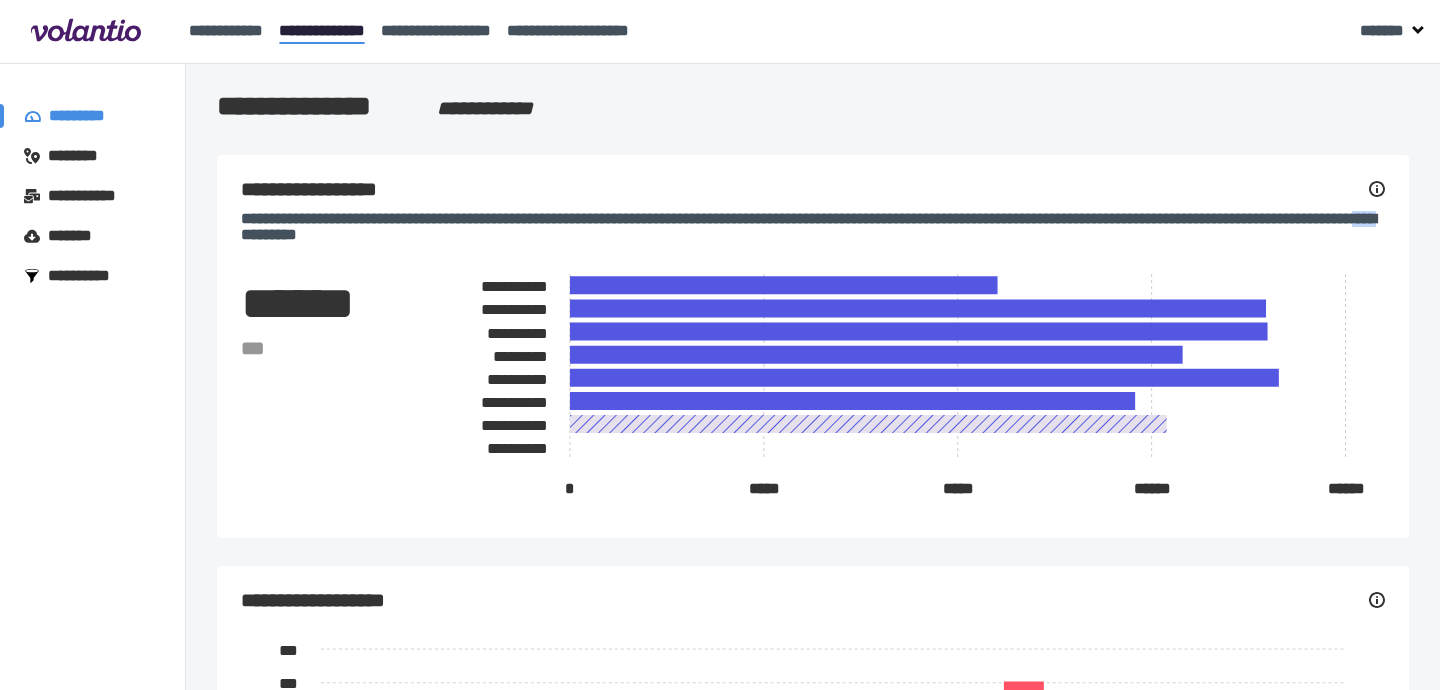 click on "[PASSPORT NUMBER]" at bounding box center (813, 227) 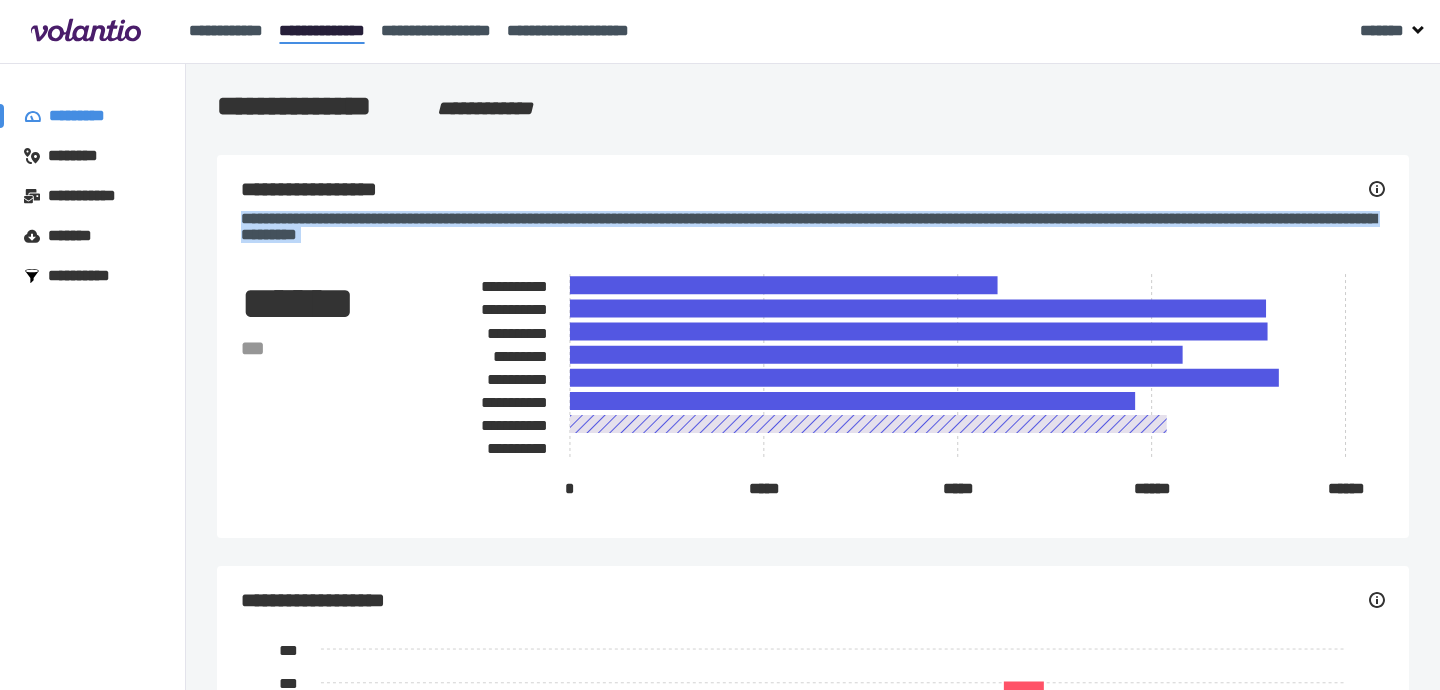 click on "[PASSPORT NUMBER]" at bounding box center (813, 227) 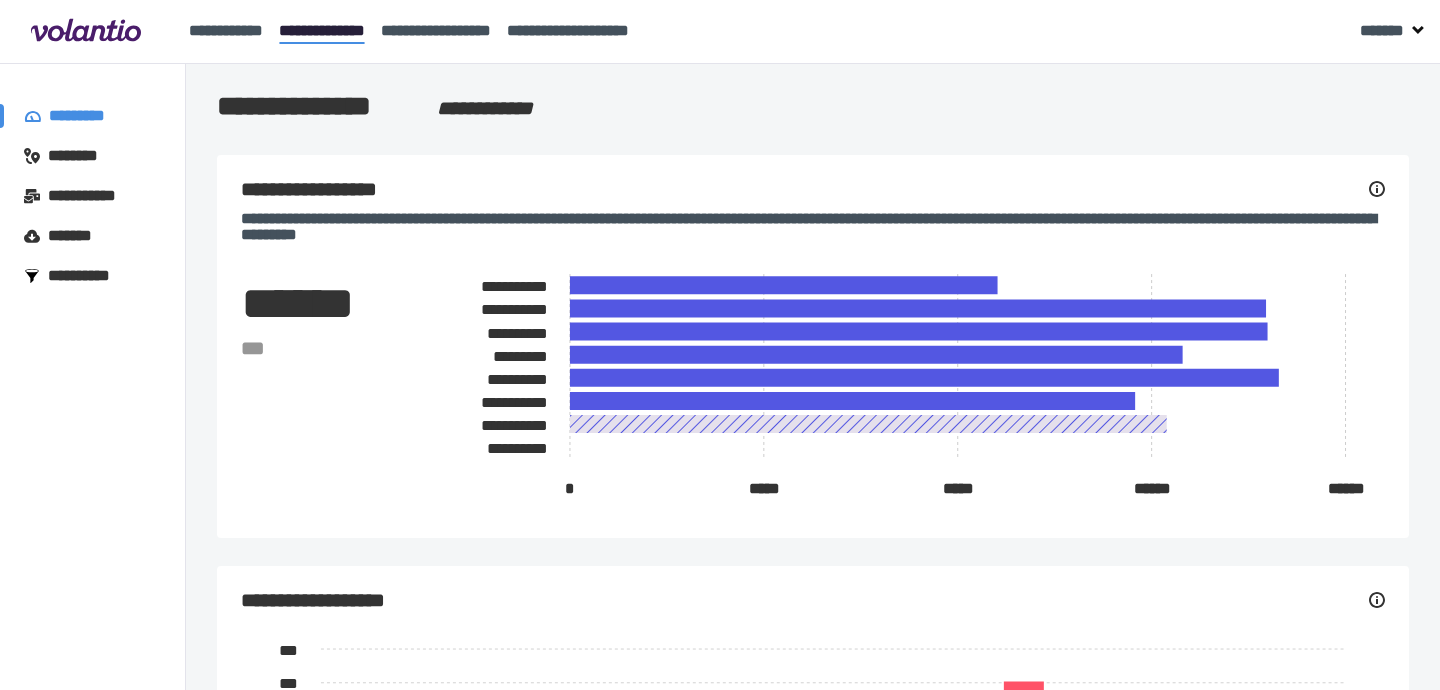 click on "[PASSPORT NUMBER]" at bounding box center [813, 227] 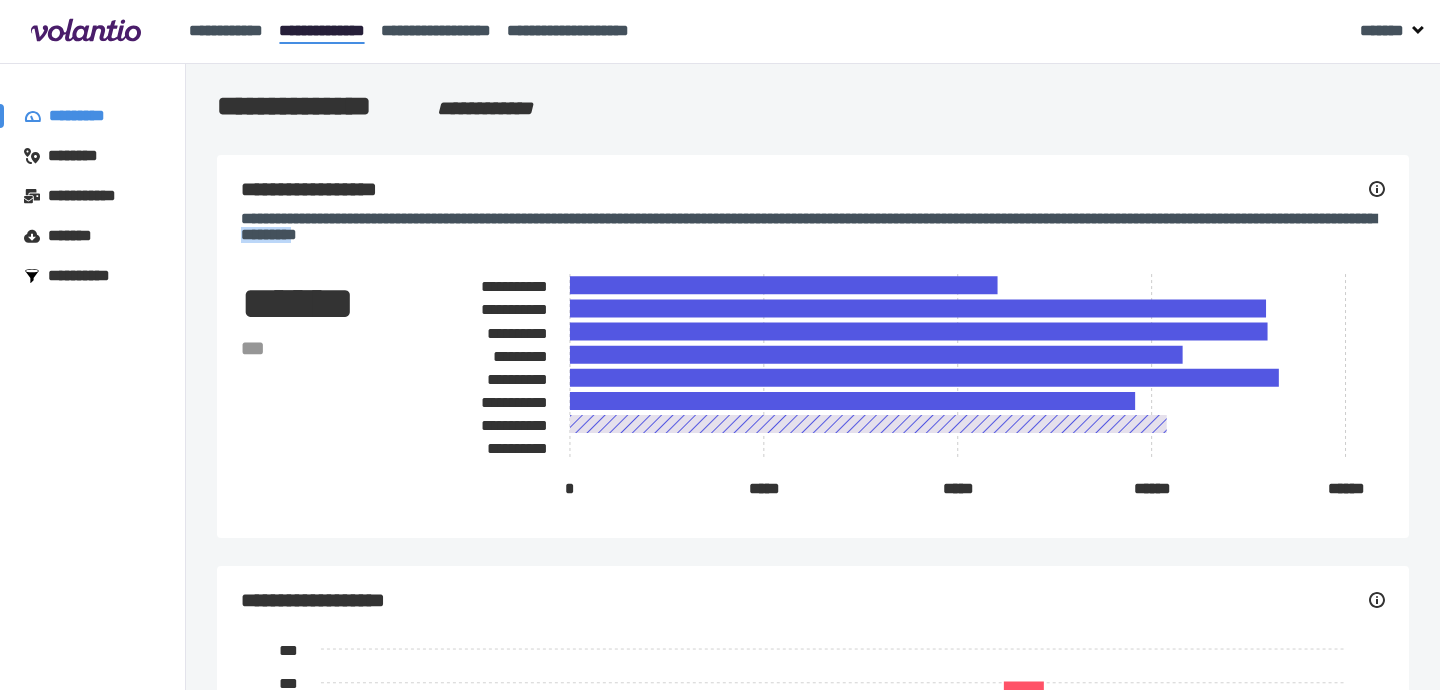 click on "[PASSPORT NUMBER]" at bounding box center [813, 227] 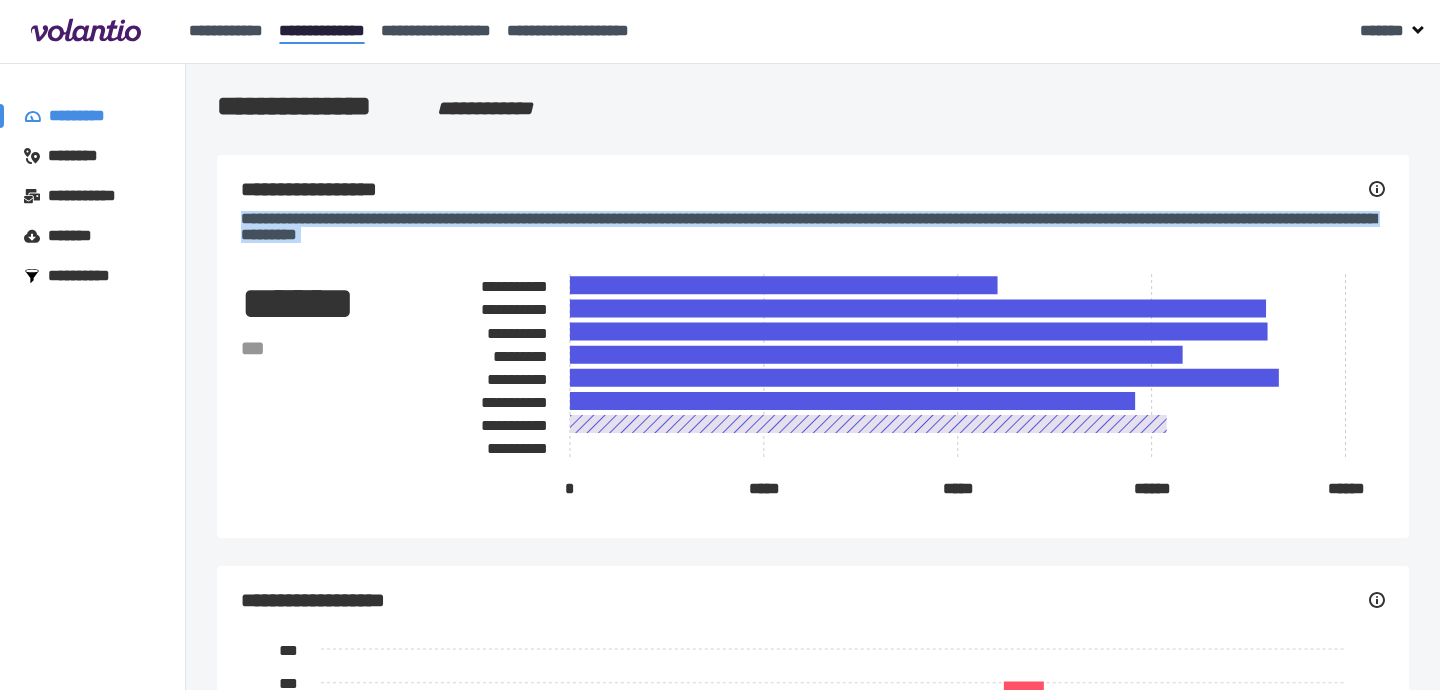 click on "[PASSPORT NUMBER]" at bounding box center [813, 227] 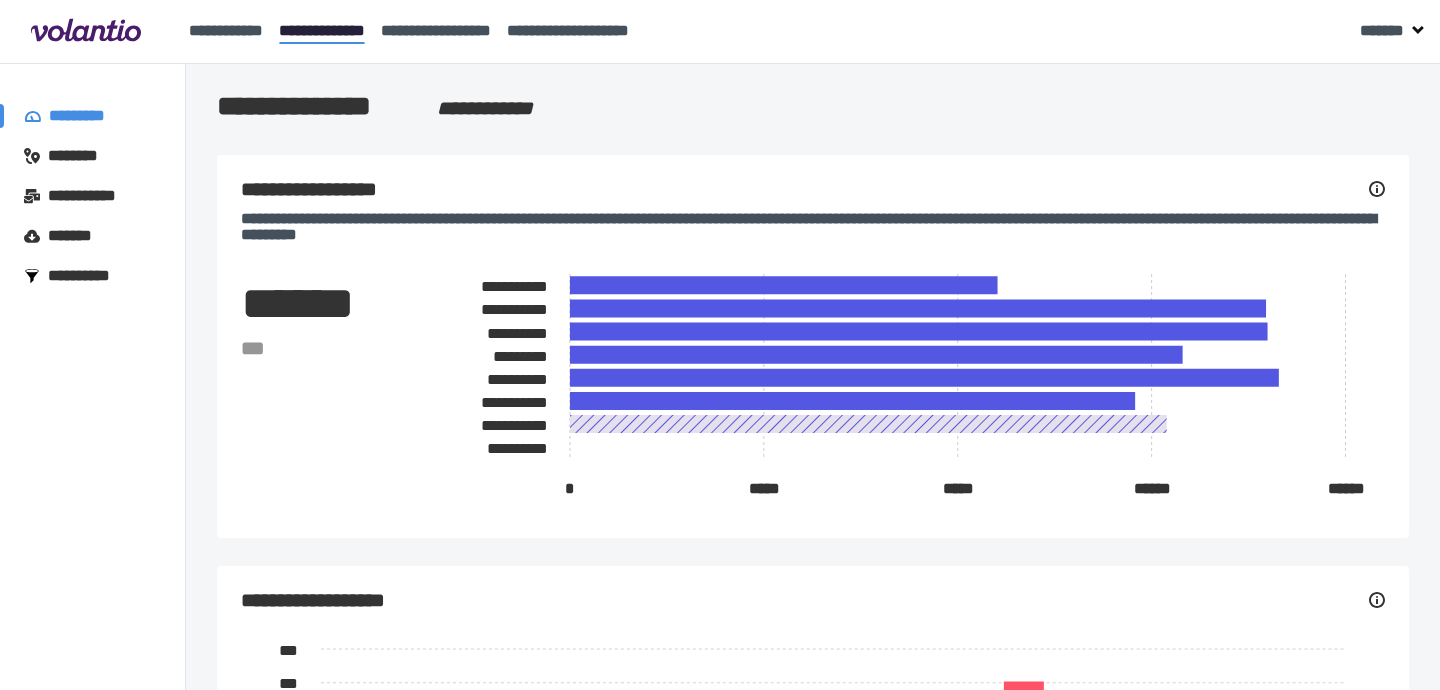 click on "[PASSPORT NUMBER]" at bounding box center (813, 227) 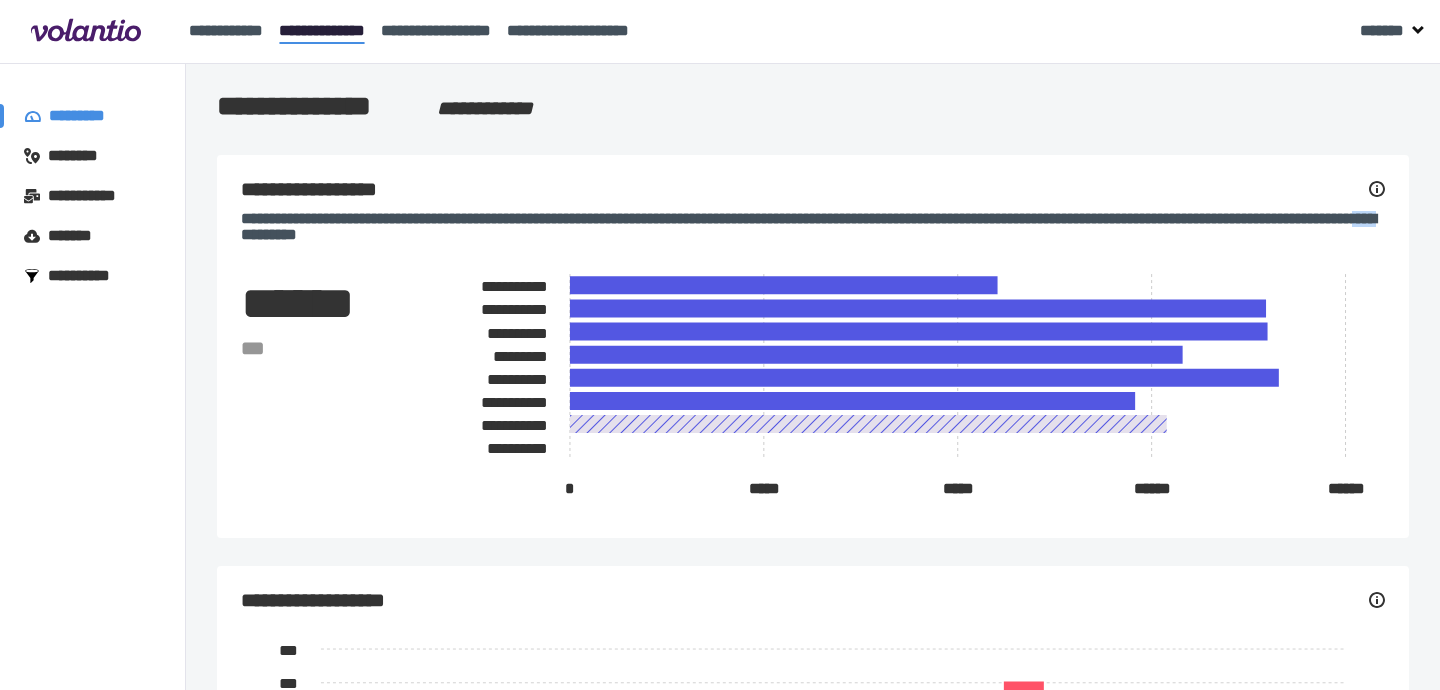 click on "[PASSPORT NUMBER]" at bounding box center (813, 227) 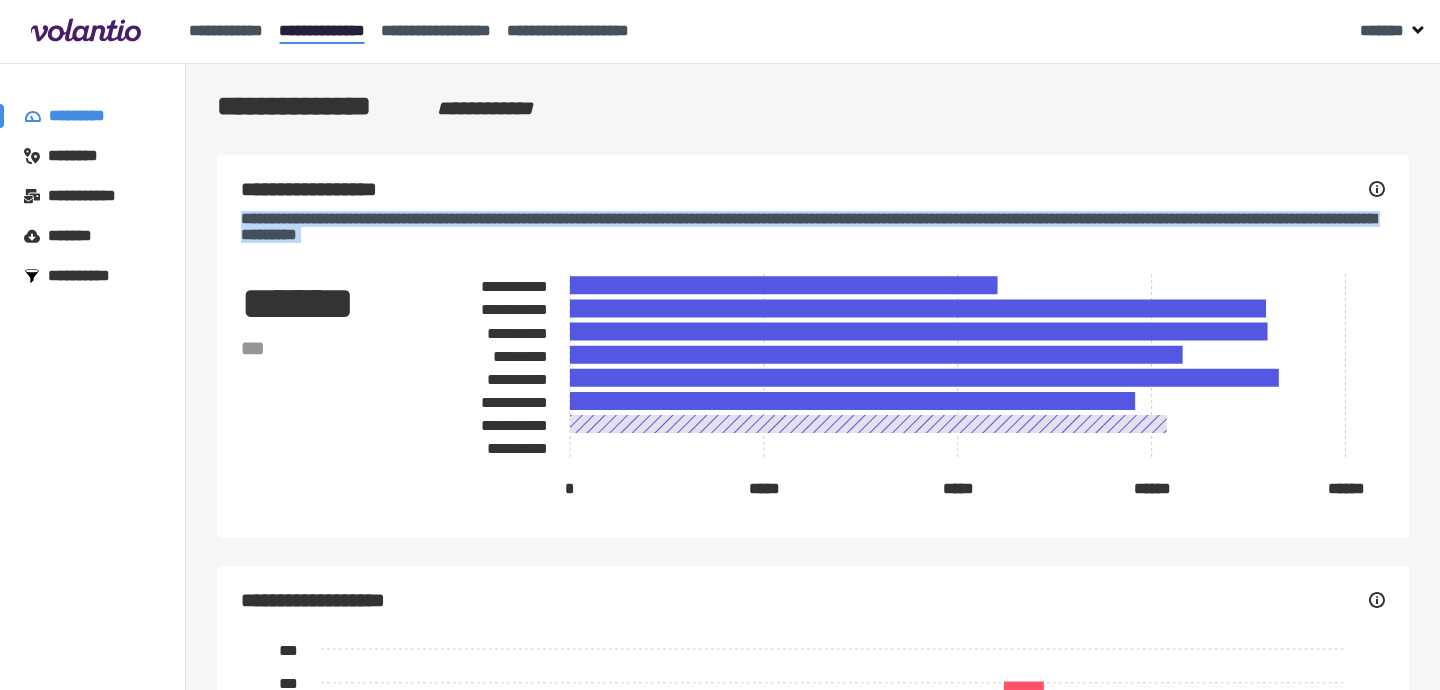 click on "[PASSPORT NUMBER]" at bounding box center [813, 227] 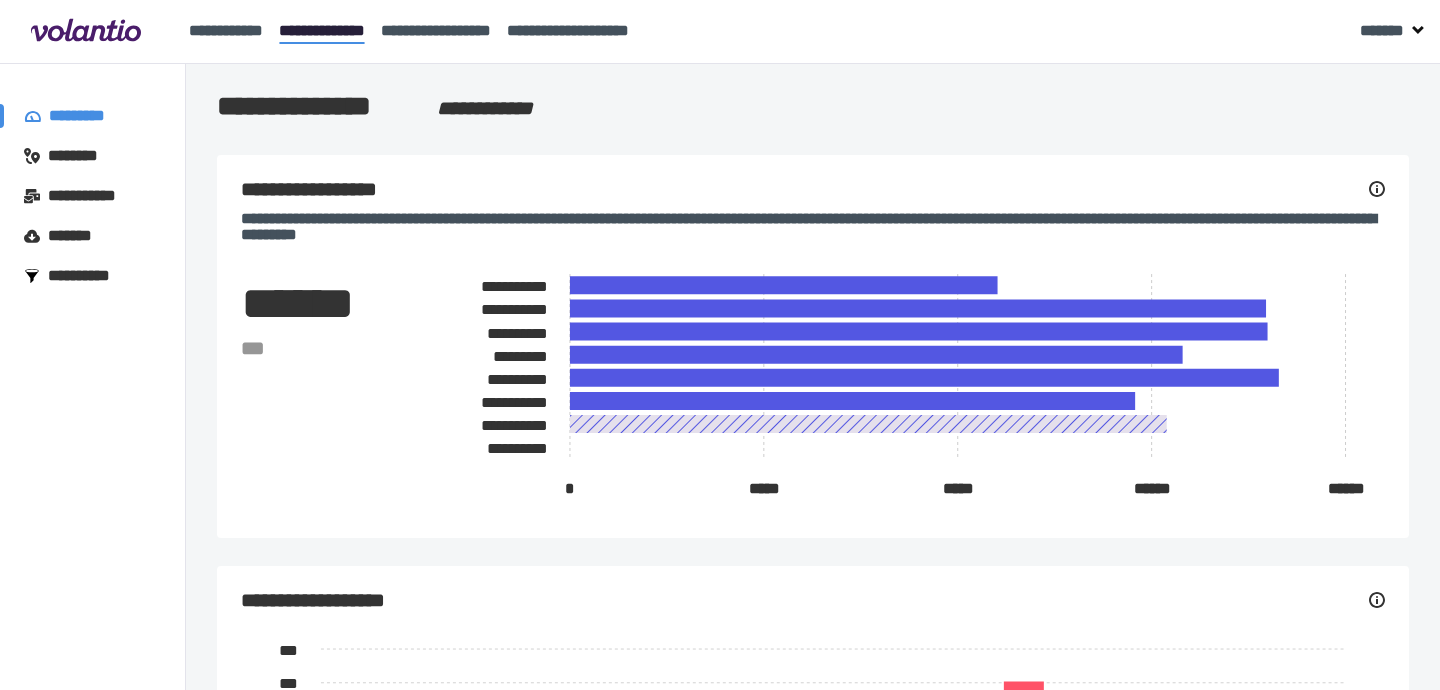 click on "[PASSPORT NUMBER]" at bounding box center [813, 227] 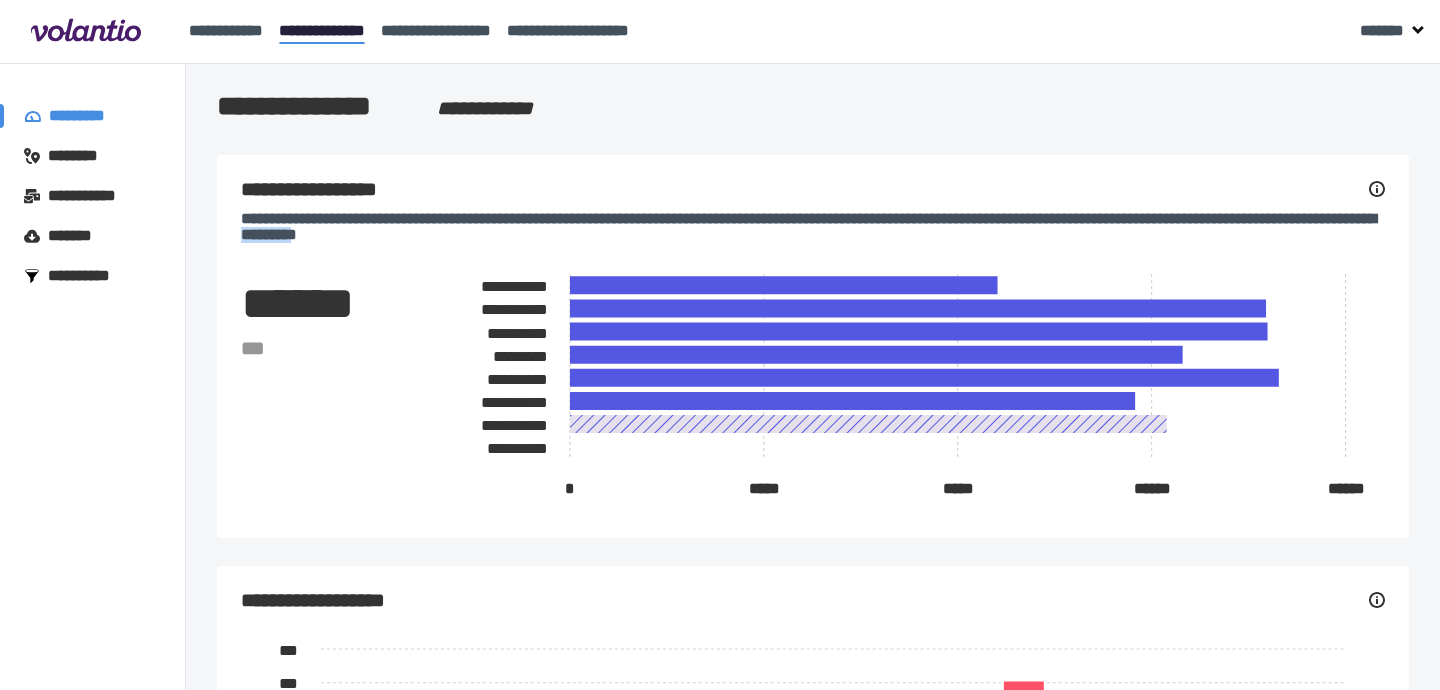 click on "[PASSPORT NUMBER]" at bounding box center (813, 227) 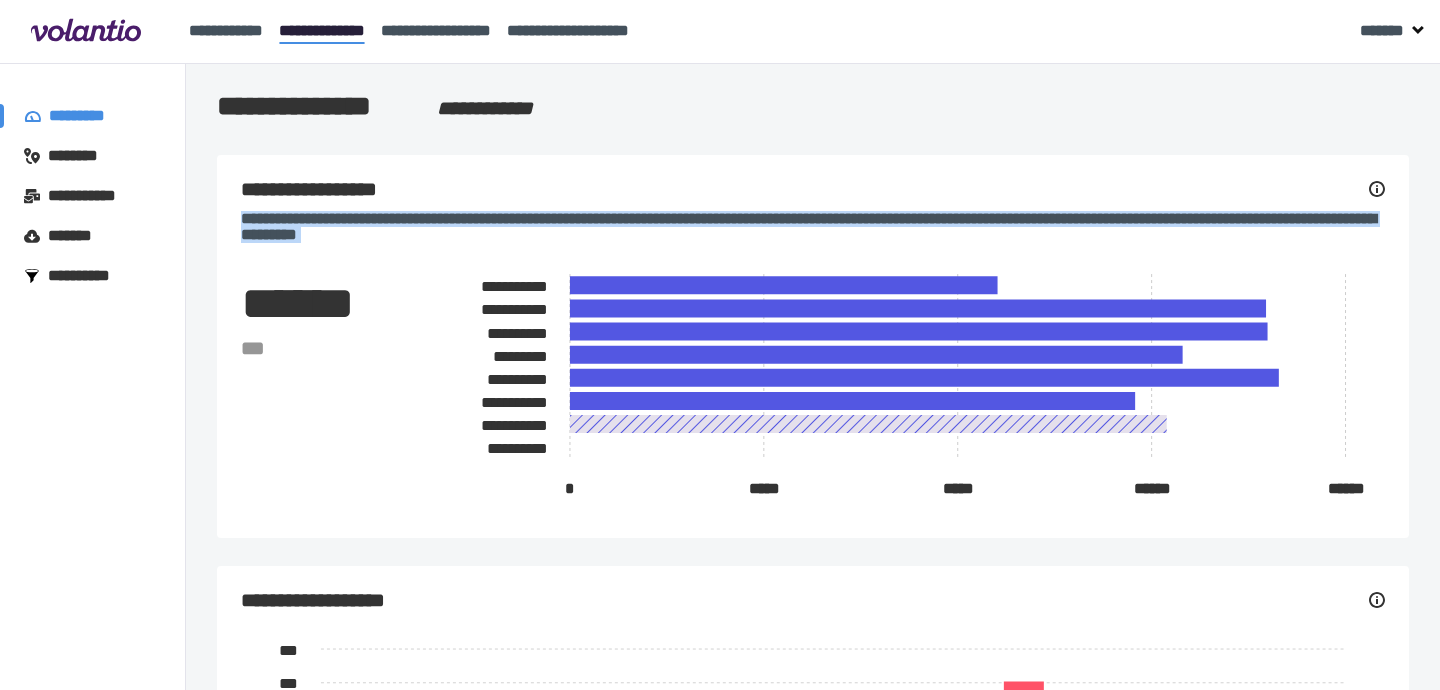 click on "[PASSPORT NUMBER]" at bounding box center (813, 227) 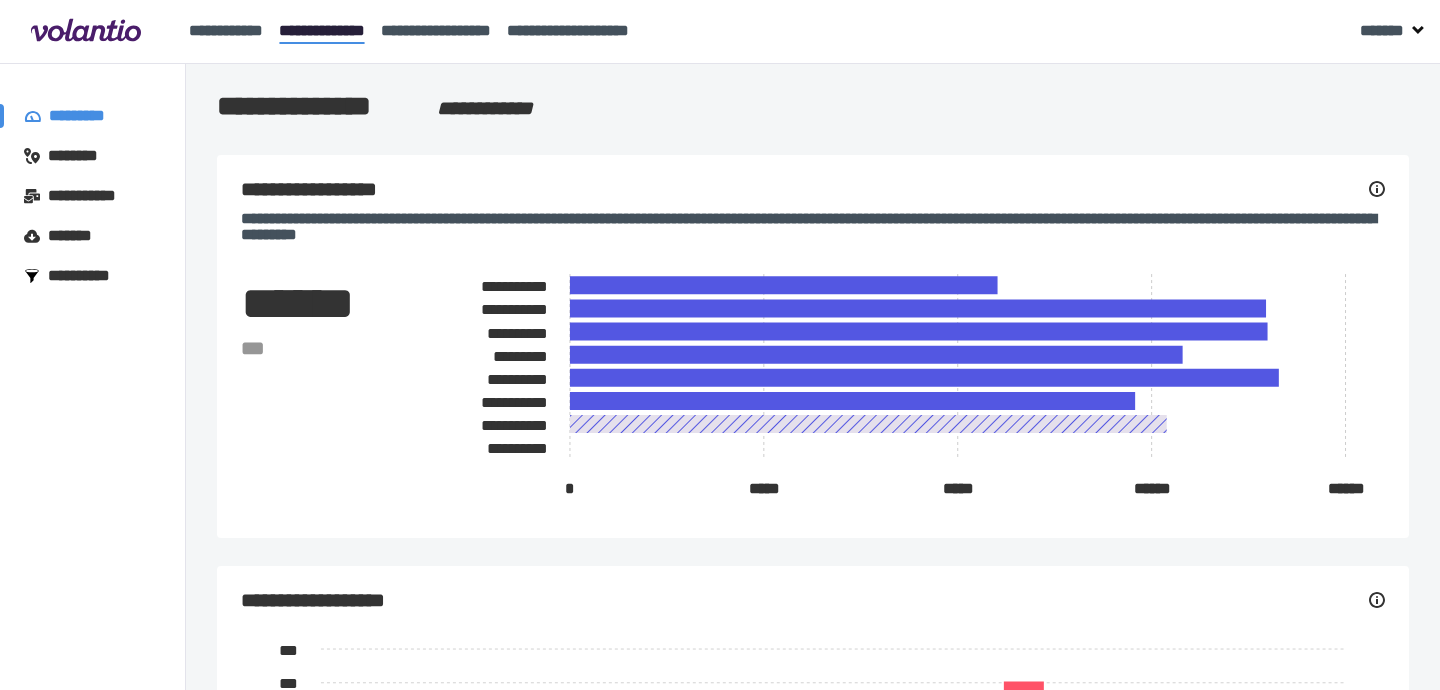 click on "[PASSPORT NUMBER]" at bounding box center [813, 227] 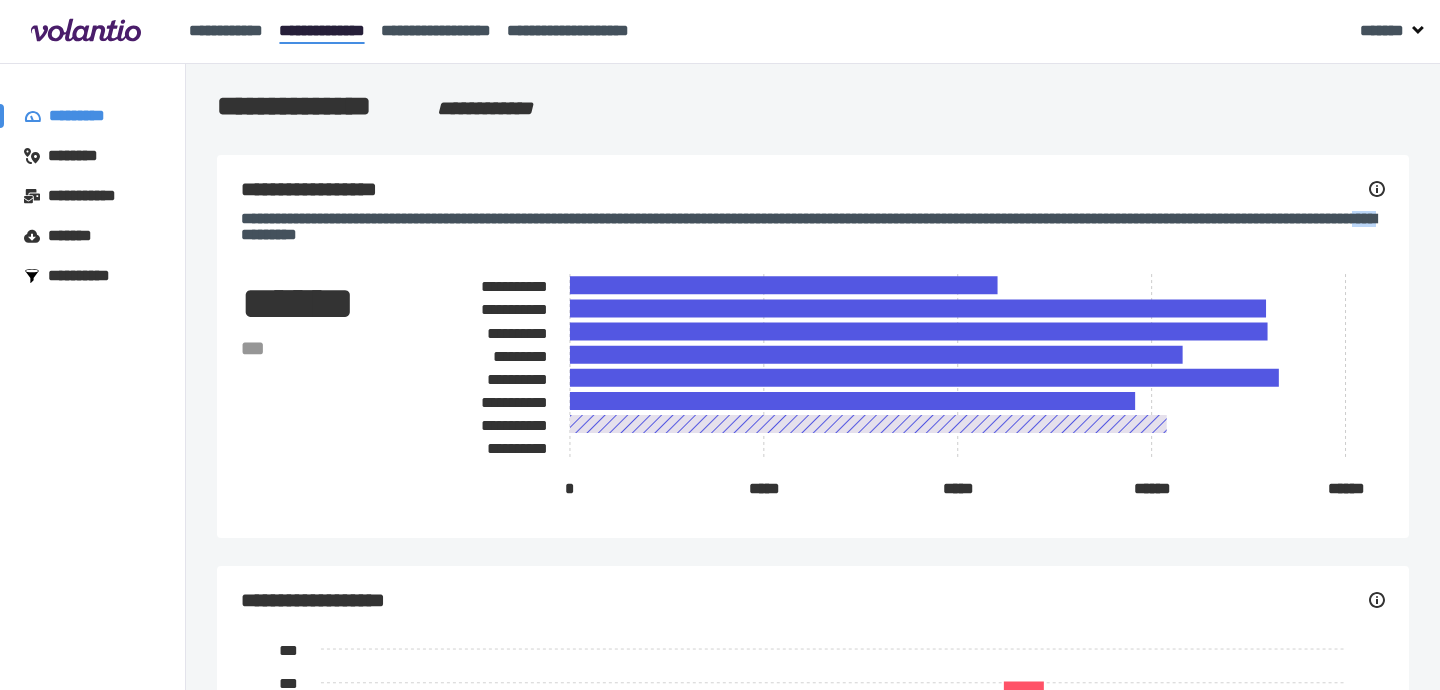 click on "[PASSPORT NUMBER]" at bounding box center [813, 227] 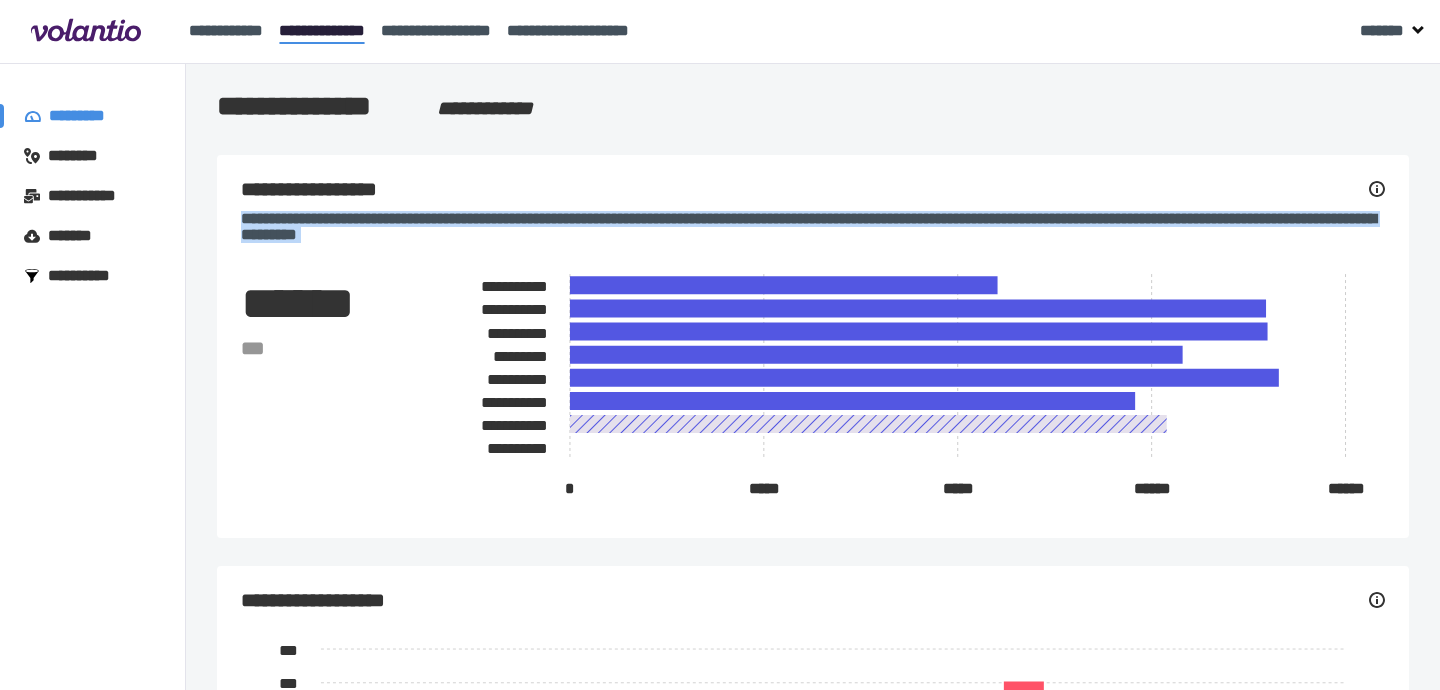 click on "[PASSPORT NUMBER]" at bounding box center [813, 227] 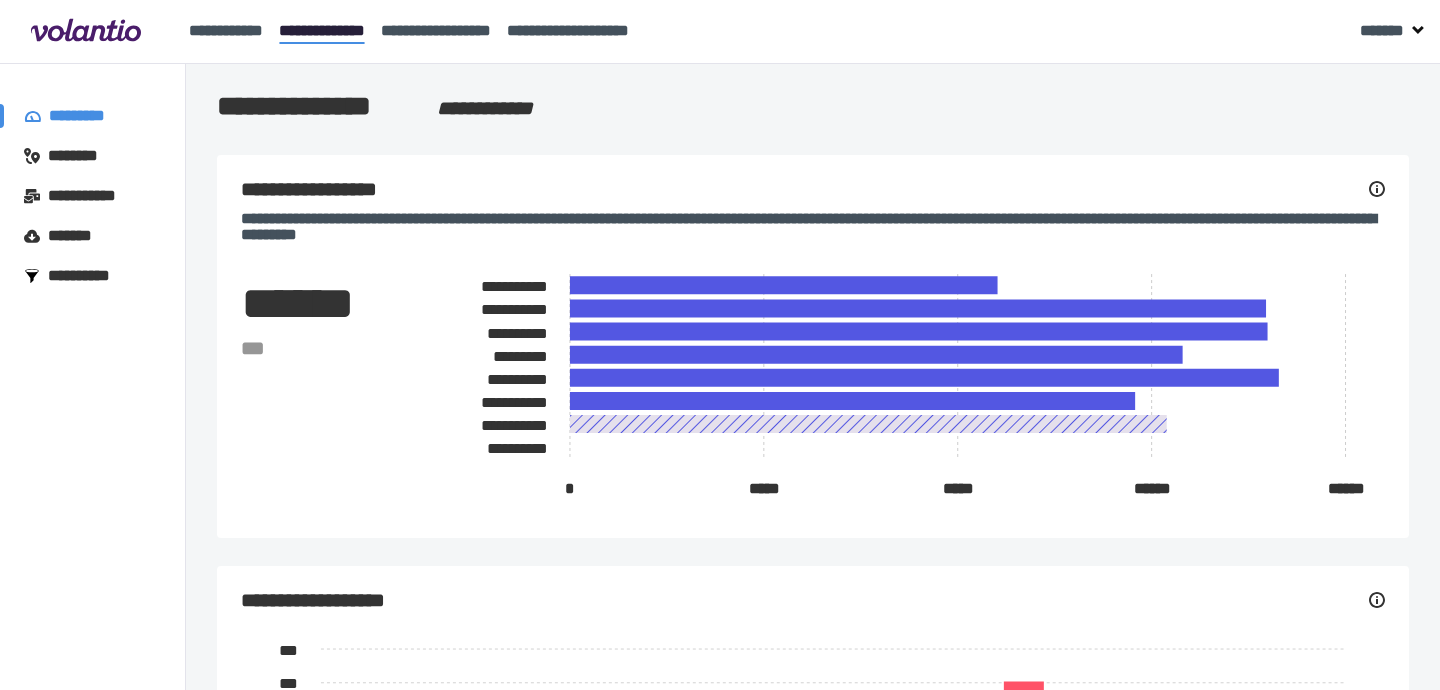 click on "[PASSPORT NUMBER]" at bounding box center (813, 227) 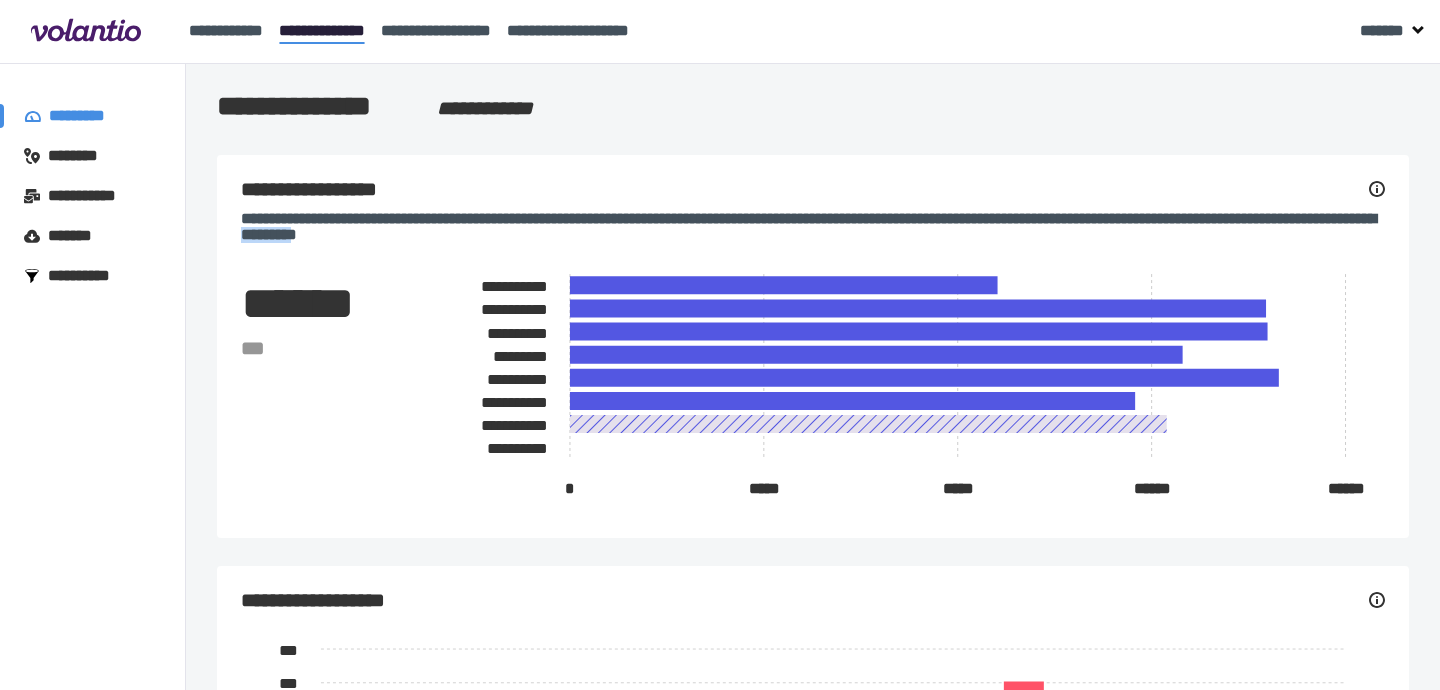 click on "[PASSPORT NUMBER]" at bounding box center (813, 227) 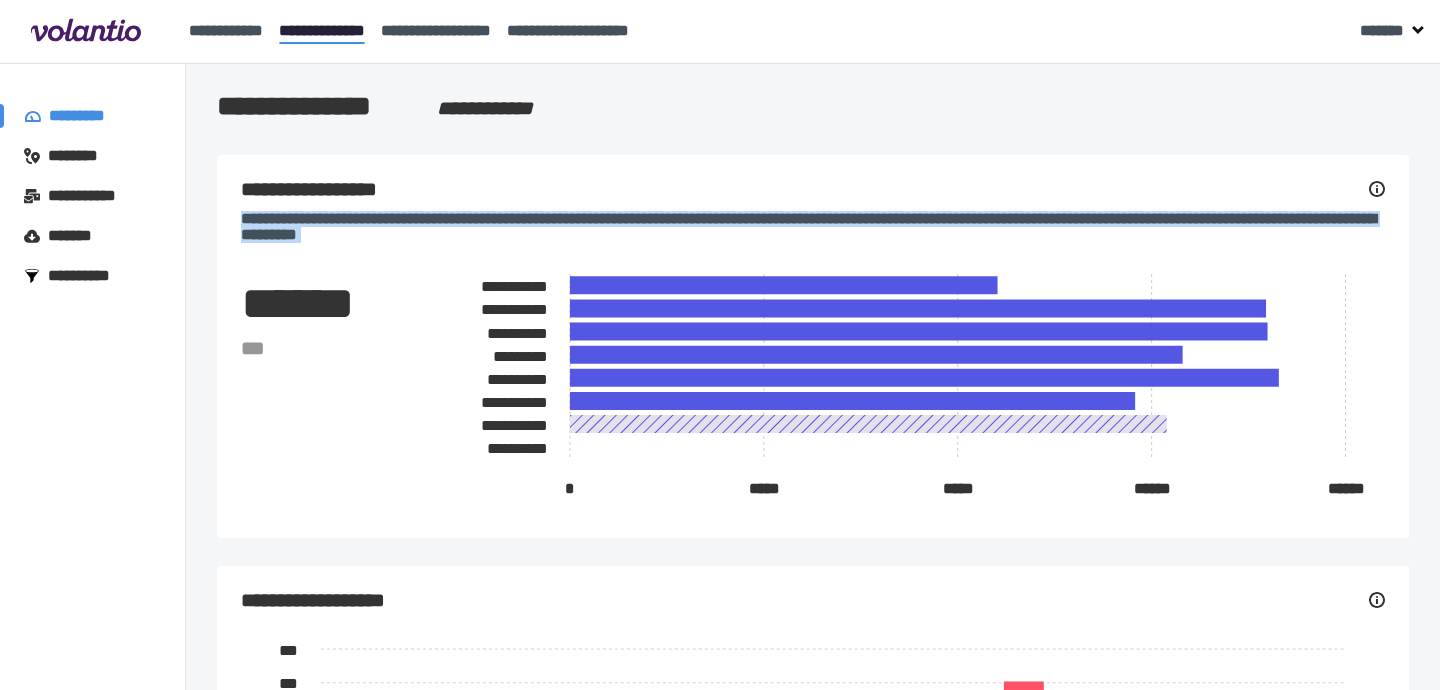 click on "[PASSPORT NUMBER]" at bounding box center (813, 227) 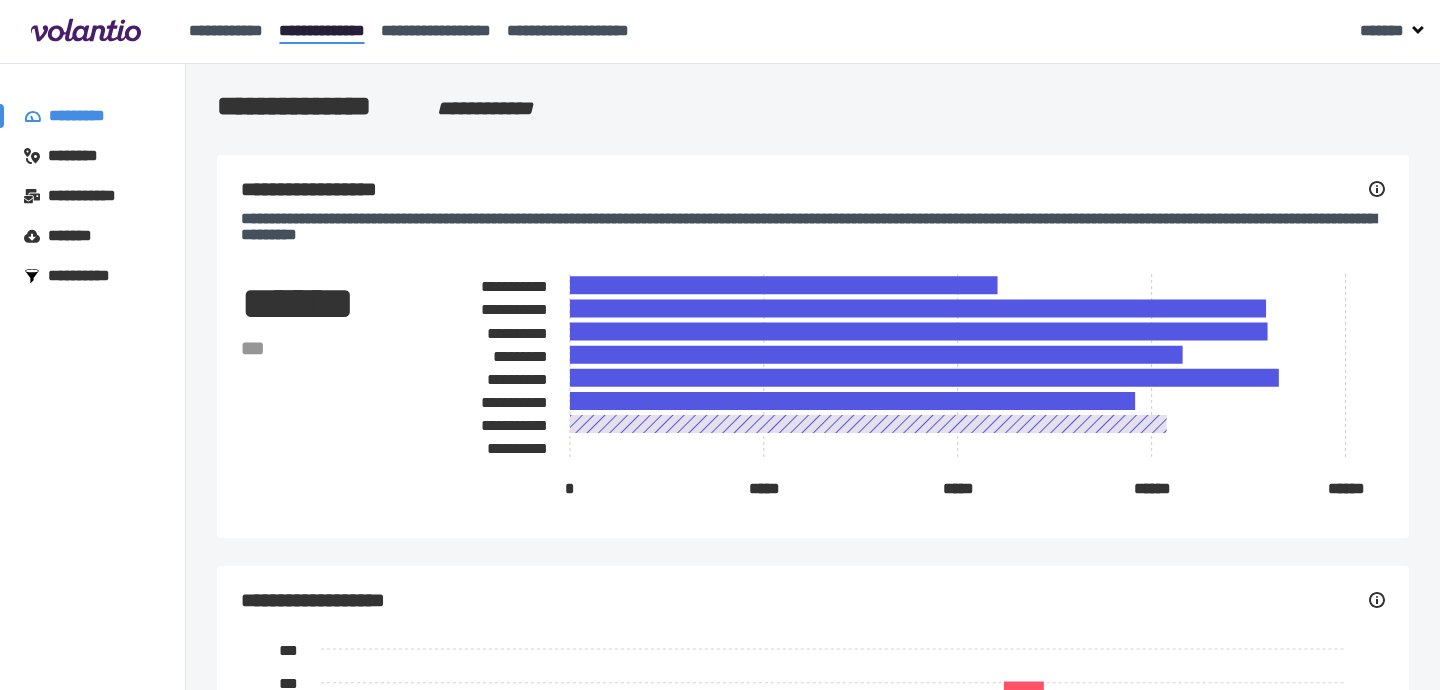 click on "[PASSPORT NUMBER]" at bounding box center [813, 227] 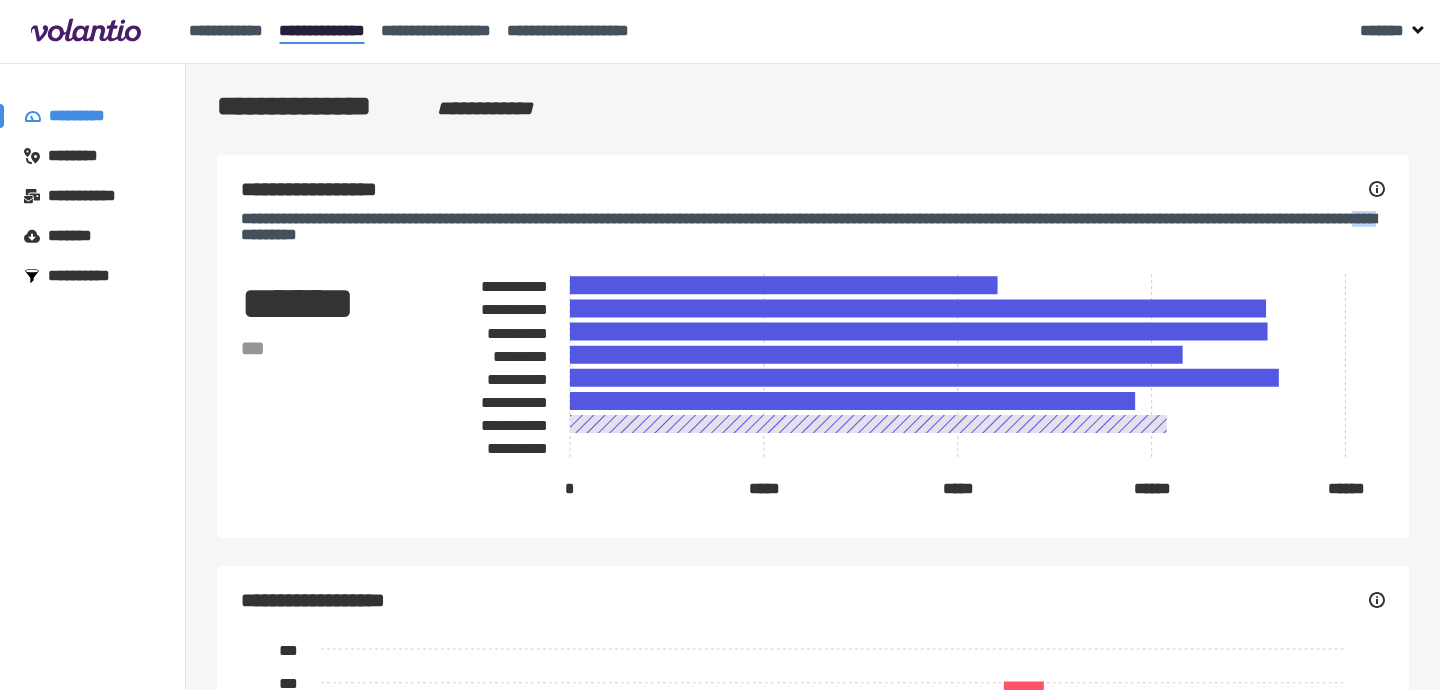 click on "[PASSPORT NUMBER]" at bounding box center (813, 227) 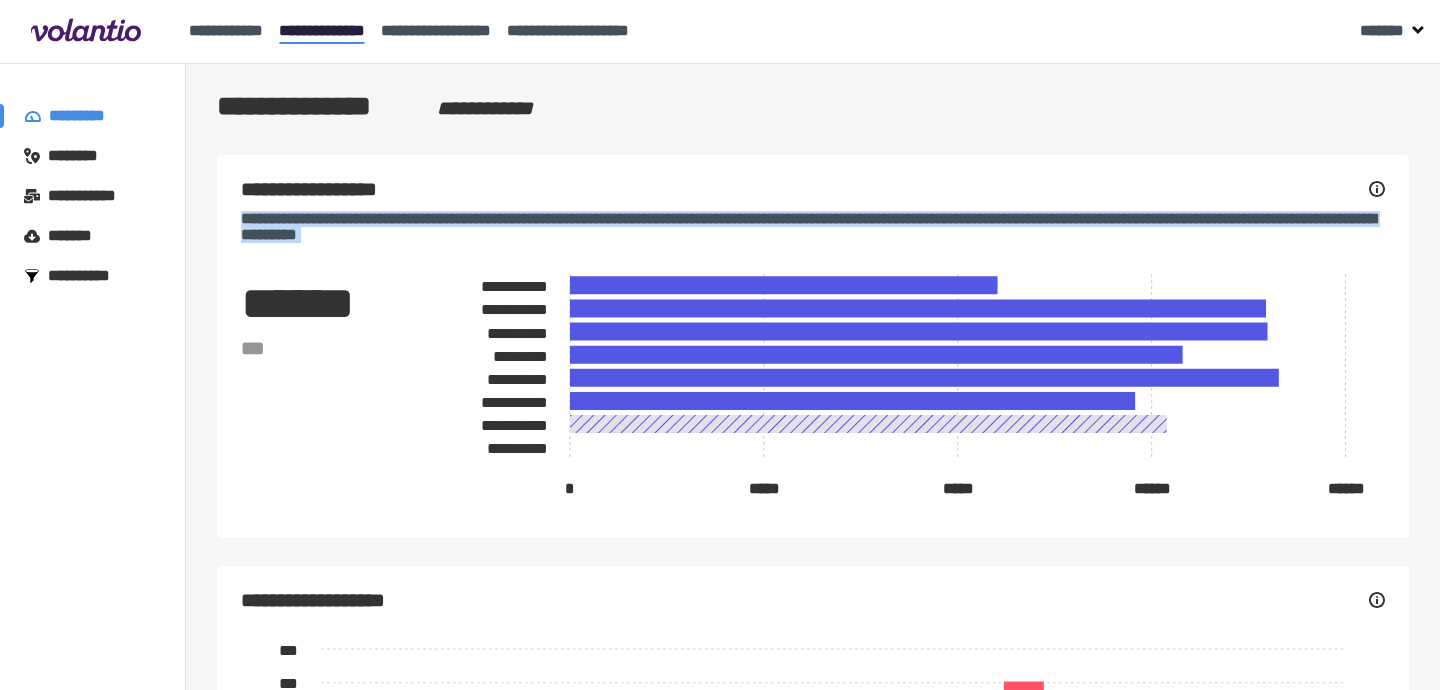 click on "[PASSPORT NUMBER]" at bounding box center (813, 227) 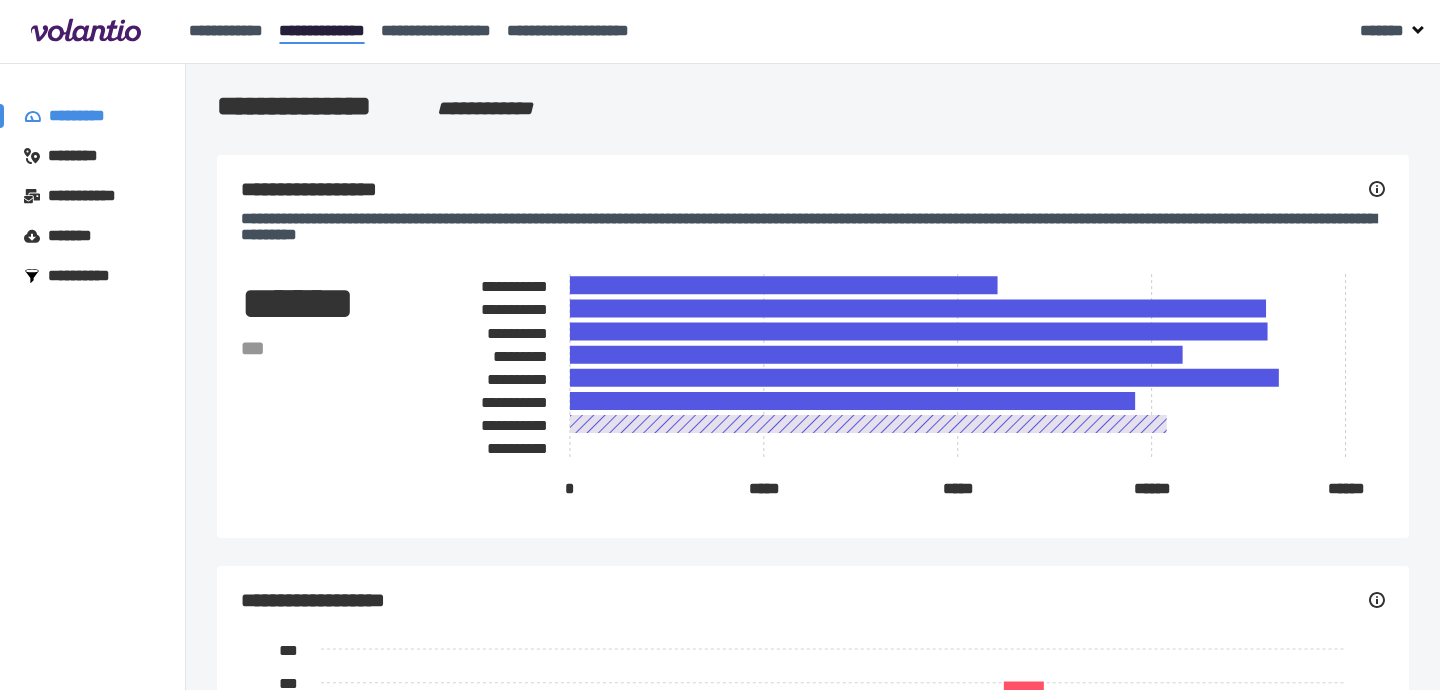 click on "[PASSPORT NUMBER]" at bounding box center [813, 227] 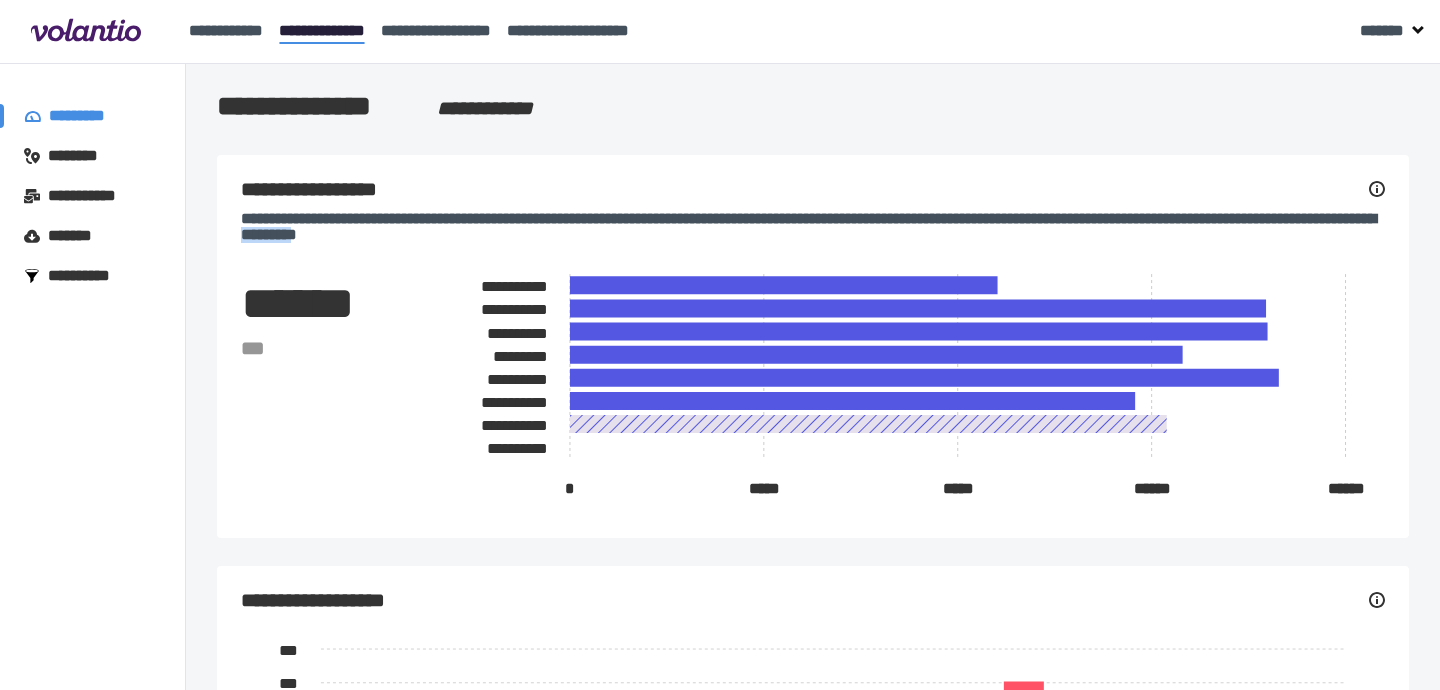 click on "[PASSPORT NUMBER]" at bounding box center (813, 227) 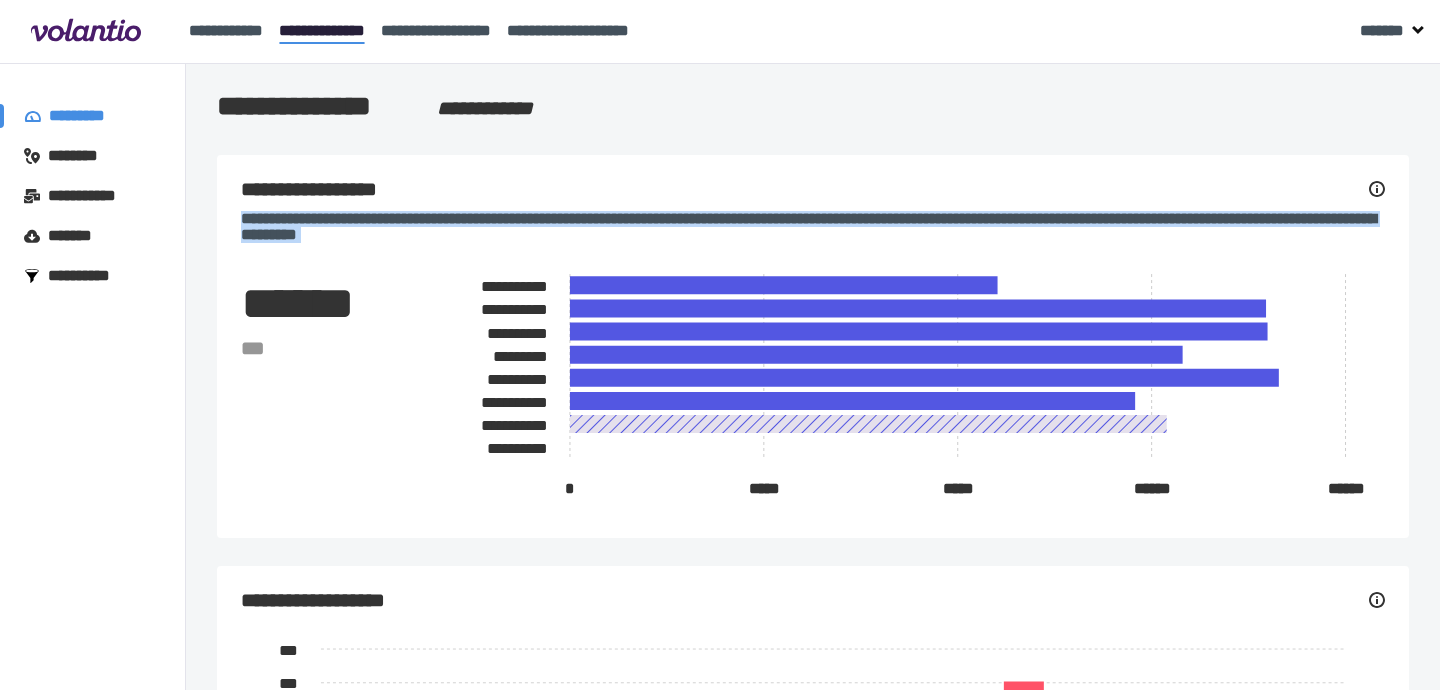 click on "[PASSPORT NUMBER]" at bounding box center [813, 227] 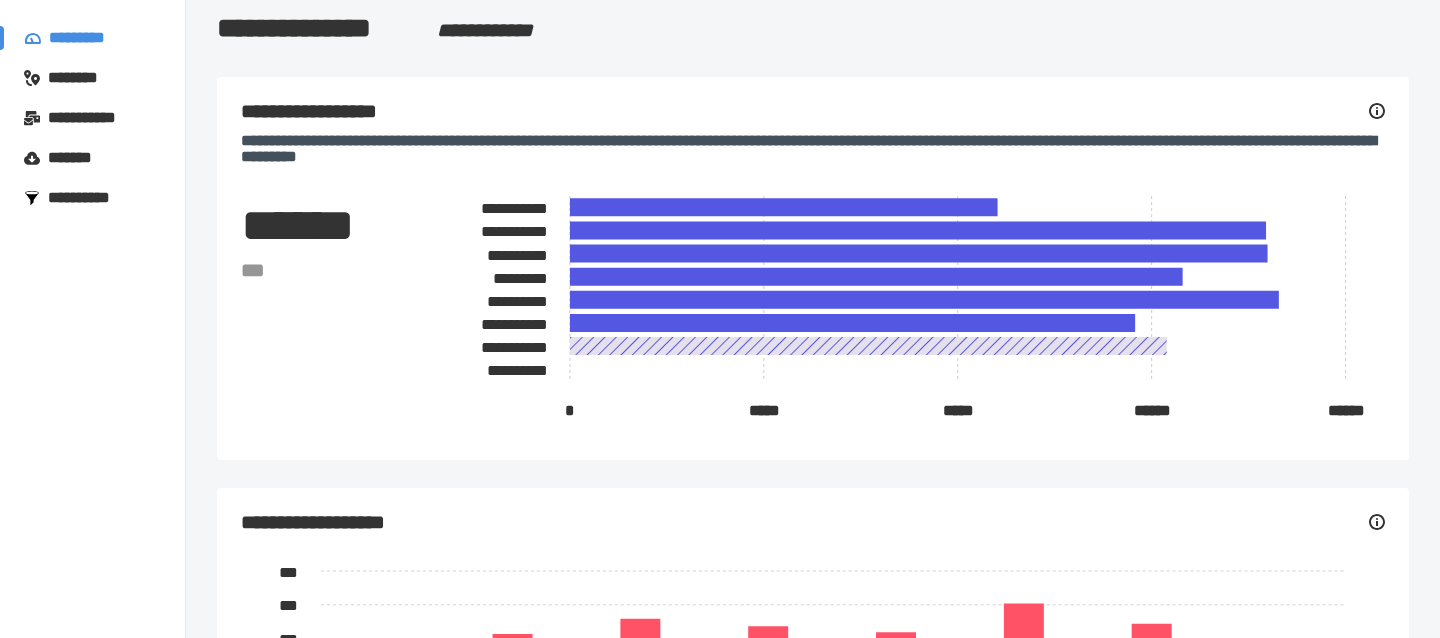 scroll, scrollTop: 82, scrollLeft: 0, axis: vertical 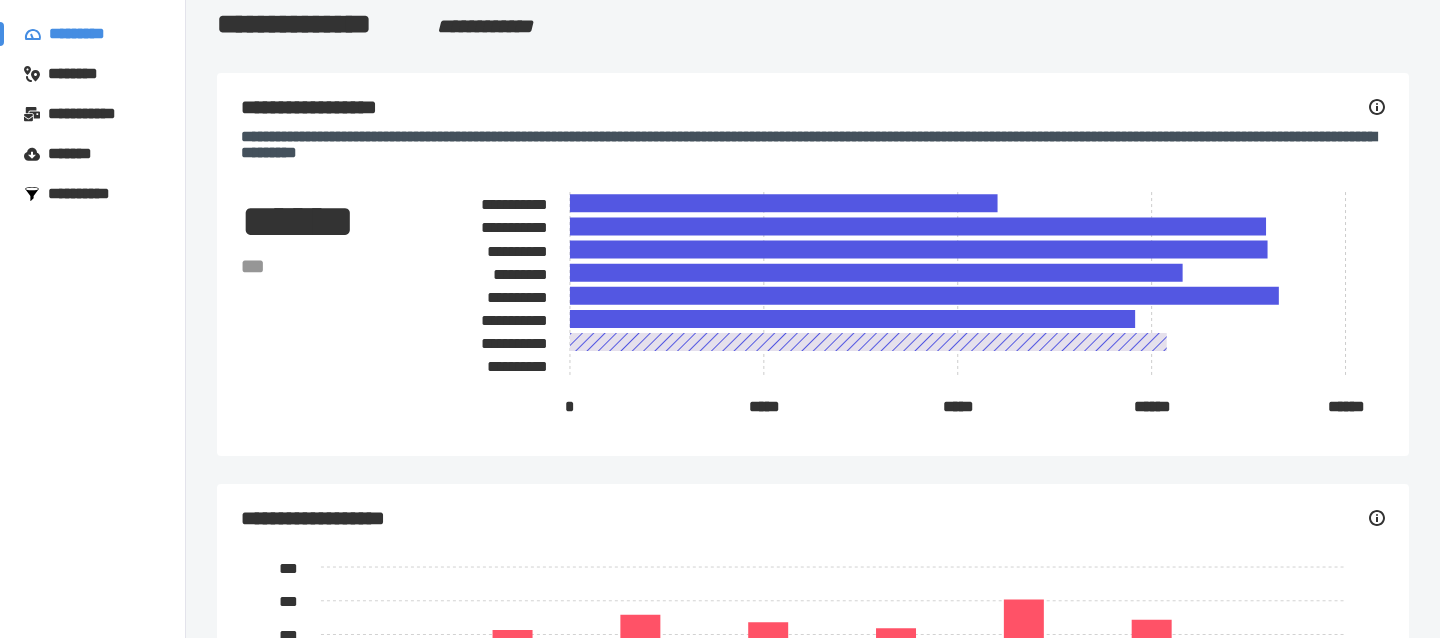 click on "[PASSPORT NUMBER]" at bounding box center [813, 145] 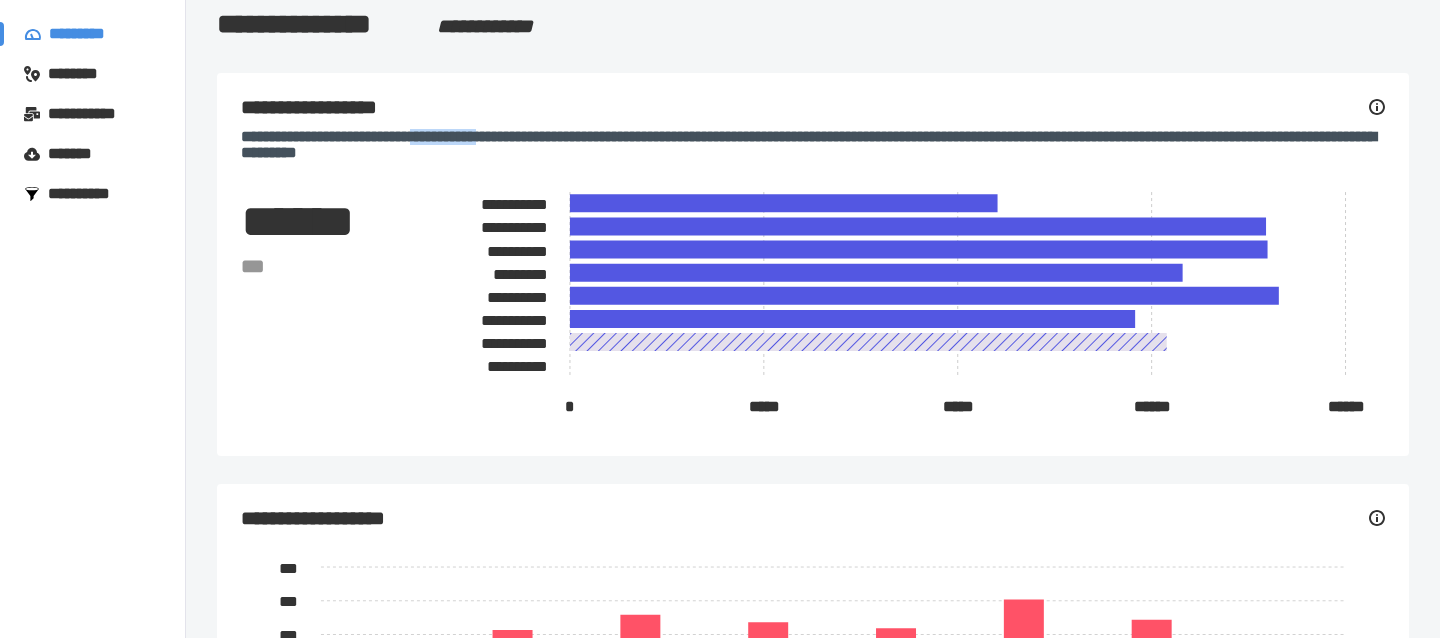 click on "[PASSPORT NUMBER]" at bounding box center (813, 145) 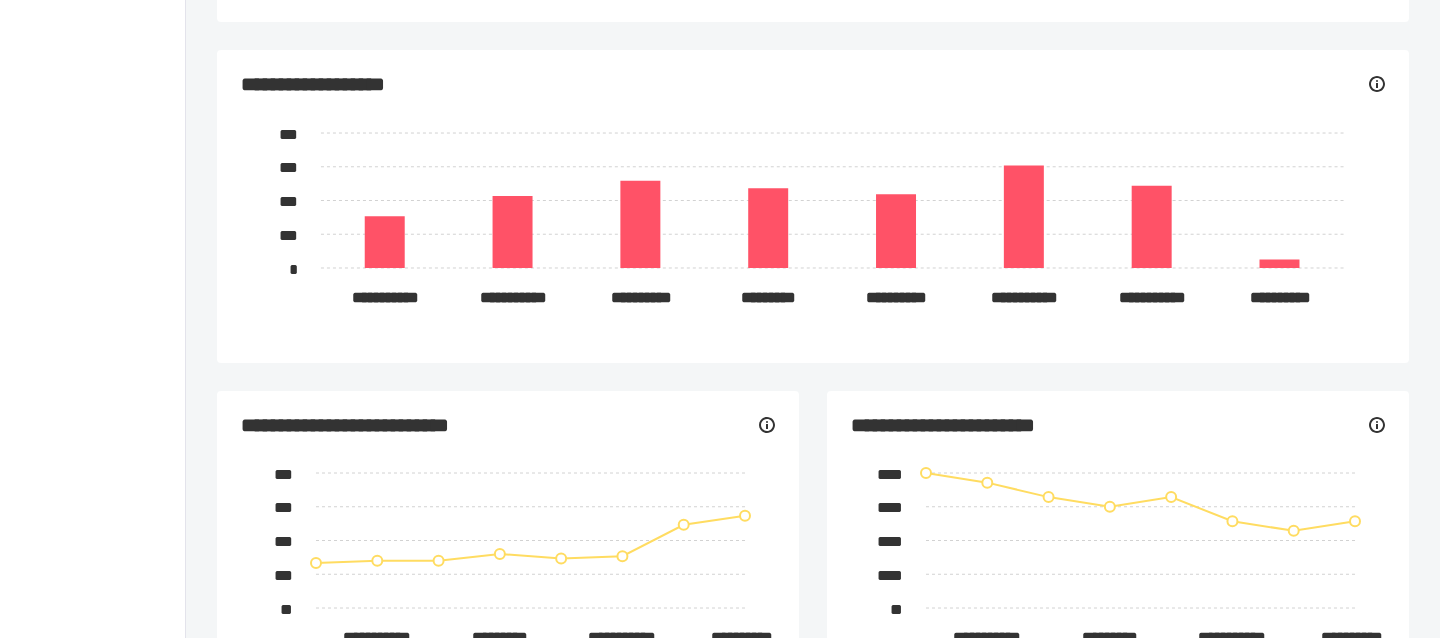 scroll, scrollTop: 435, scrollLeft: 0, axis: vertical 